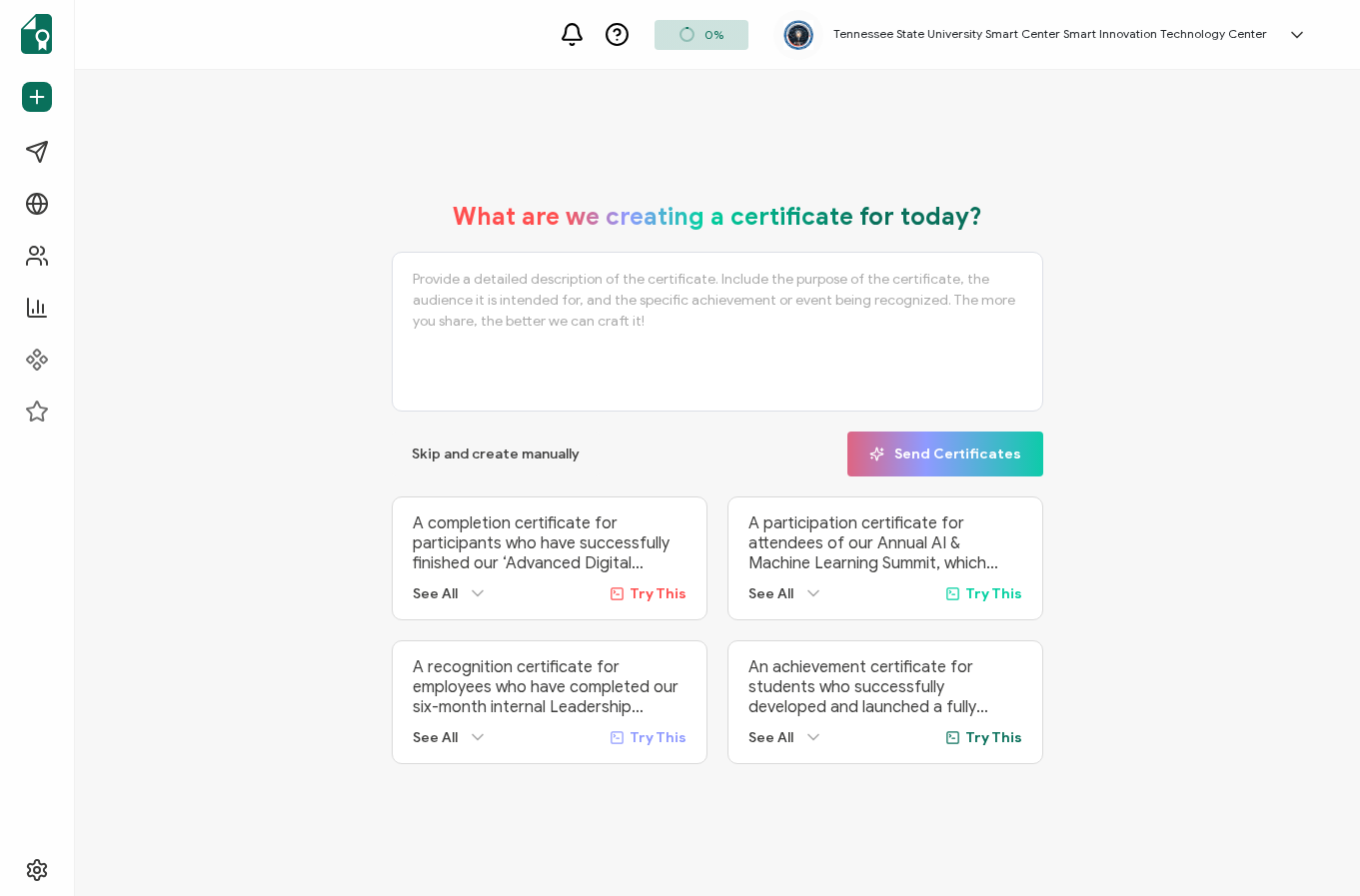 scroll, scrollTop: 0, scrollLeft: 0, axis: both 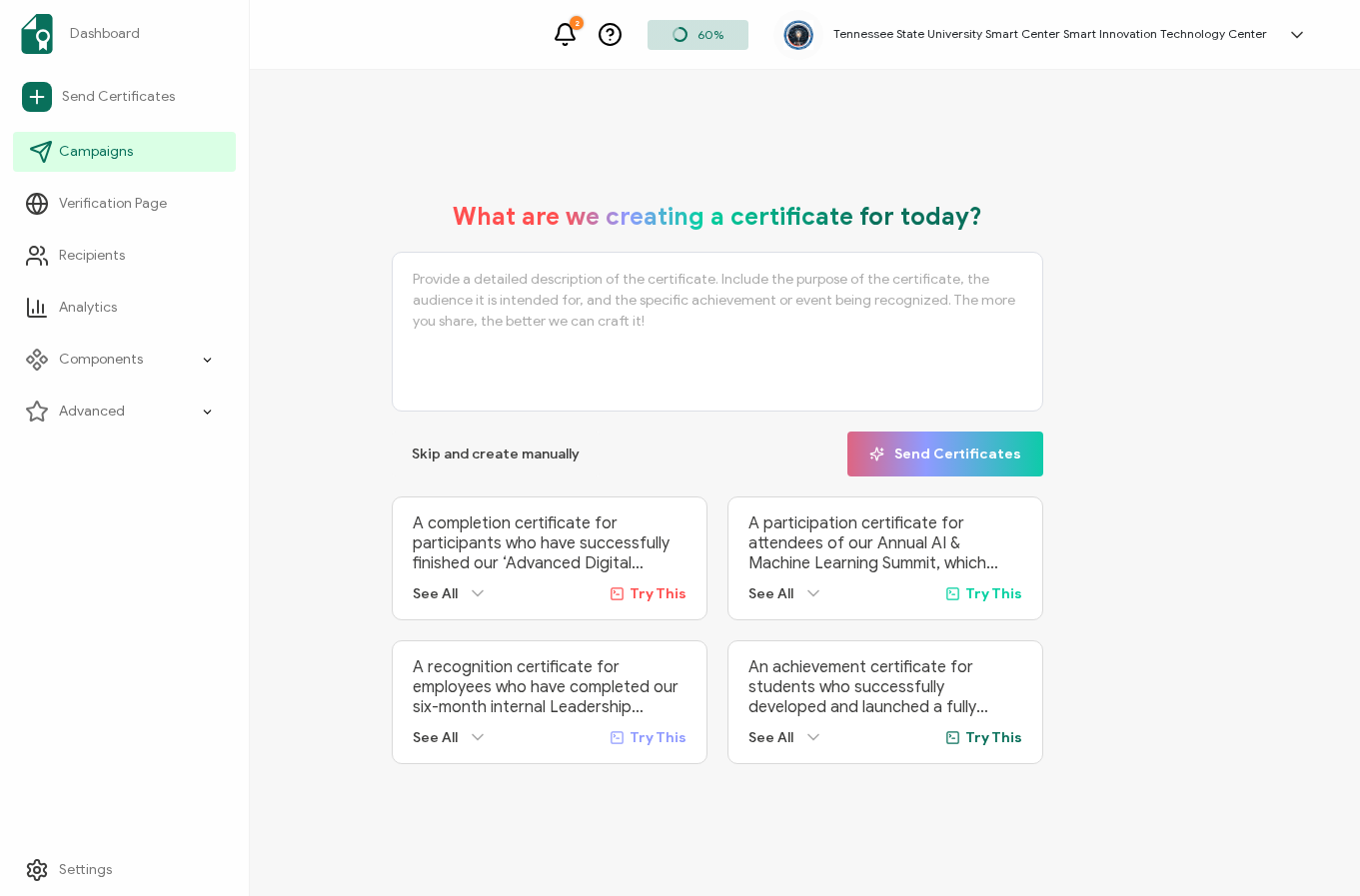 click on "Campaigns" at bounding box center [124, 152] 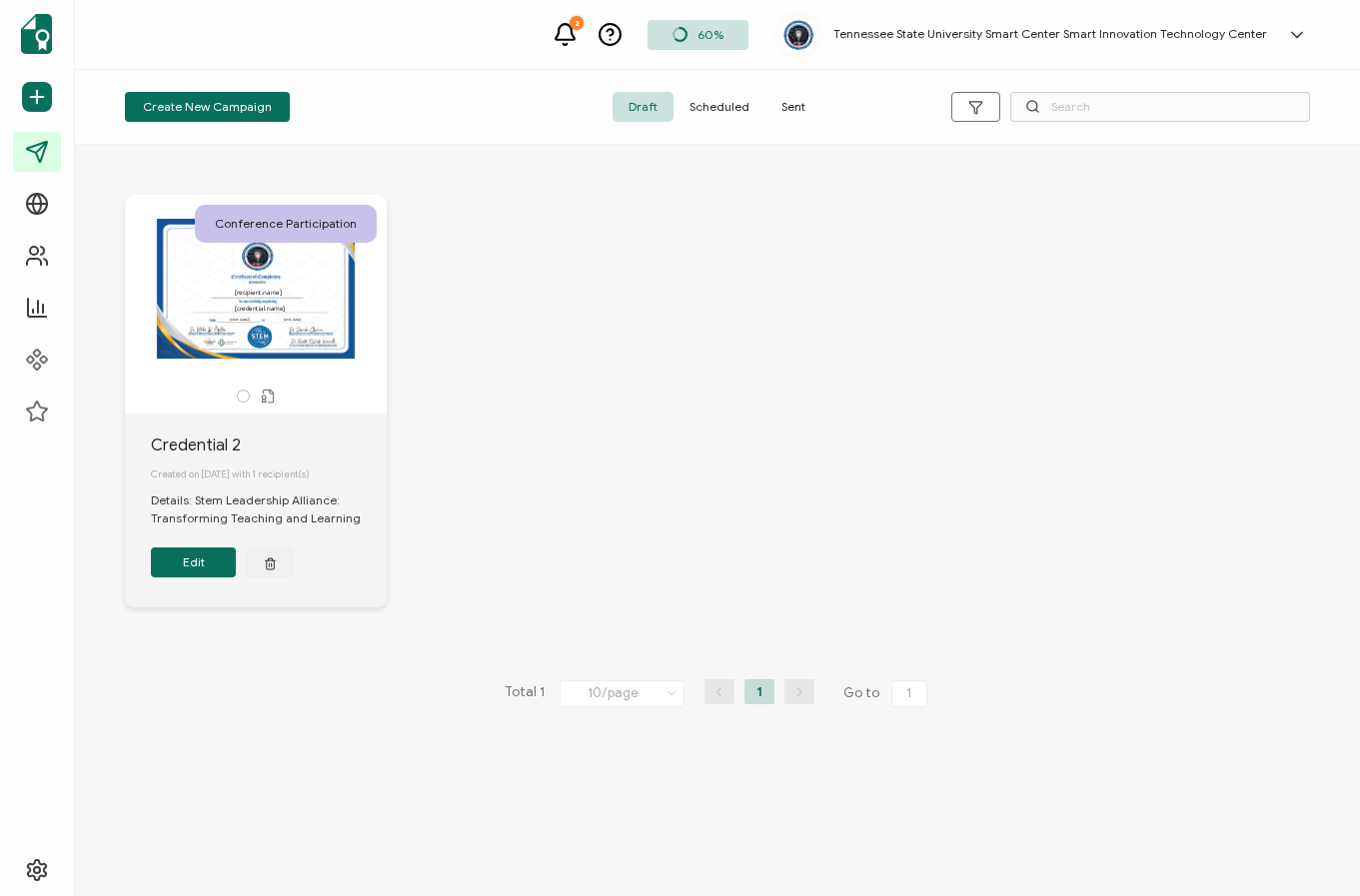 click on "Conference Participation
The recipient’s full name, which will be automatically filled based on the information uploaded when adding recipients or lists.   [recipient.name]       The name of the credential, which can be edited during the creation or editing of the credential campaign details.   [credential.name]         [start-date2]         [end-date]                                     Credential 2   Created on [DATE] with 1 recipient(s)
Details: Stem Leadership Alliance: Transforming Teaching and Learning
Edit" at bounding box center [717, 416] 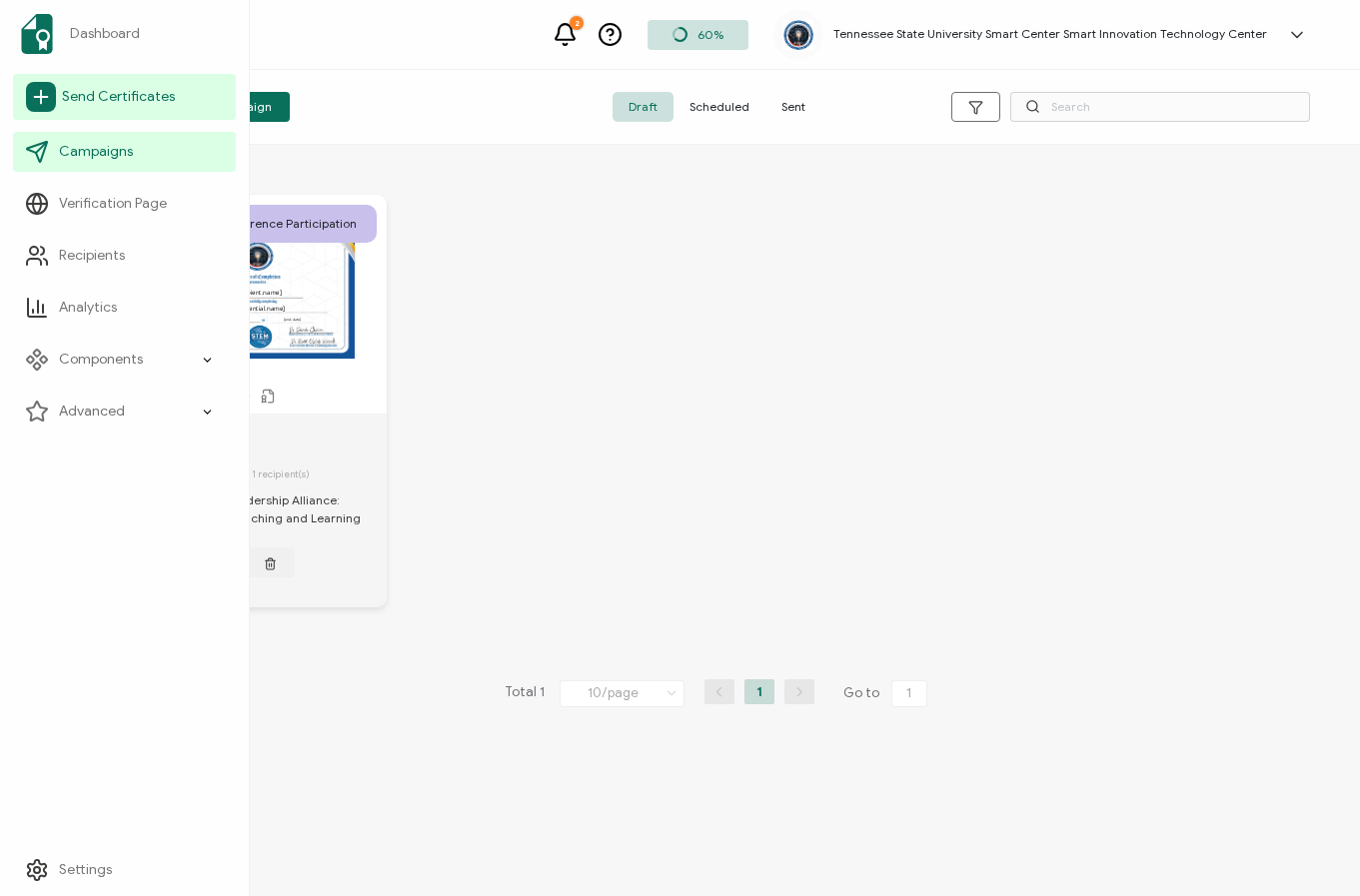 click 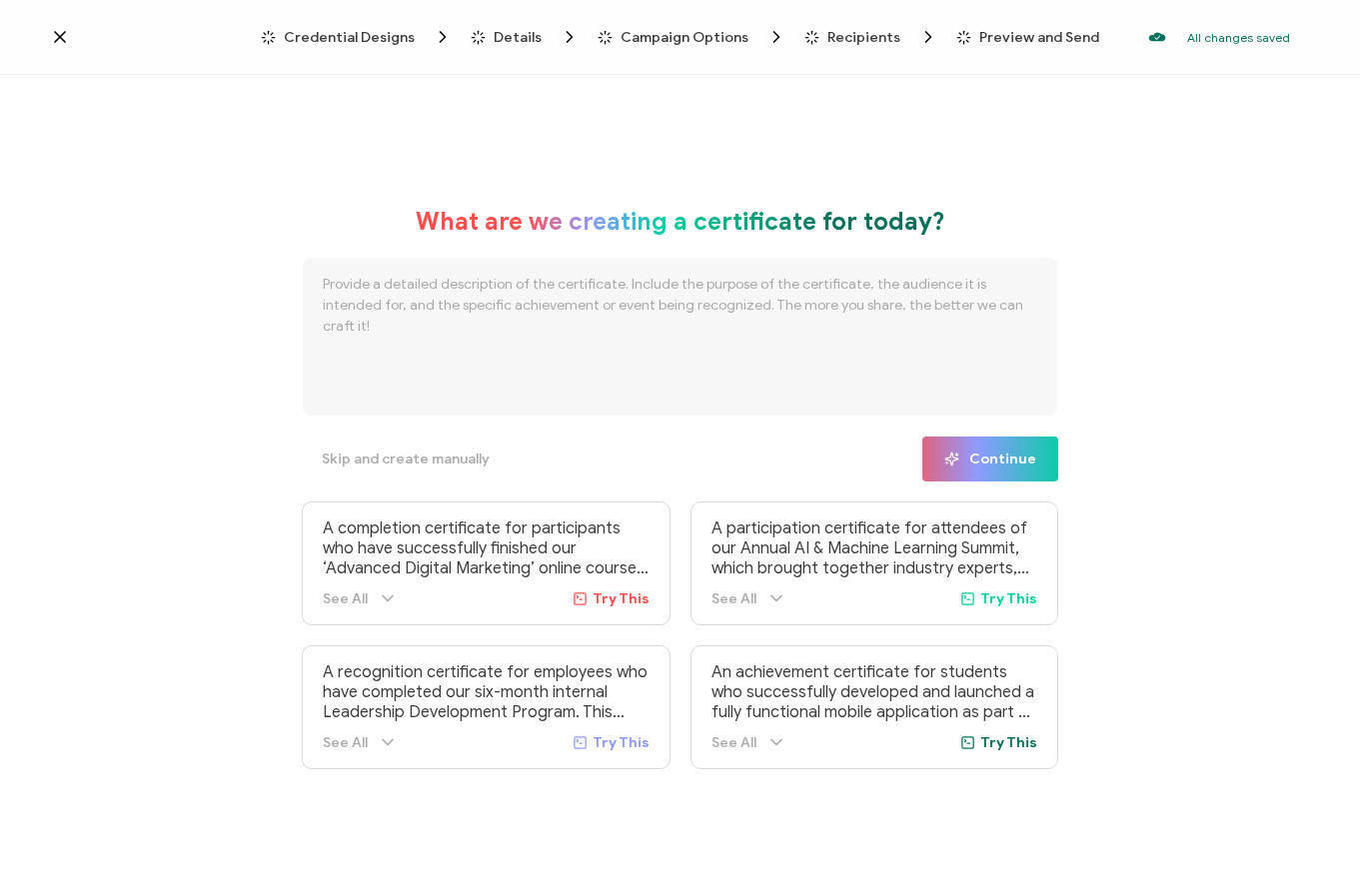 click on "Details" at bounding box center (518, 37) 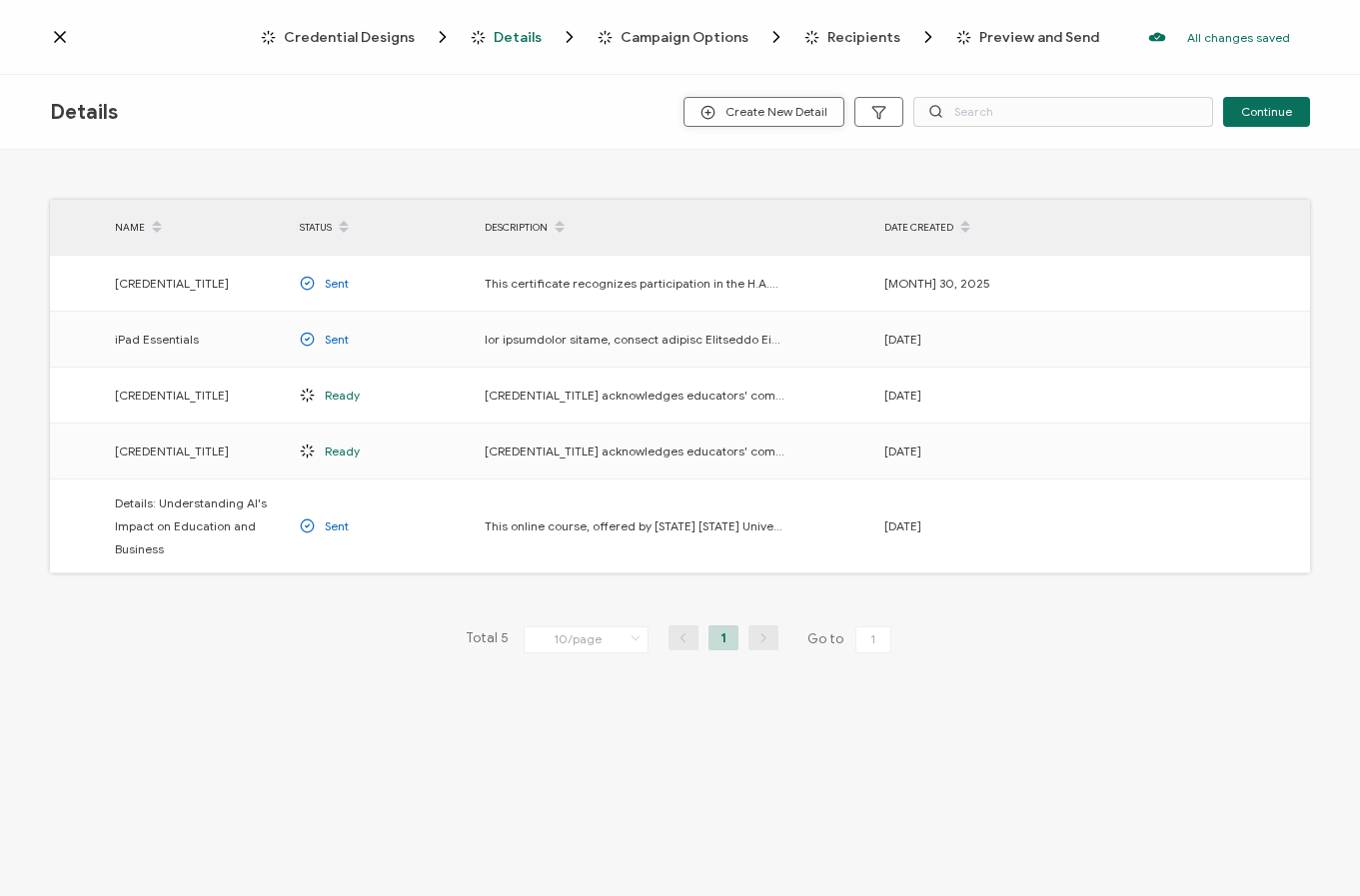 click on "Create New Detail" at bounding box center (763, 112) 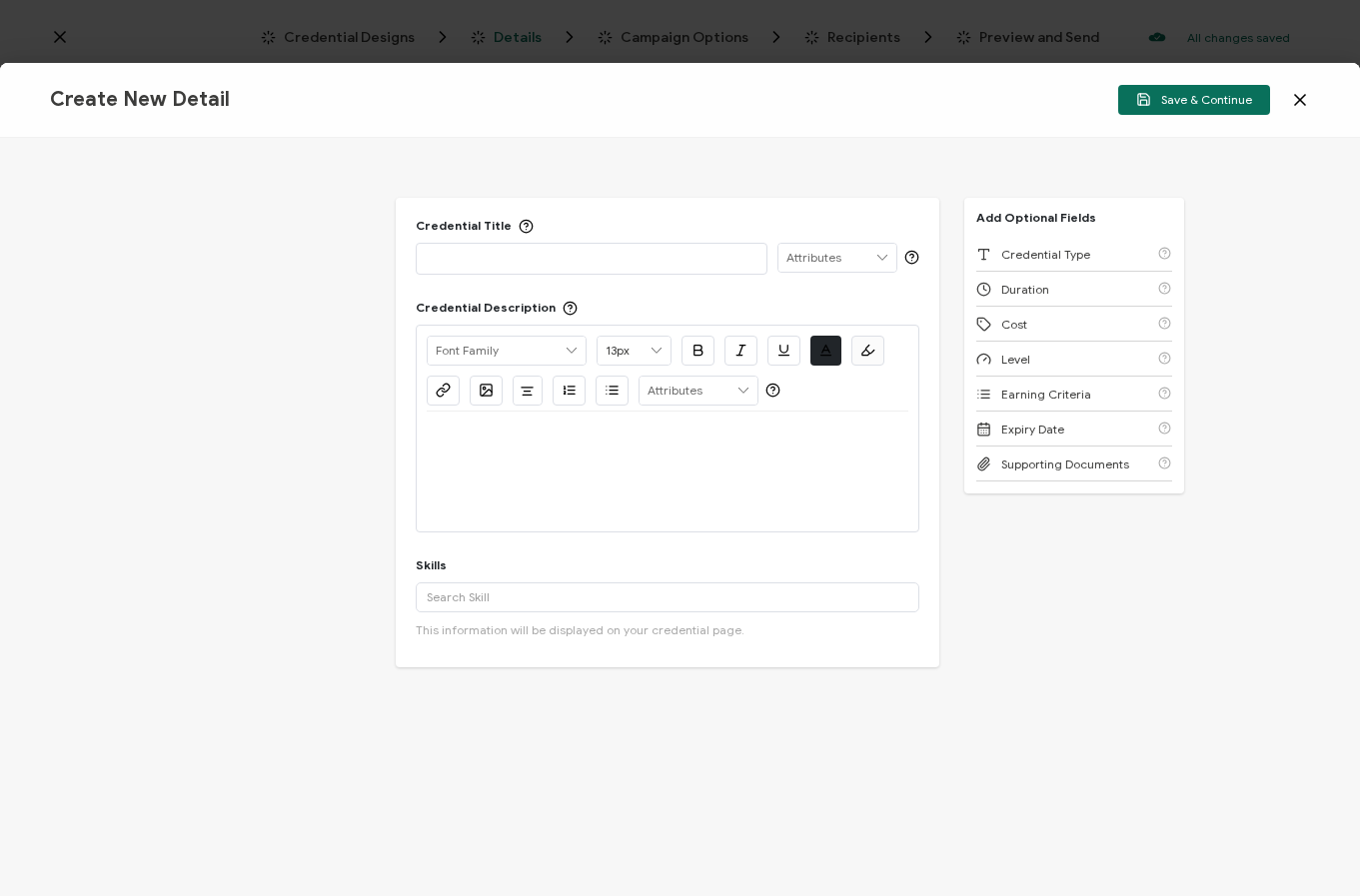 click at bounding box center [592, 258] 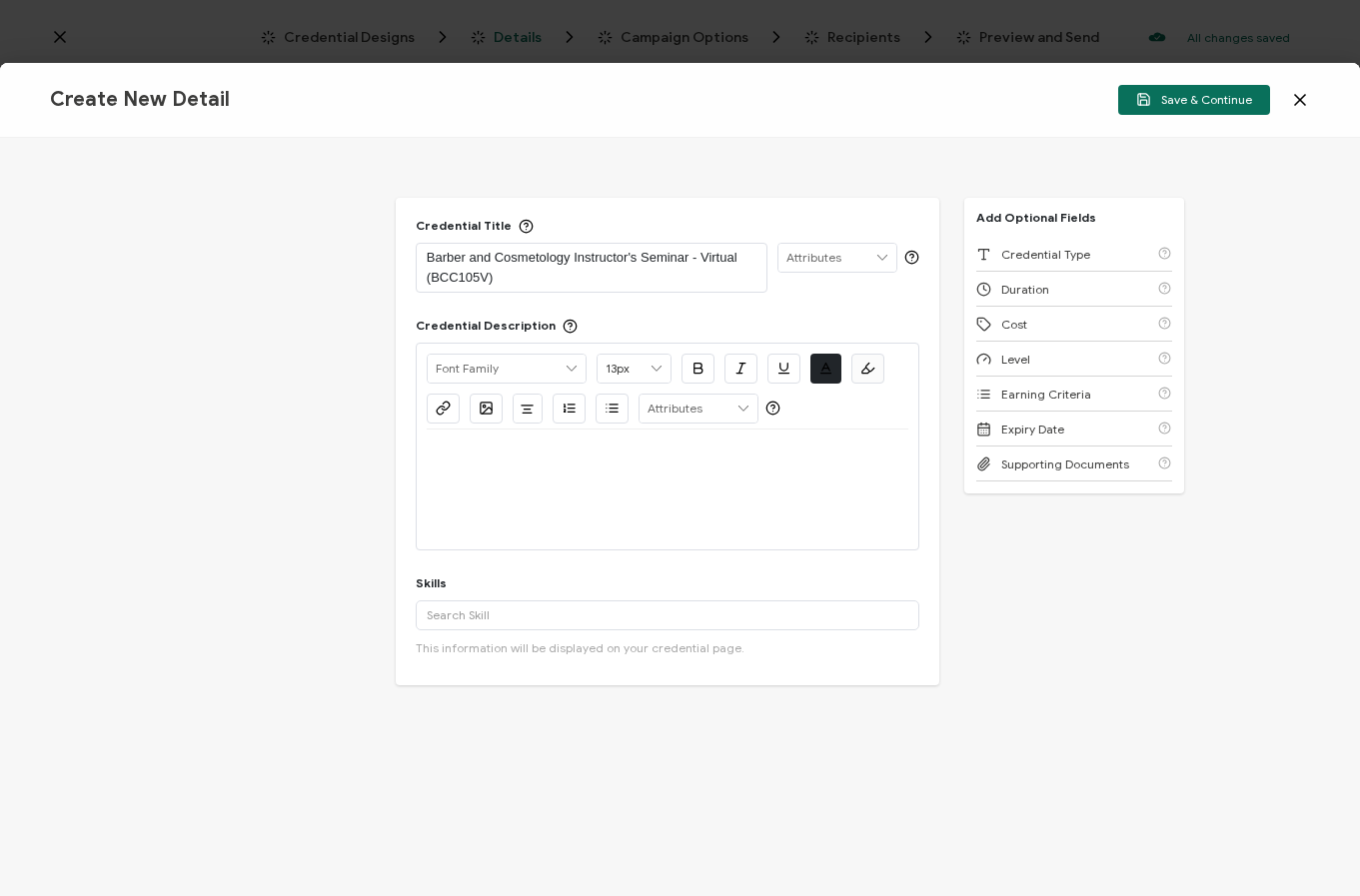 scroll, scrollTop: 10, scrollLeft: 0, axis: vertical 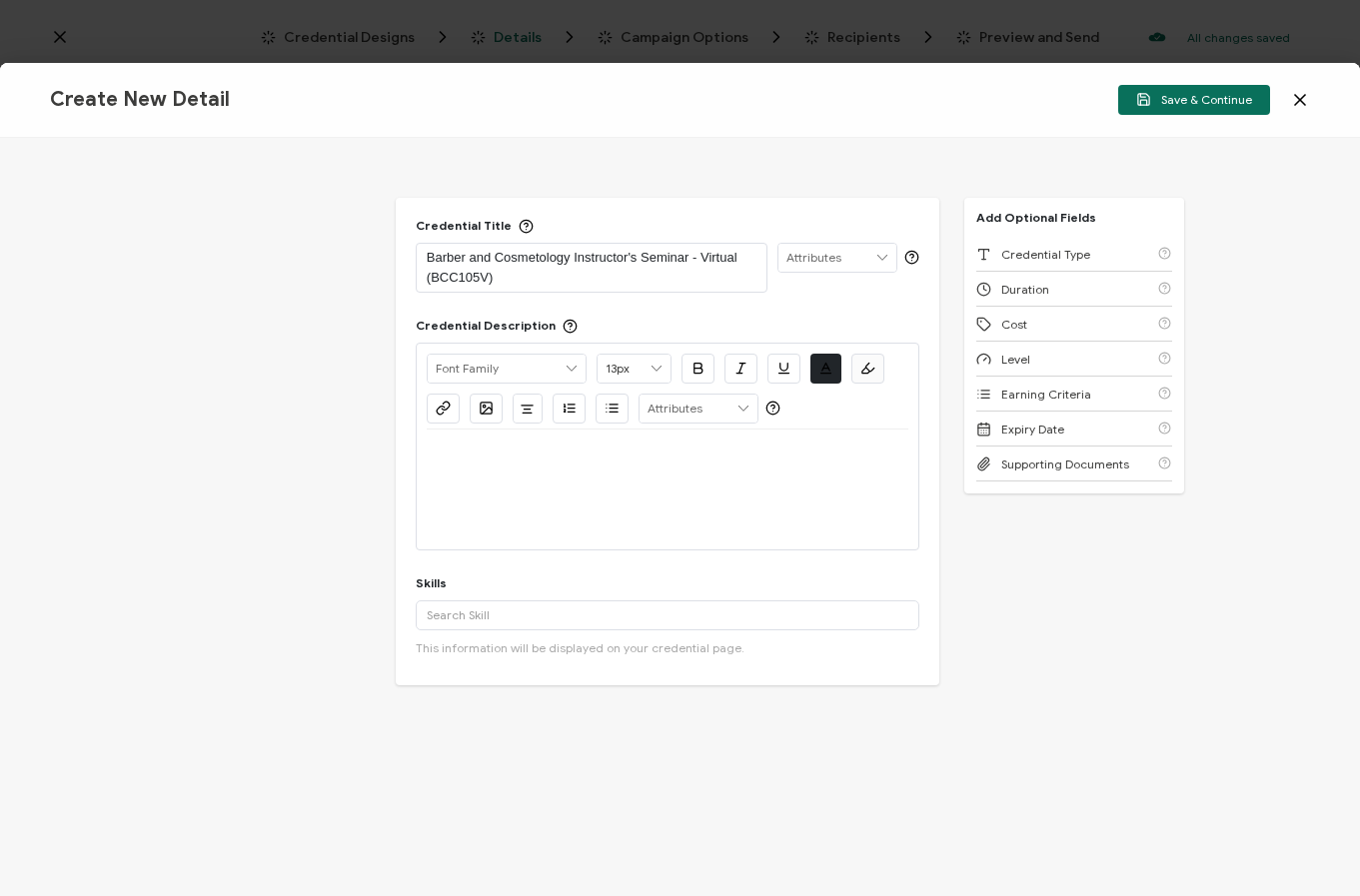click at bounding box center [668, 453] 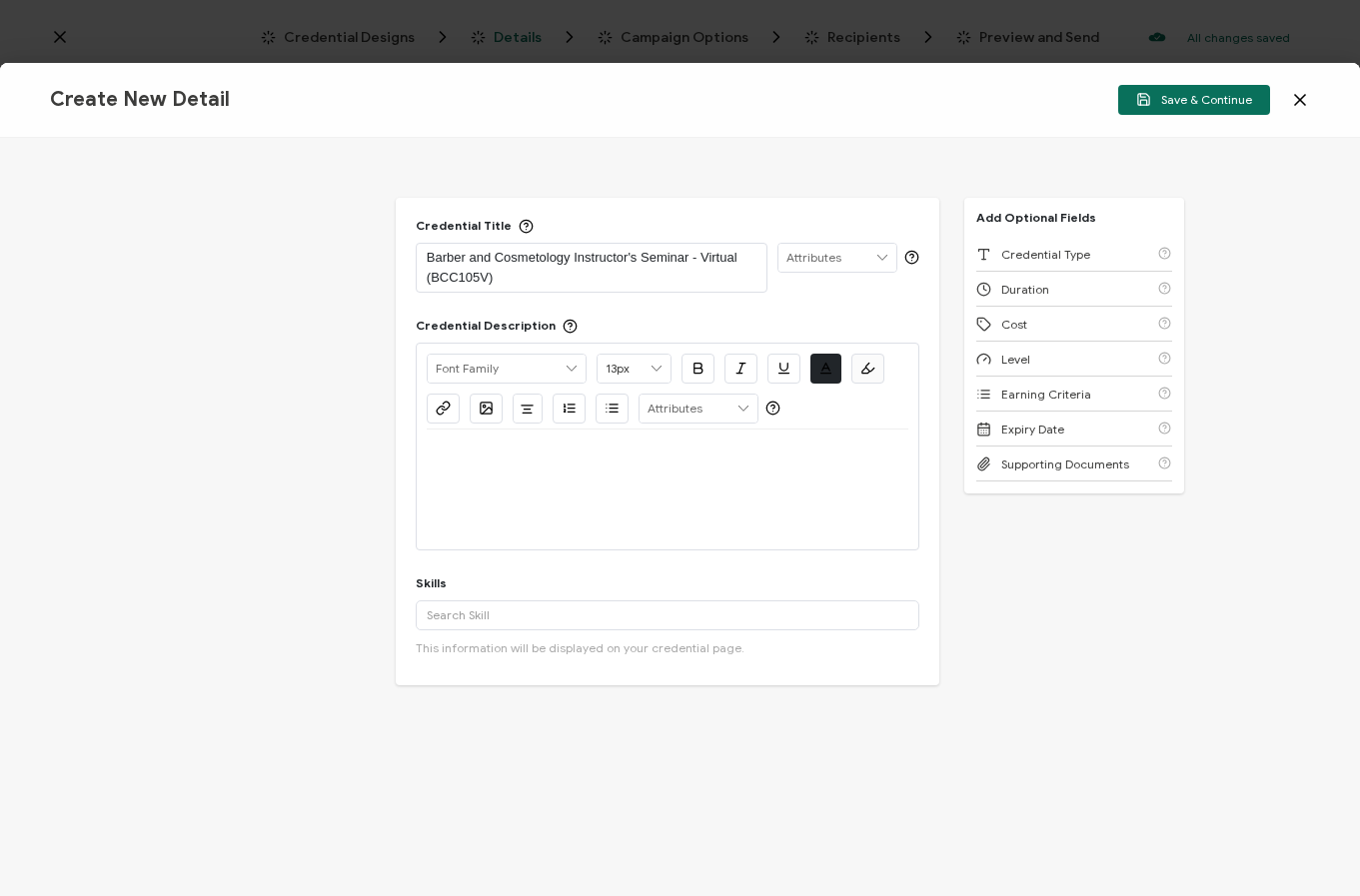 scroll, scrollTop: 10, scrollLeft: 0, axis: vertical 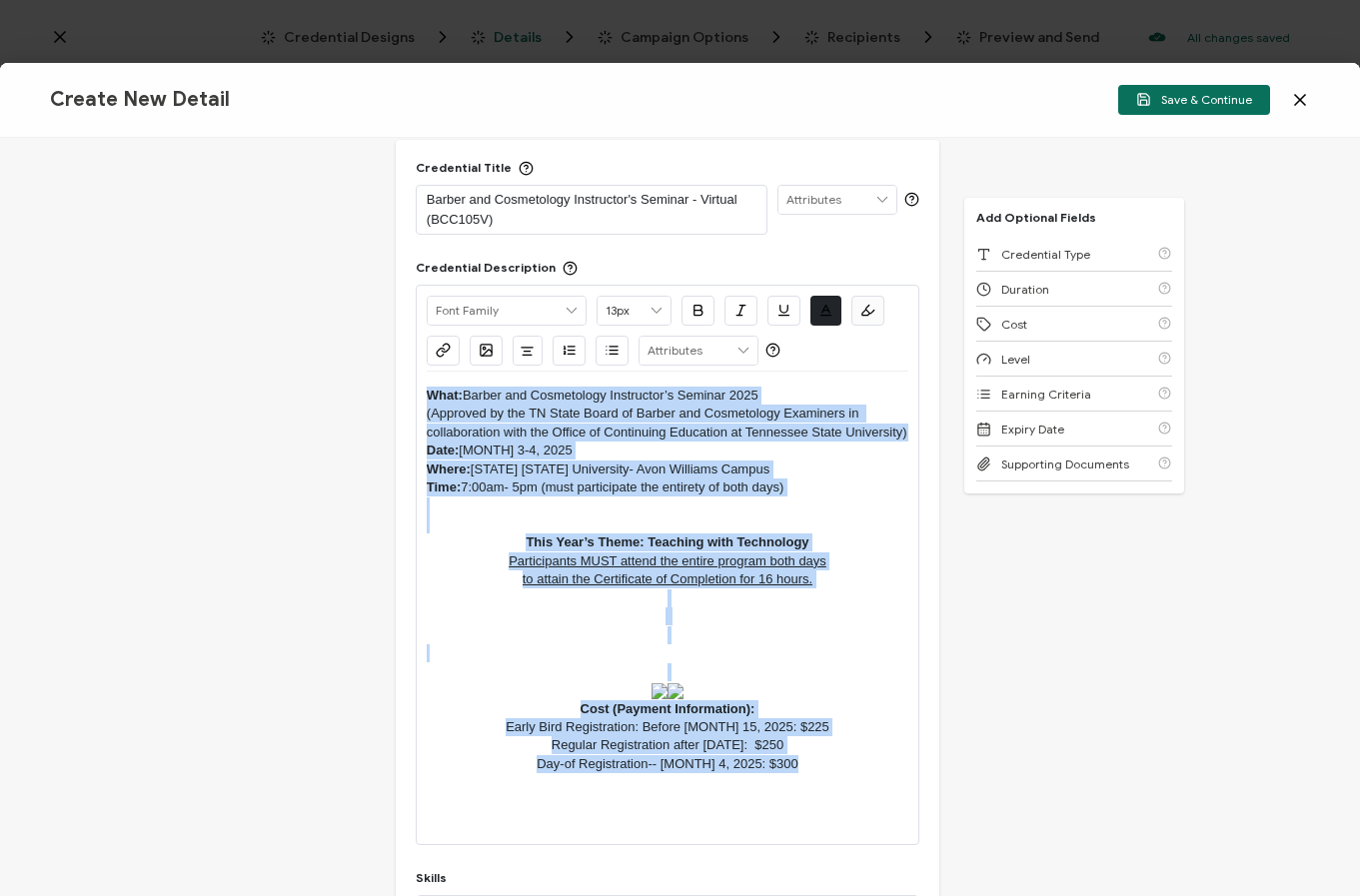 drag, startPoint x: 816, startPoint y: 780, endPoint x: 401, endPoint y: 374, distance: 580.5695 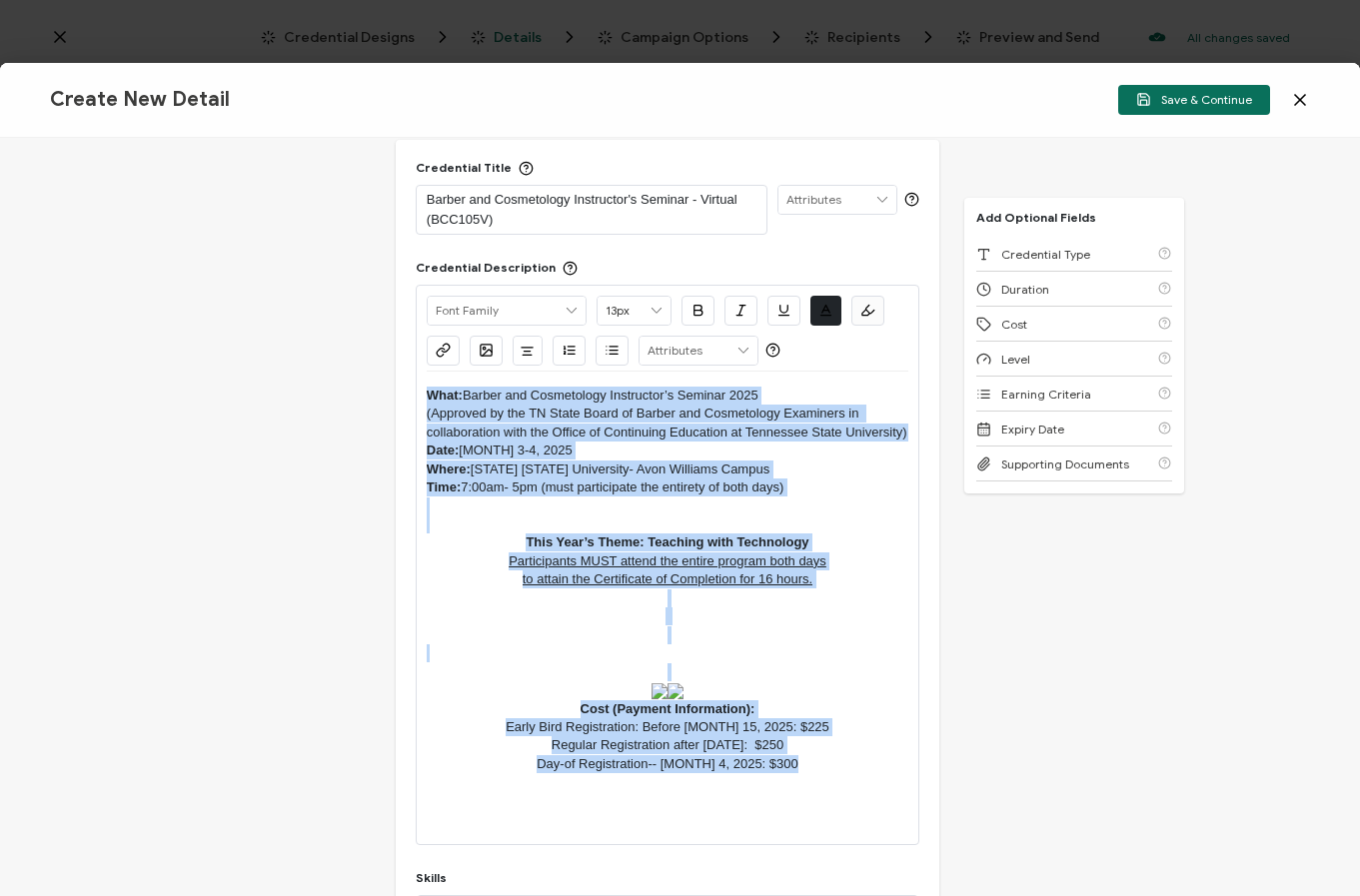 click on "Credential Title
Barber and Cosmetology Instructor's Seminar - Virtual (BCC105V)   ISSUER
Issuer Name
Credential Description
Alright Sans Amita Archivo Black Arial Arimo Blinker Caveat Charm Charmonman Cinzel EB Garamond Farro Fira Sans Gelasio Gilroy Great Vibes Grenze Hanken Grotesk Inconsolata Josefin Sans Kolektif House Kufam Lato Libre Caslon Text Lora Lugrasimo Markazi Text Merienda Merriweather Montserrat Muli Noto Sans Noto Serif Nunito Open Sans Open Sans Condensed Orbitron Oswald Playfair Display Poppins PT Sans PT Sans Narrow PT Serif Quicksand Raleway Red Hat Display Roboto Roboto Condensed Roboto Slab Rubik Slabo 27px Source Sans Pro Spartan Tajawal Titillium Web Ubuntu UnifrakturCook UnifrakturMaguntia Work Sans   13px 11px 12px 13px 14px 15px 16px 17px 18px 19px 20px 21px 22px 23px 24px 25px 26px 27px 28px 29px 30px 31px 32px" at bounding box center [668, 559] 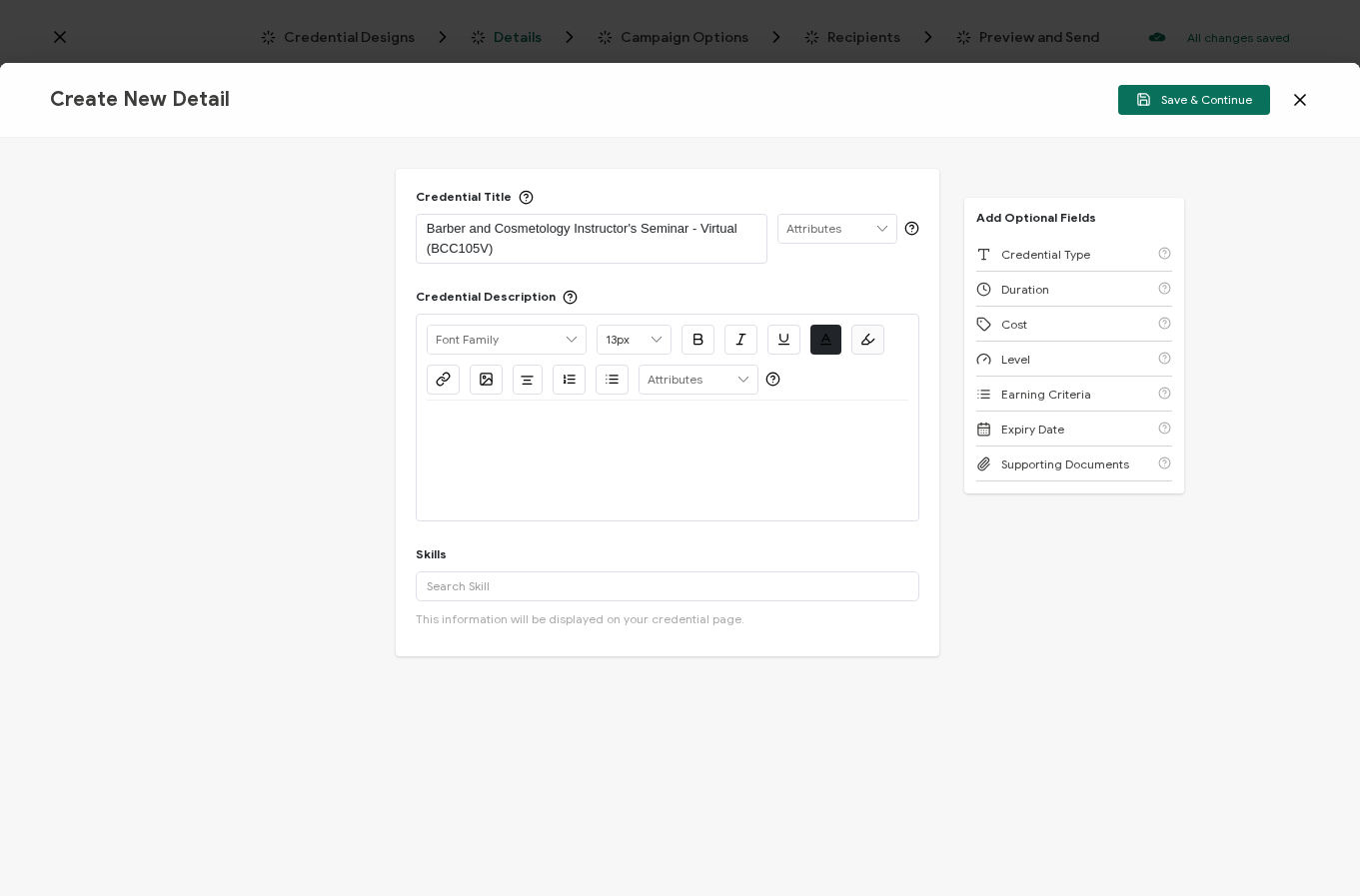 scroll, scrollTop: 29, scrollLeft: 0, axis: vertical 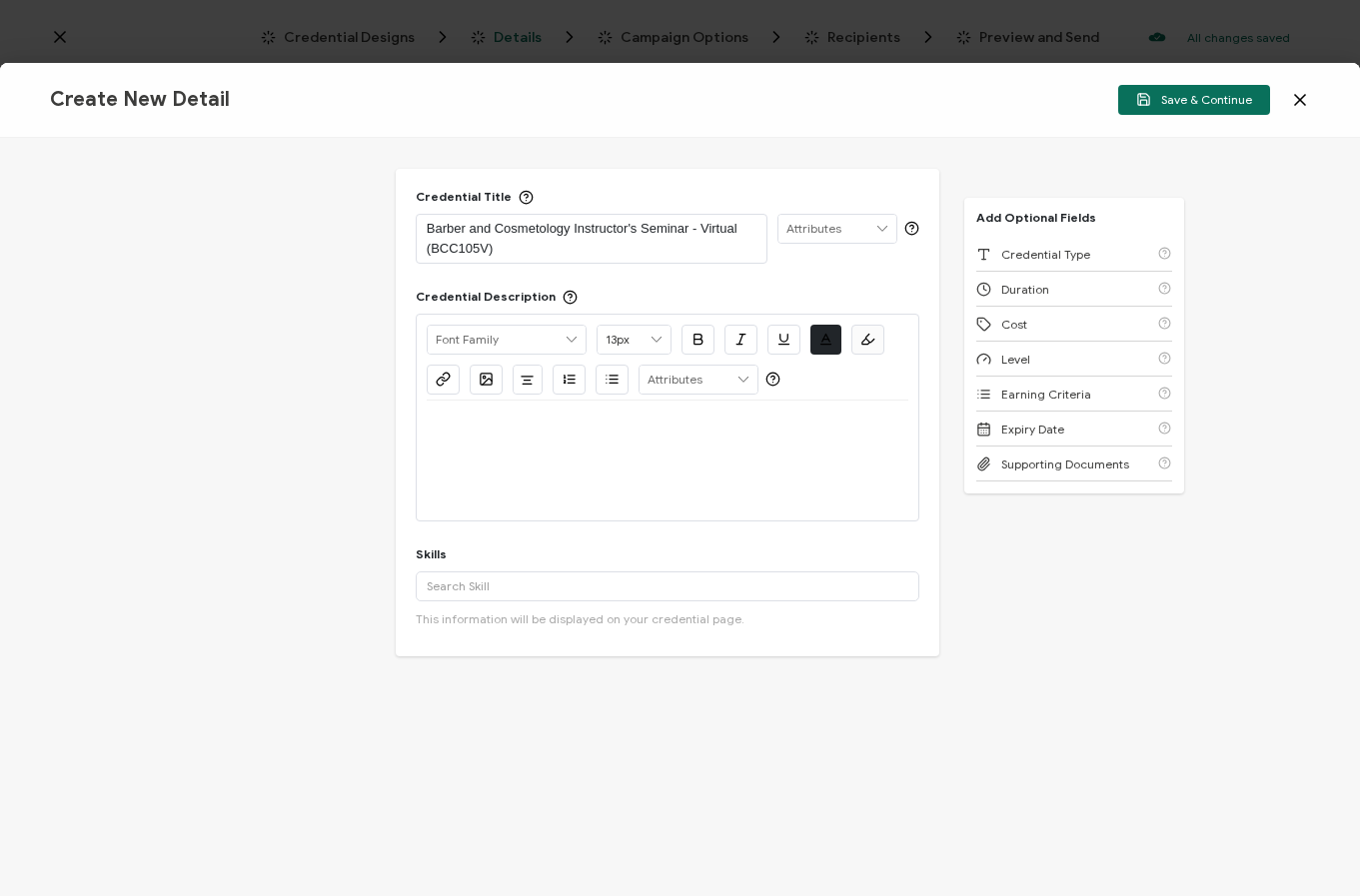 click 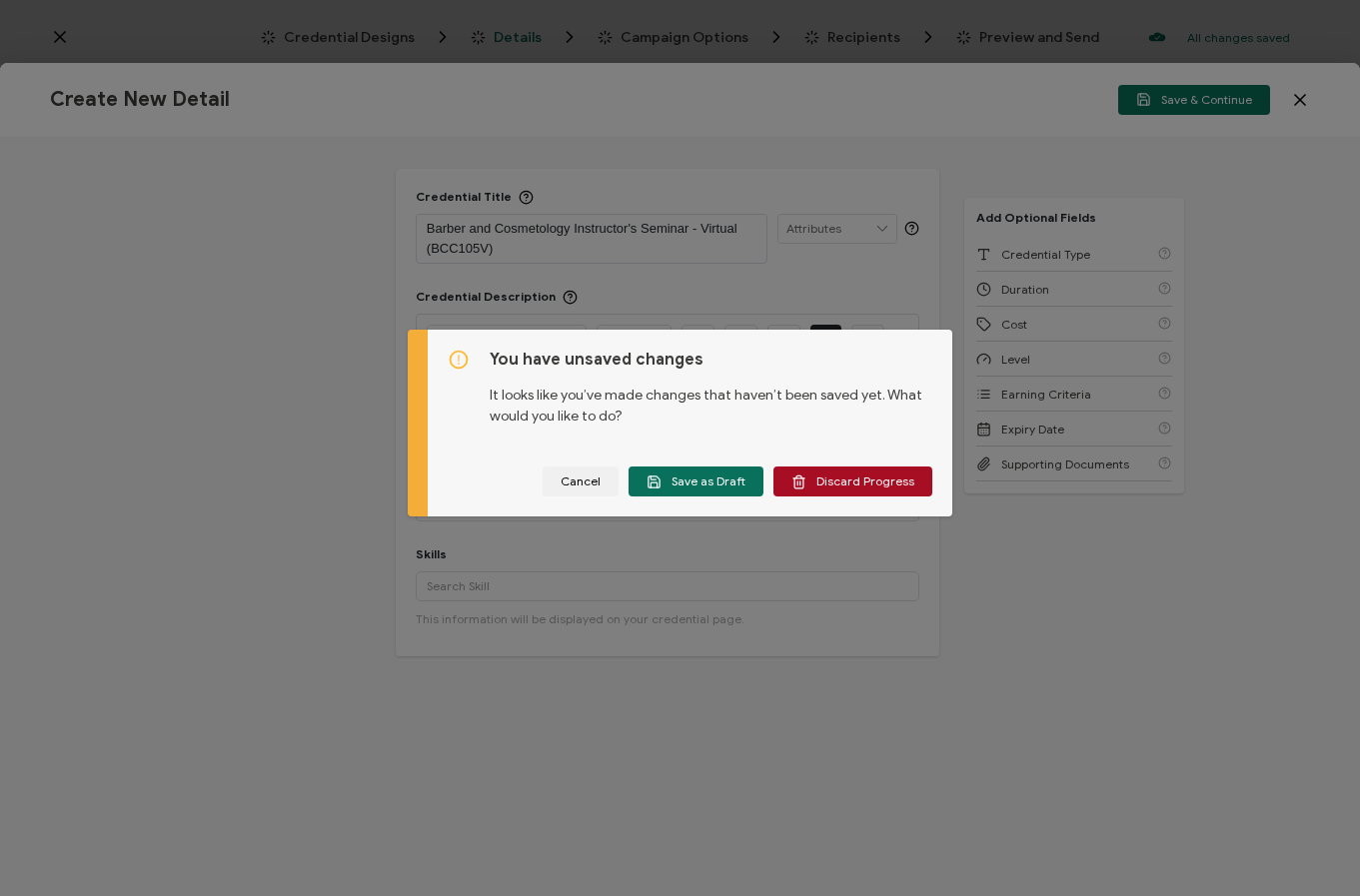 click on "Discard Progress" at bounding box center (852, 481) 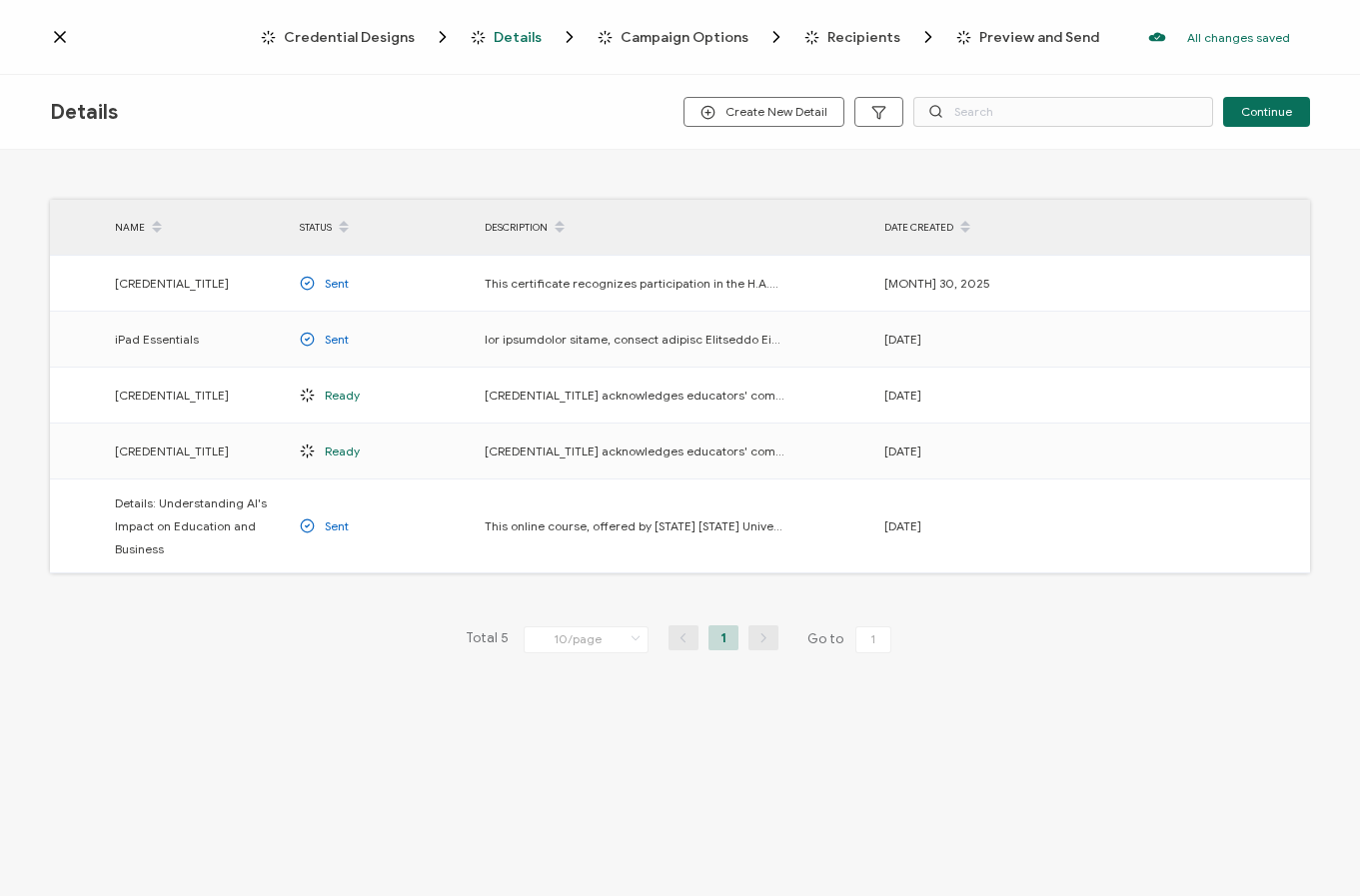 click on "Credential Designs" at bounding box center (349, 37) 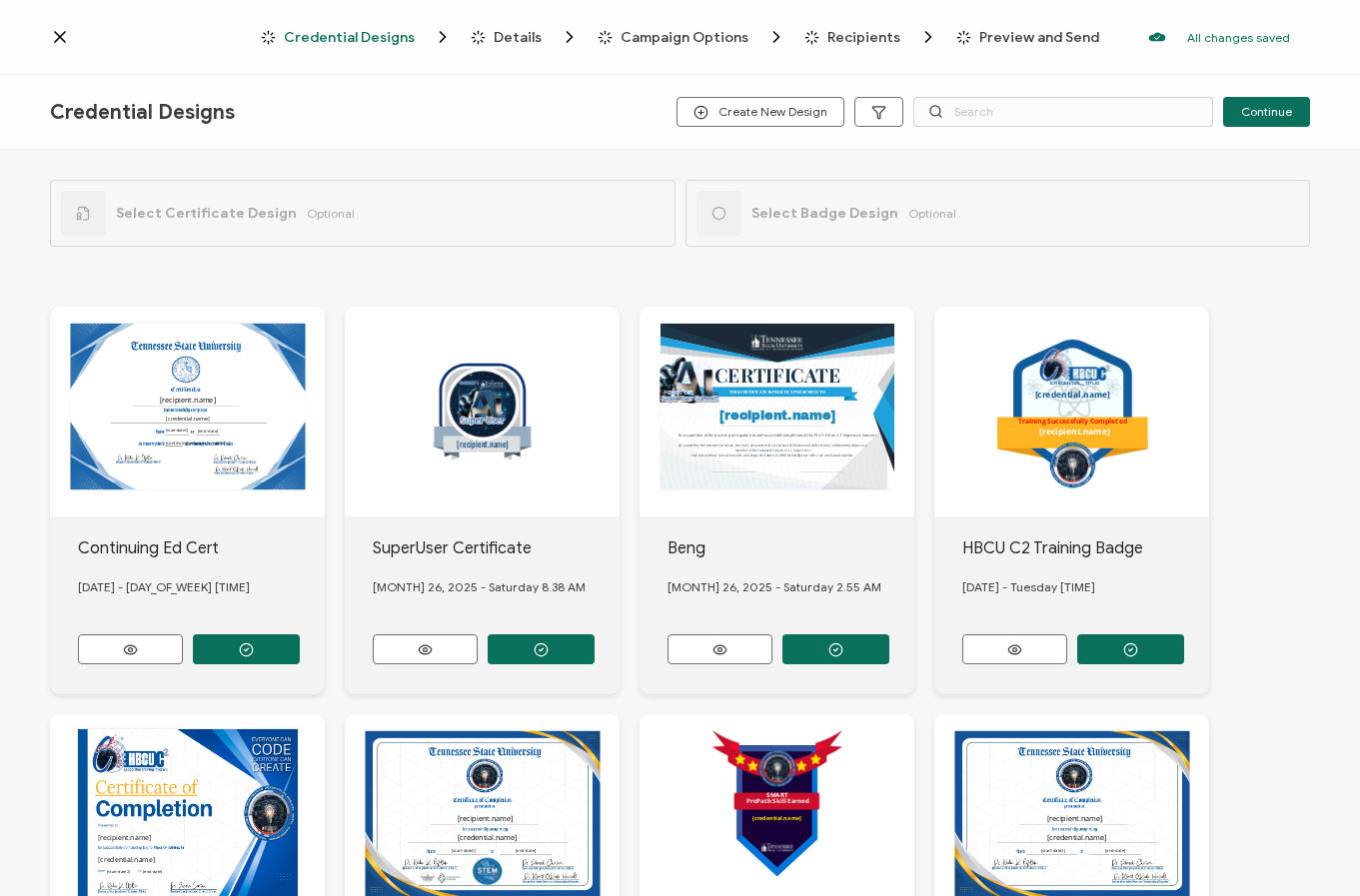 click 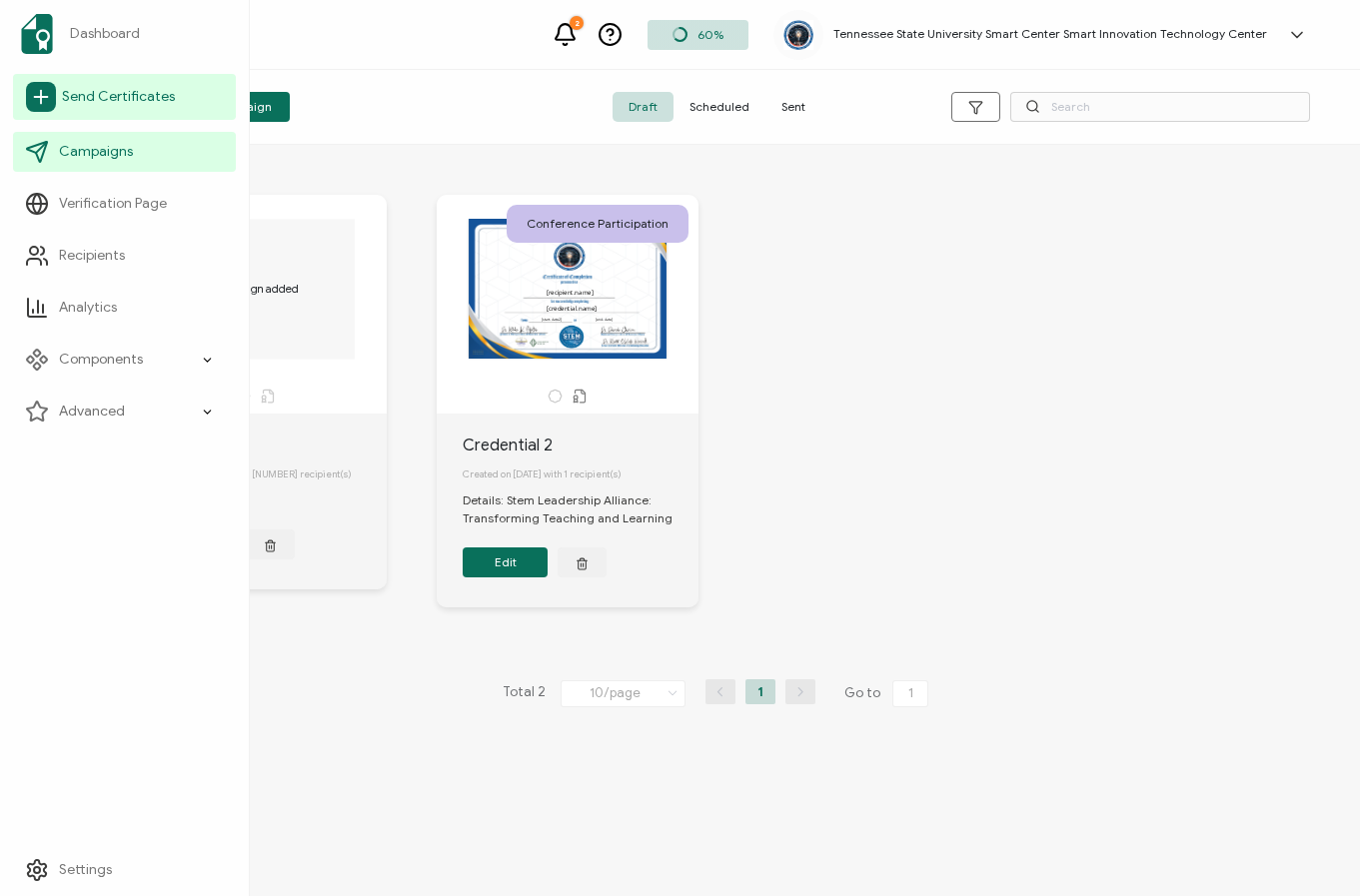 click on "Send Certificates" at bounding box center [118, 97] 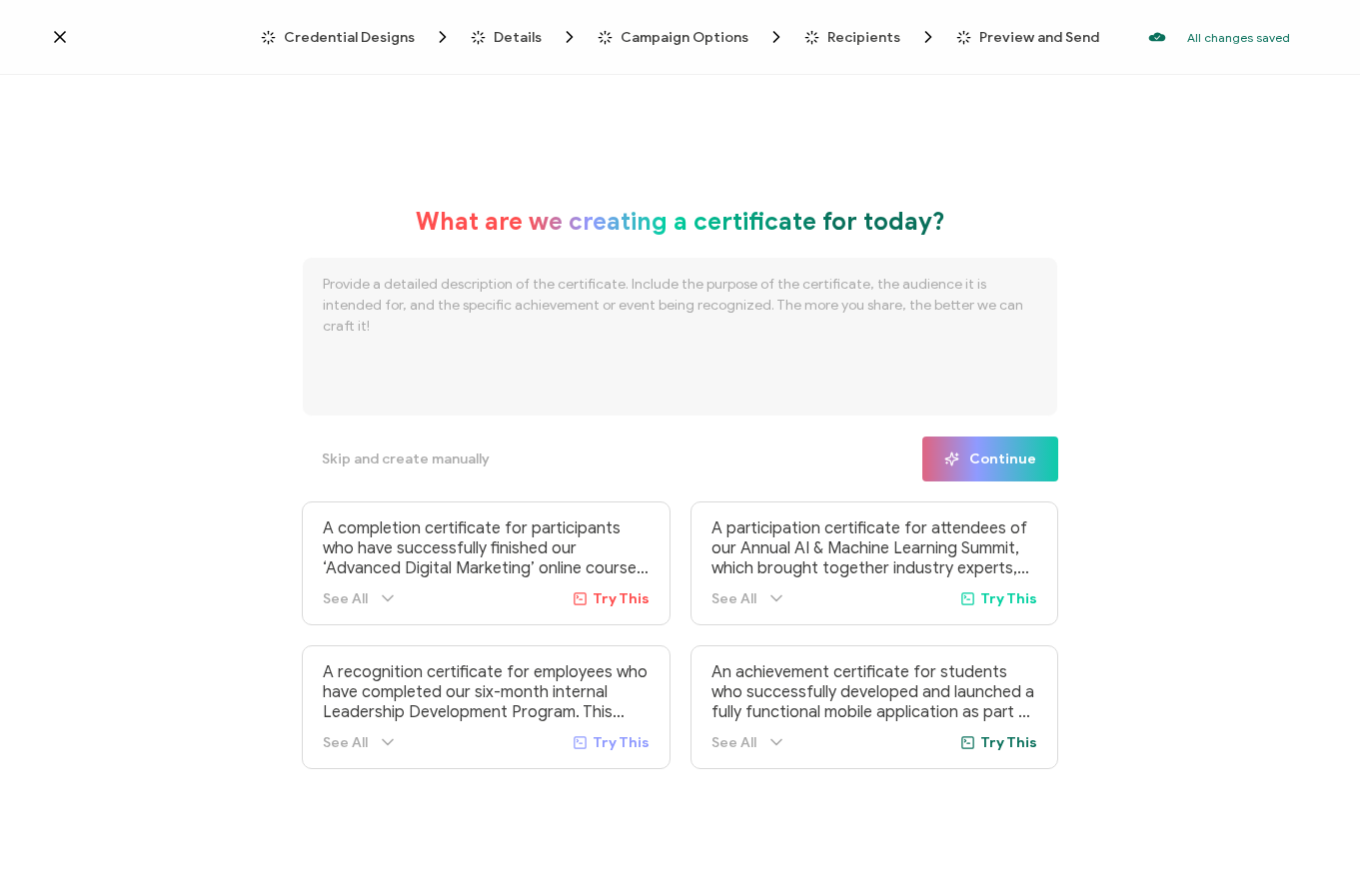 click at bounding box center [680, 337] 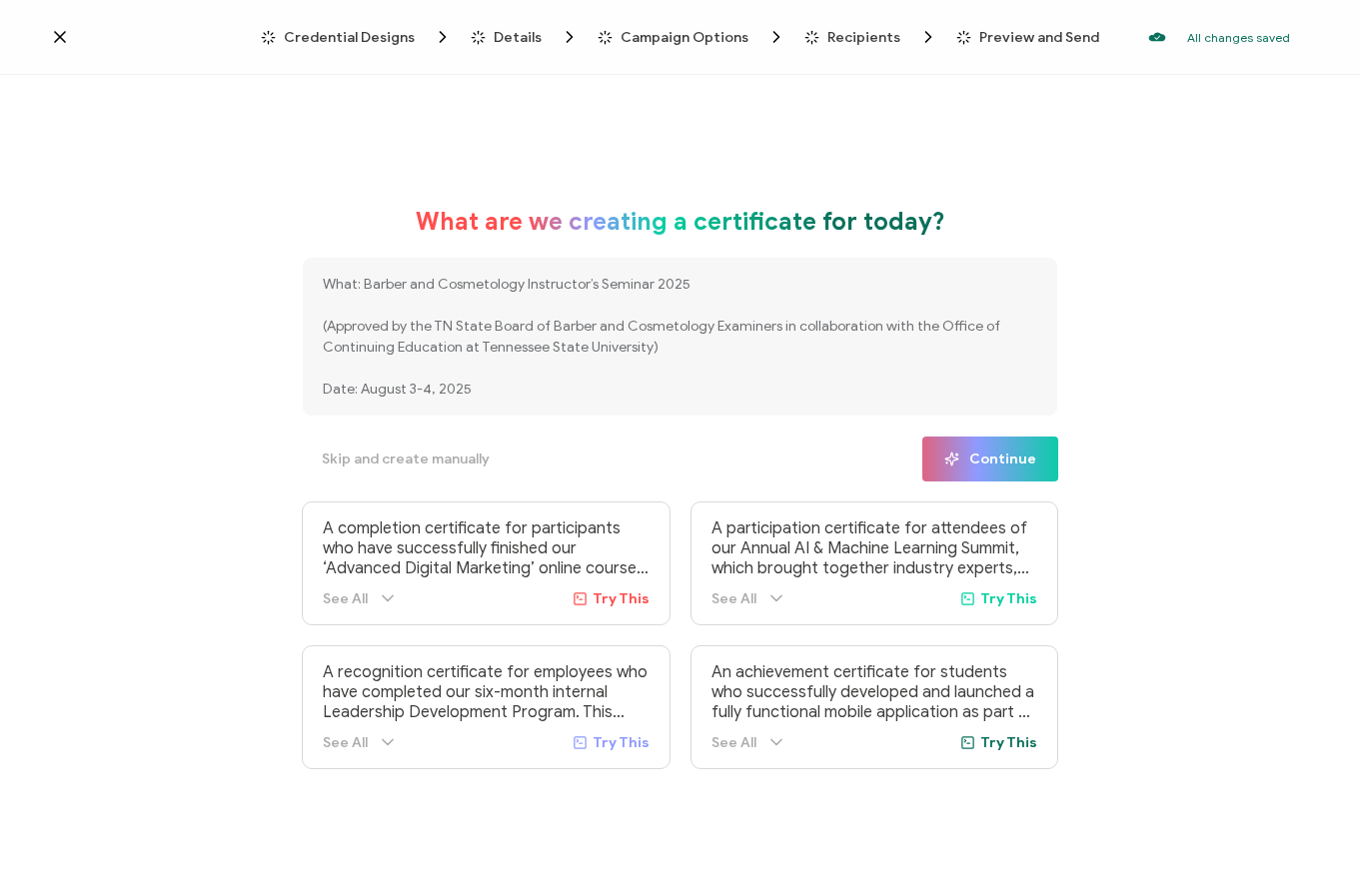scroll, scrollTop: 0, scrollLeft: 0, axis: both 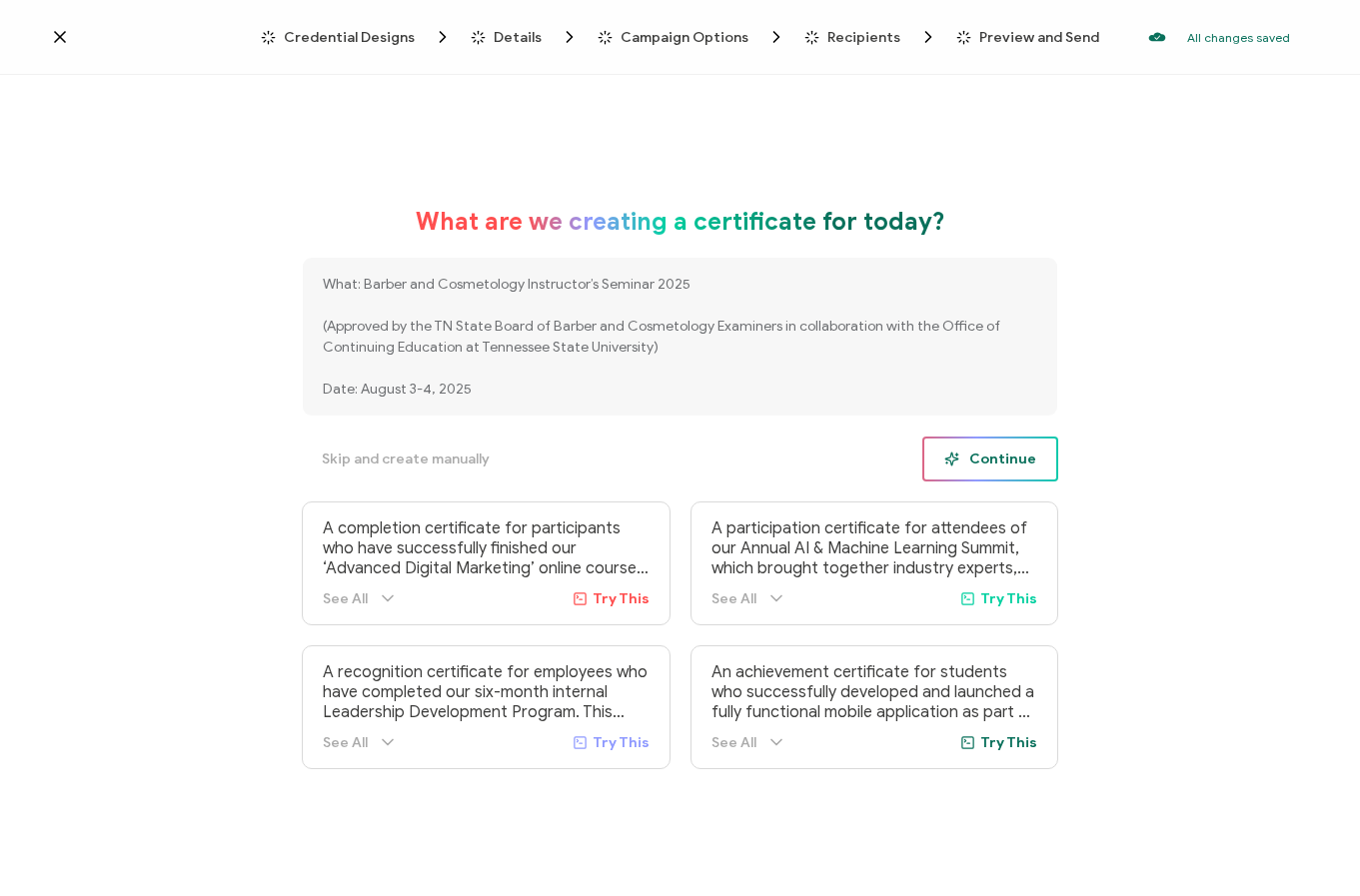 type on "What: Barber and Cosmetology Instructor’s Seminar 2025
(Approved by the TN State Board of Barber and Cosmetology Examiners in collaboration with the Office of Continuing Education at Tennessee State University)
Date: August 3-4, 2025
Where: Tennessee State University- Avon Williams Campus
Time: 7:00am- 5pm (must participate the entirety of both days)
This Year’s Theme:  Teaching with Technology
Participants MUST attend the entire program both days
to attain the Certificate of Completion for 16 hours.
Cost (Payment Information):
Early Bird Registration: Before July 15, 2025: $225
Regular Registration after July 15, 2025:  $250
Day-of Registration-- August 4, 2025: $300" 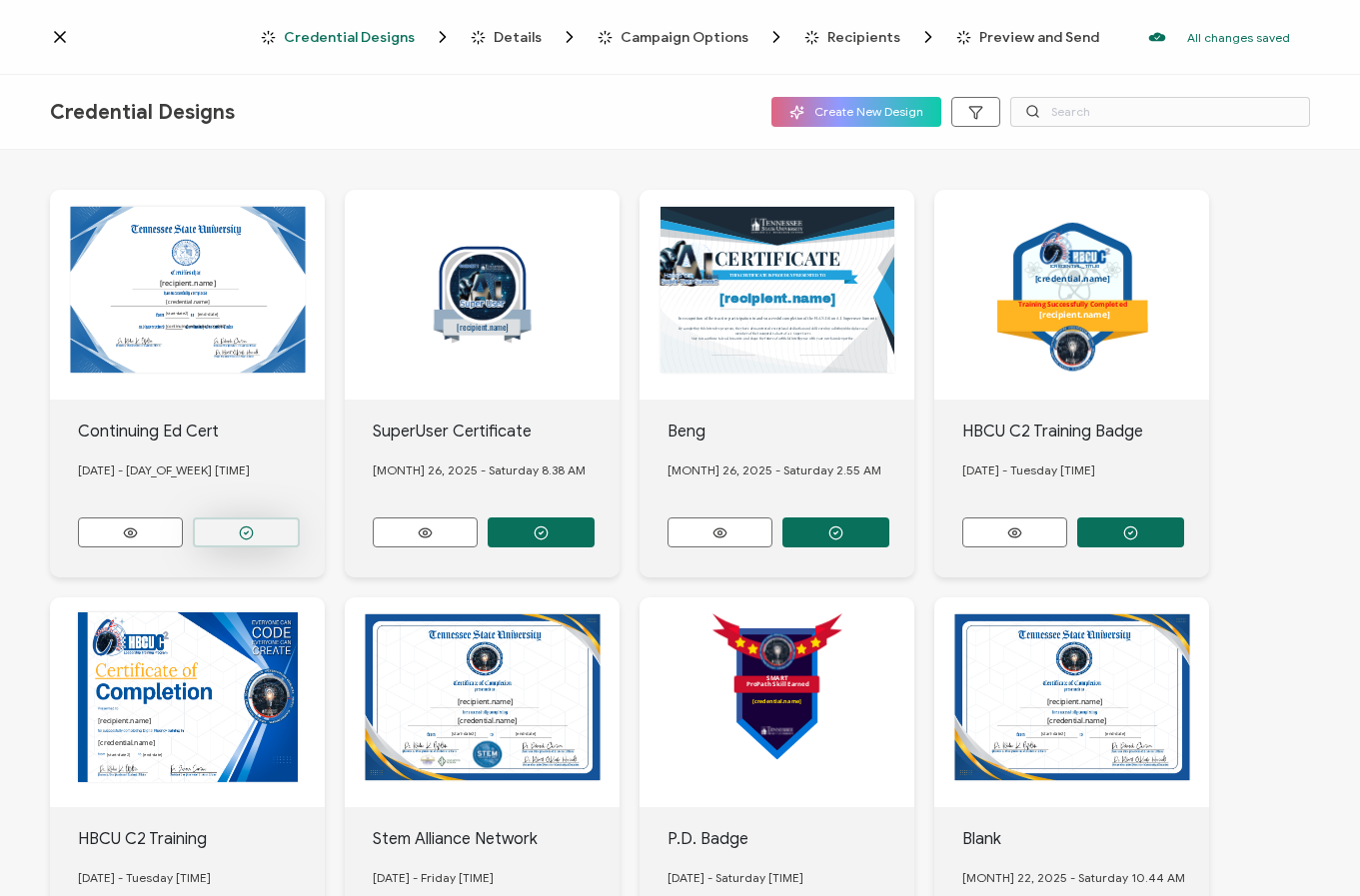 click 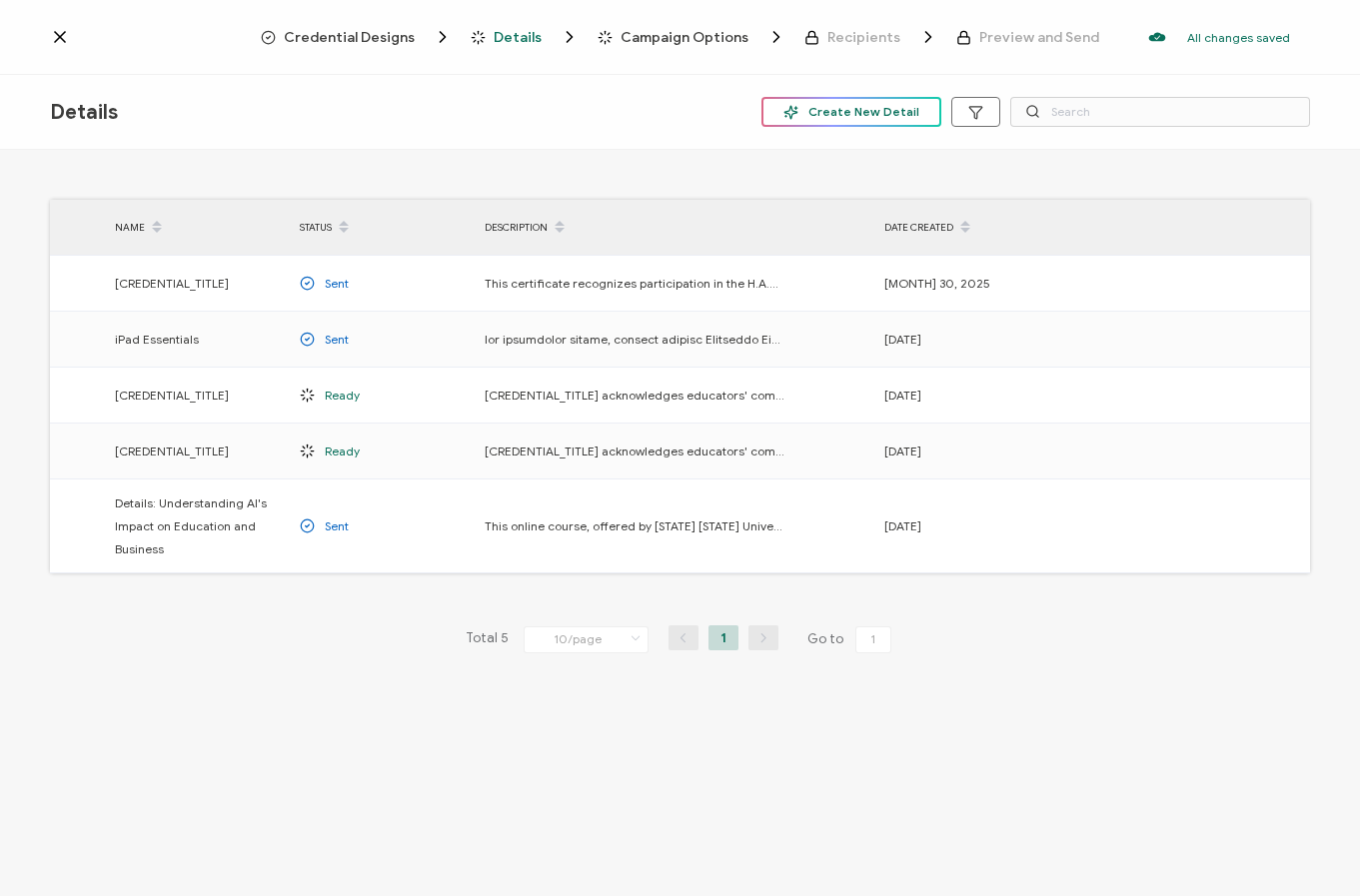 click on "Create New Detail" at bounding box center (851, 112) 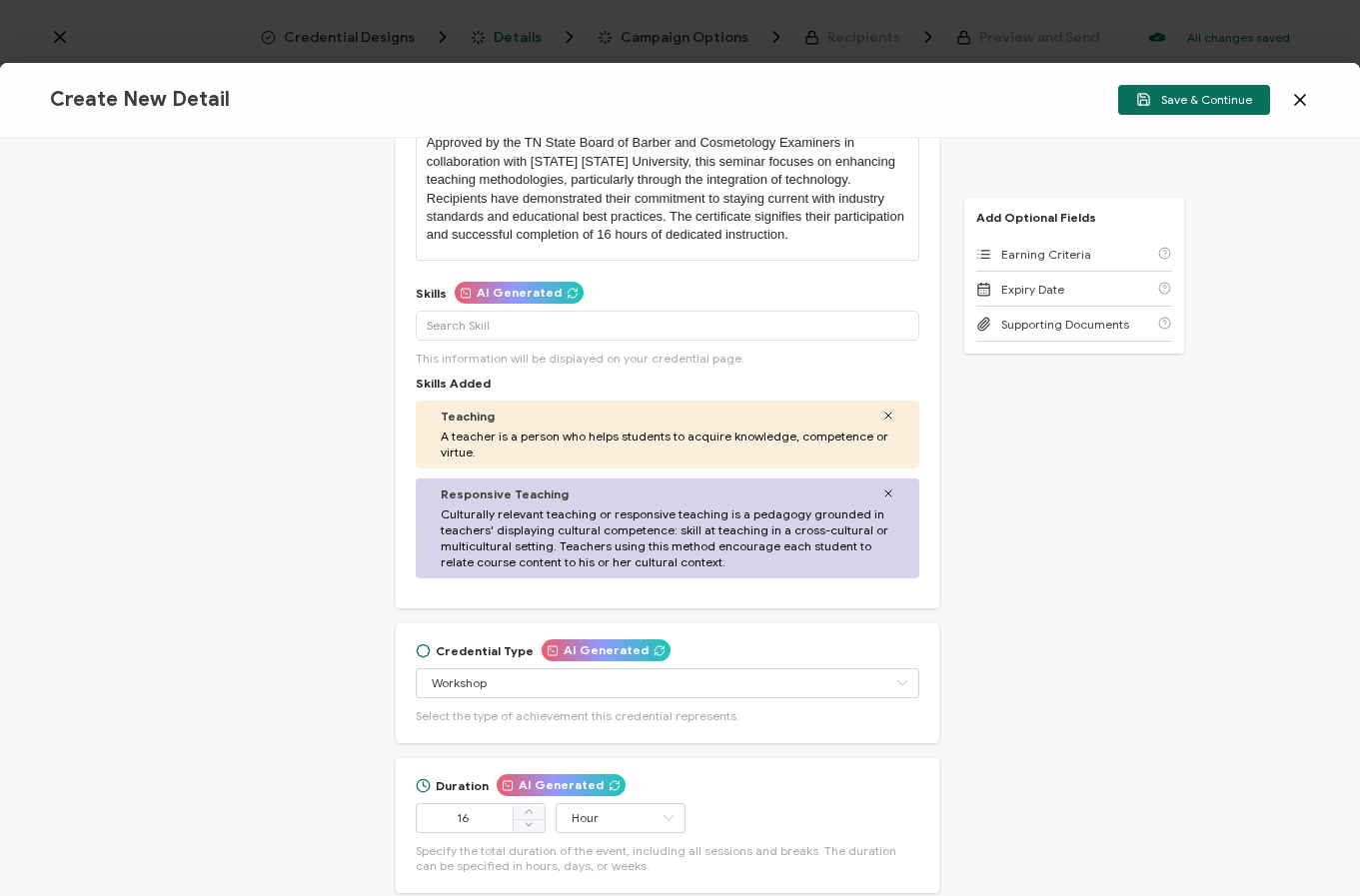scroll, scrollTop: 367, scrollLeft: 0, axis: vertical 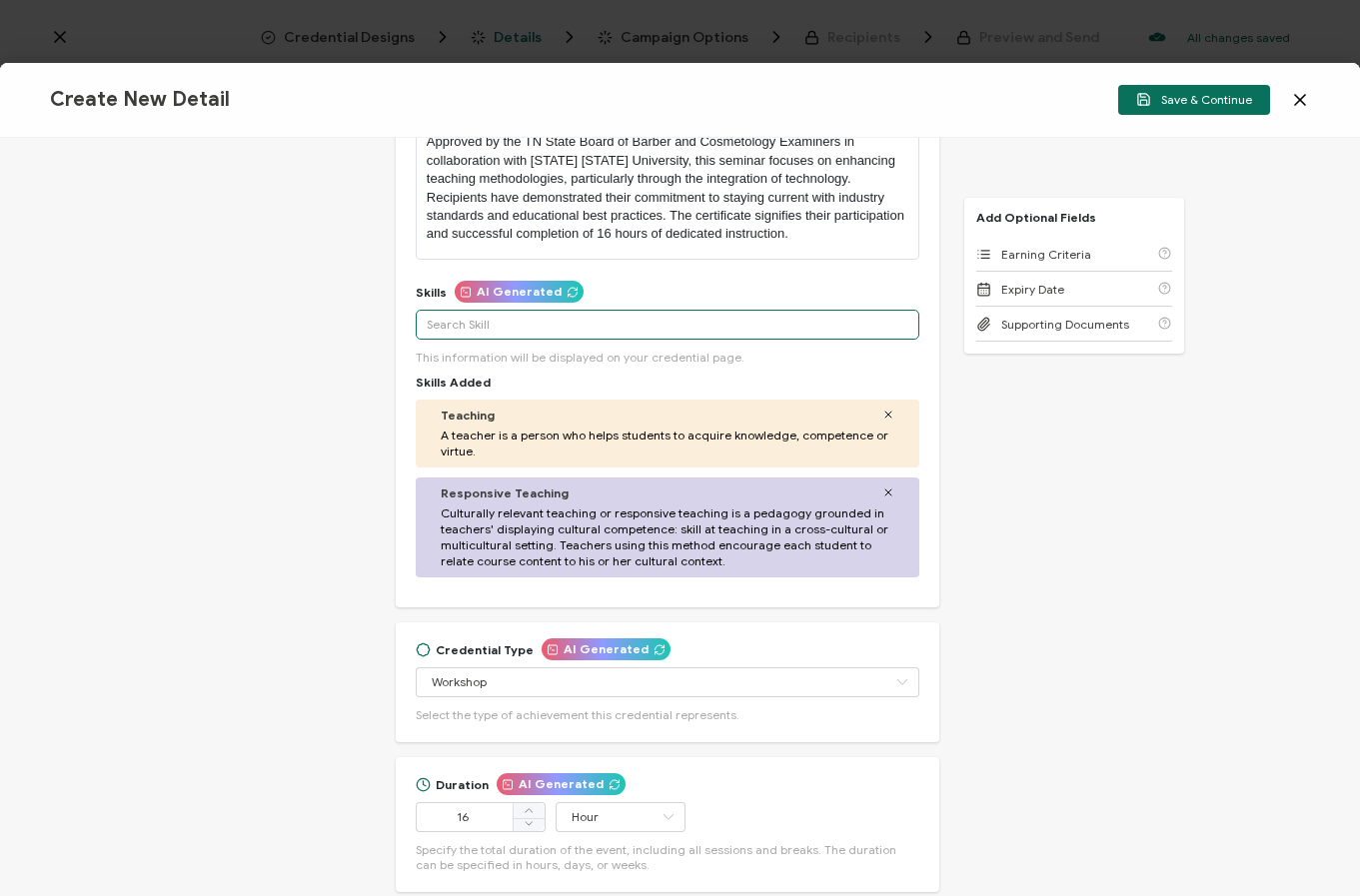 click at bounding box center (668, 325) 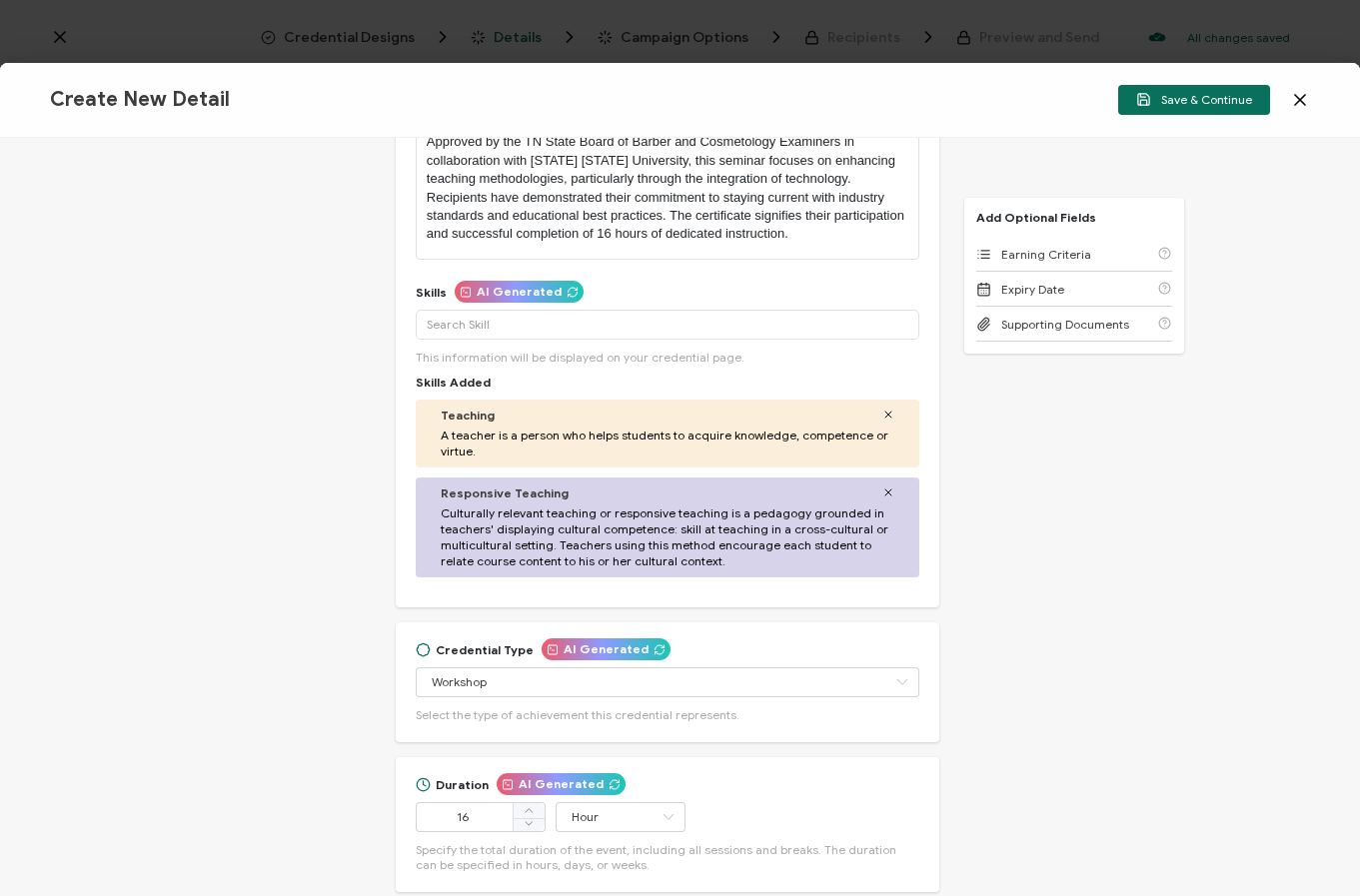 click on "AI Generated" at bounding box center [519, 292] 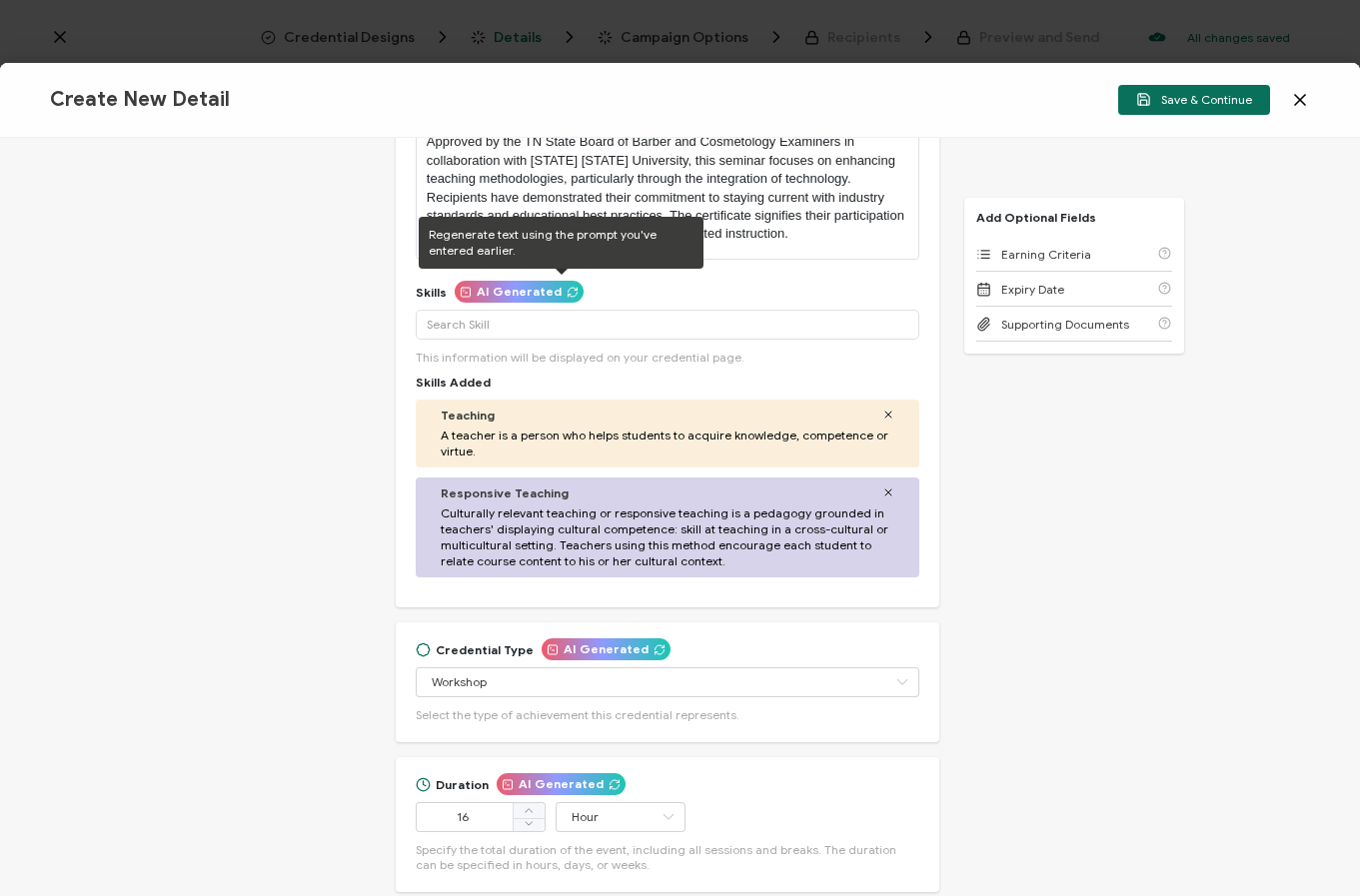 click 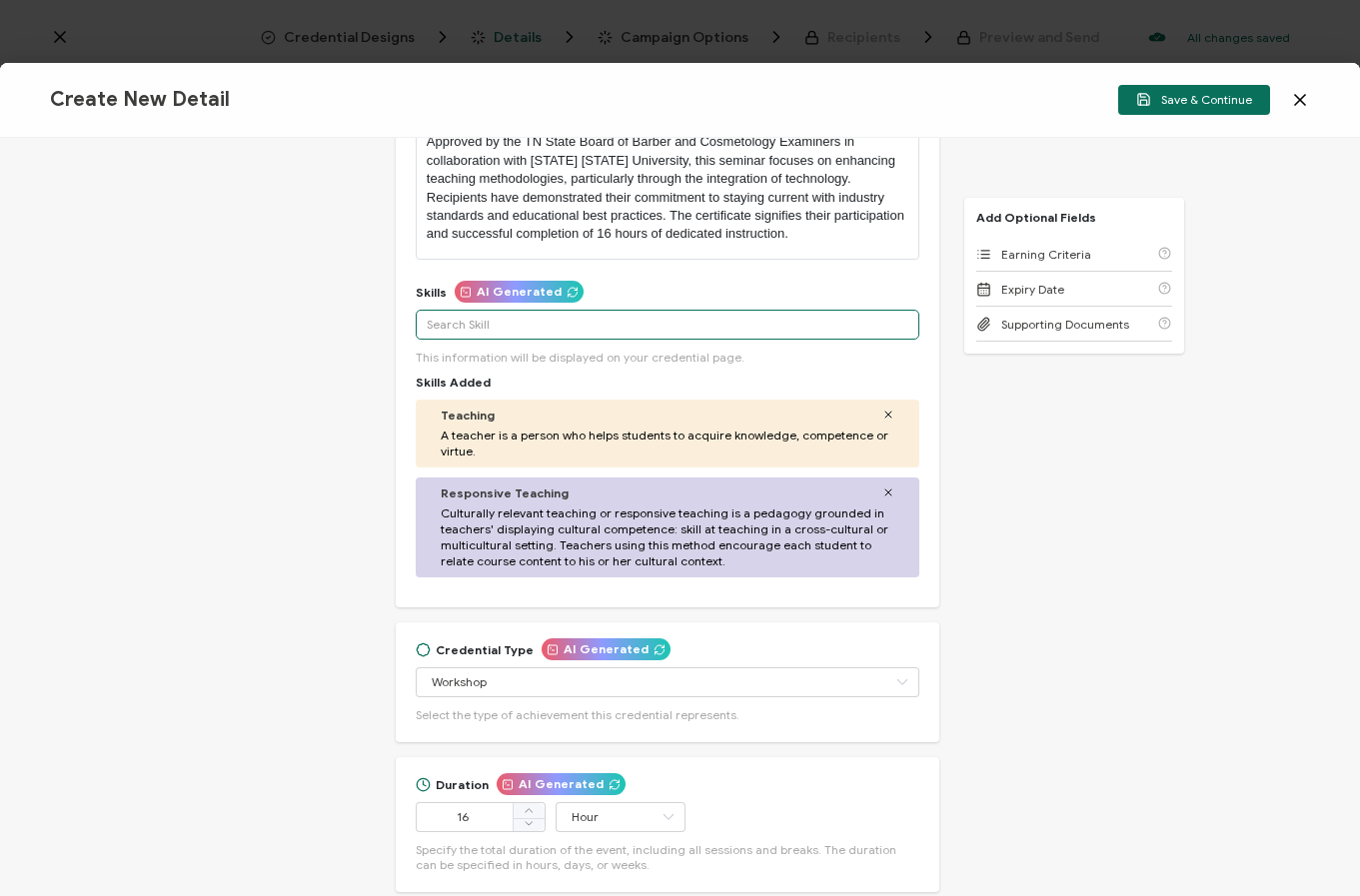 click at bounding box center [668, 325] 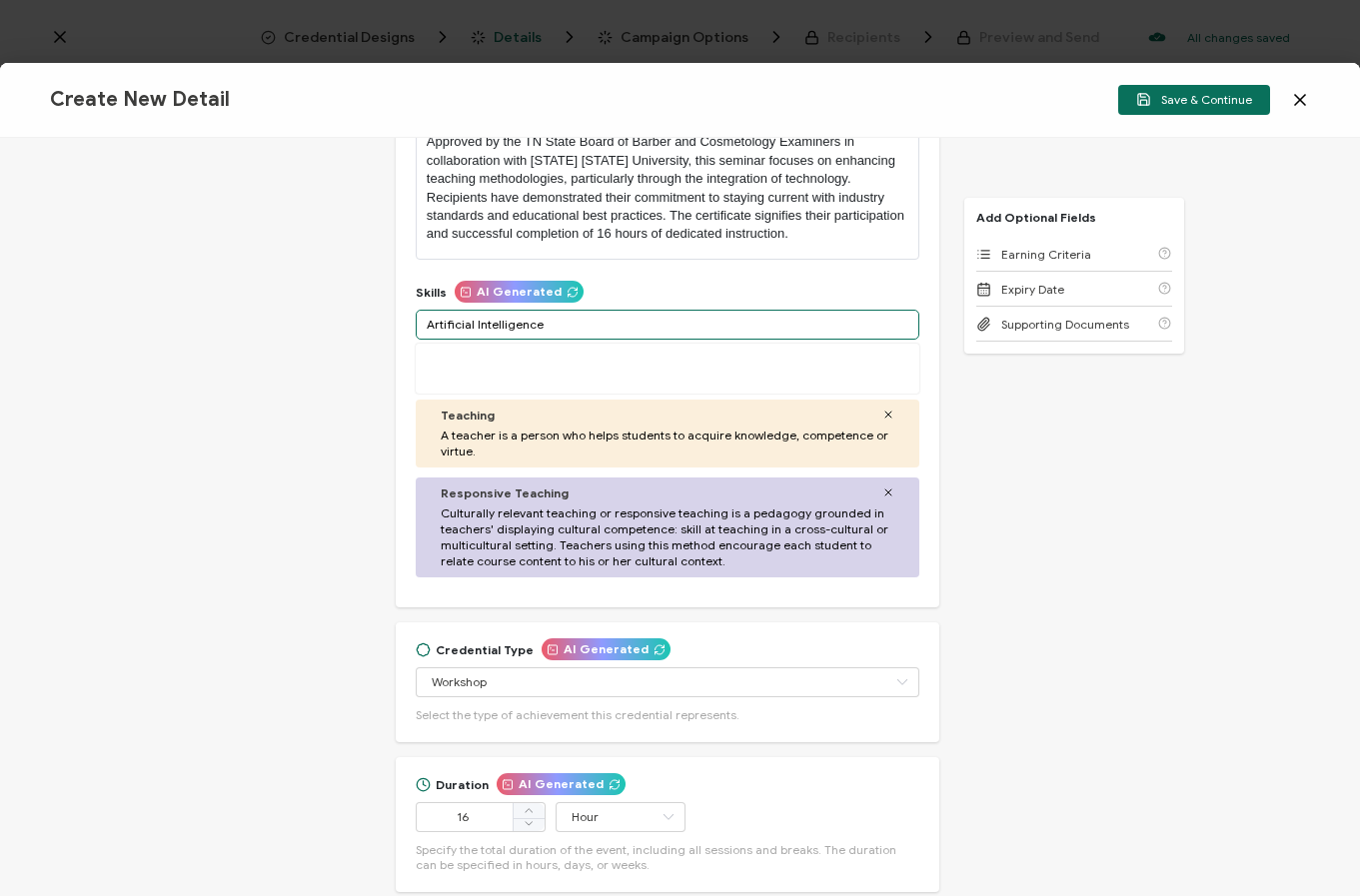 type on "Artificial Intelligence" 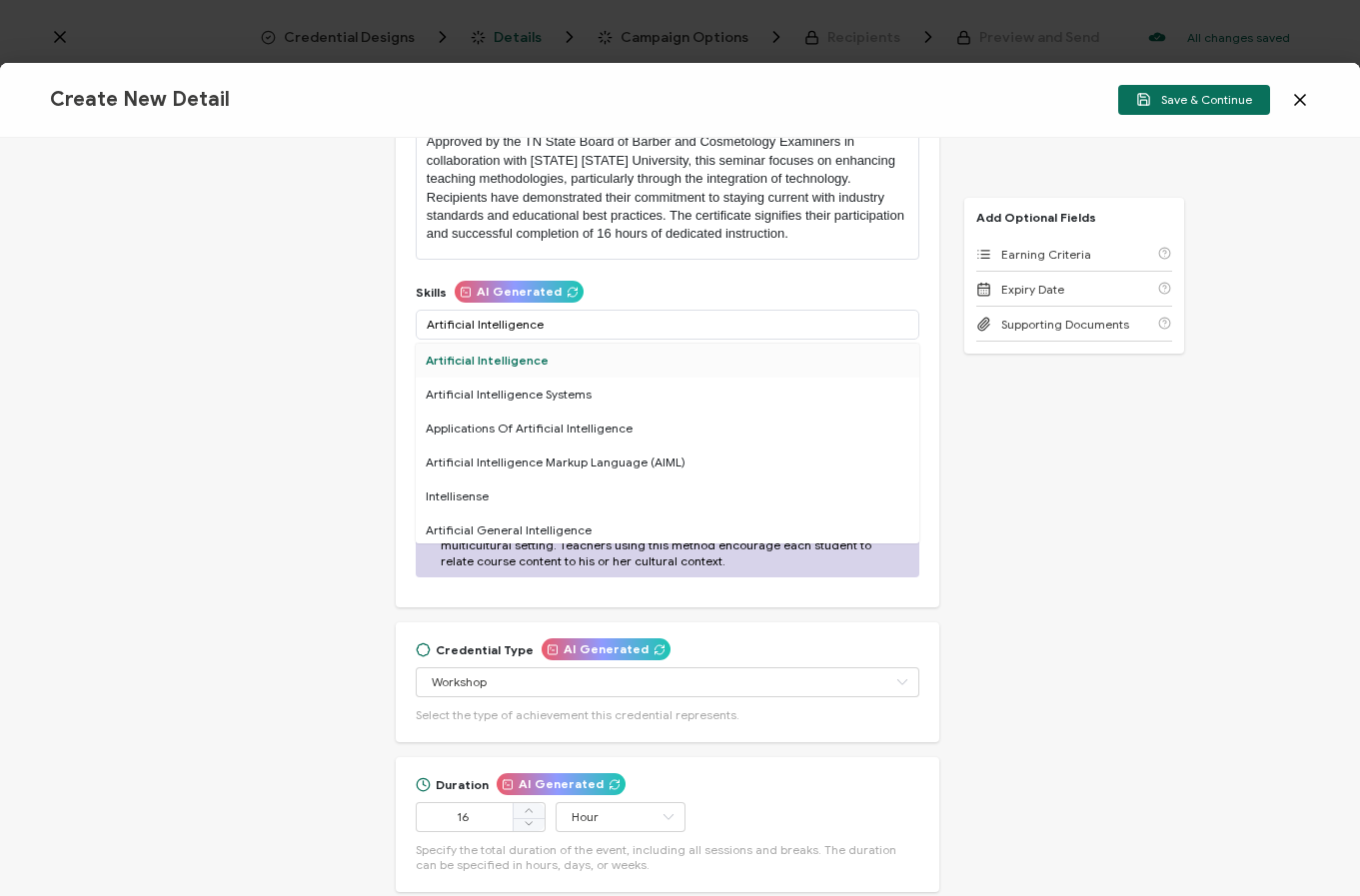 click on "Artificial Intelligence" at bounding box center [668, 361] 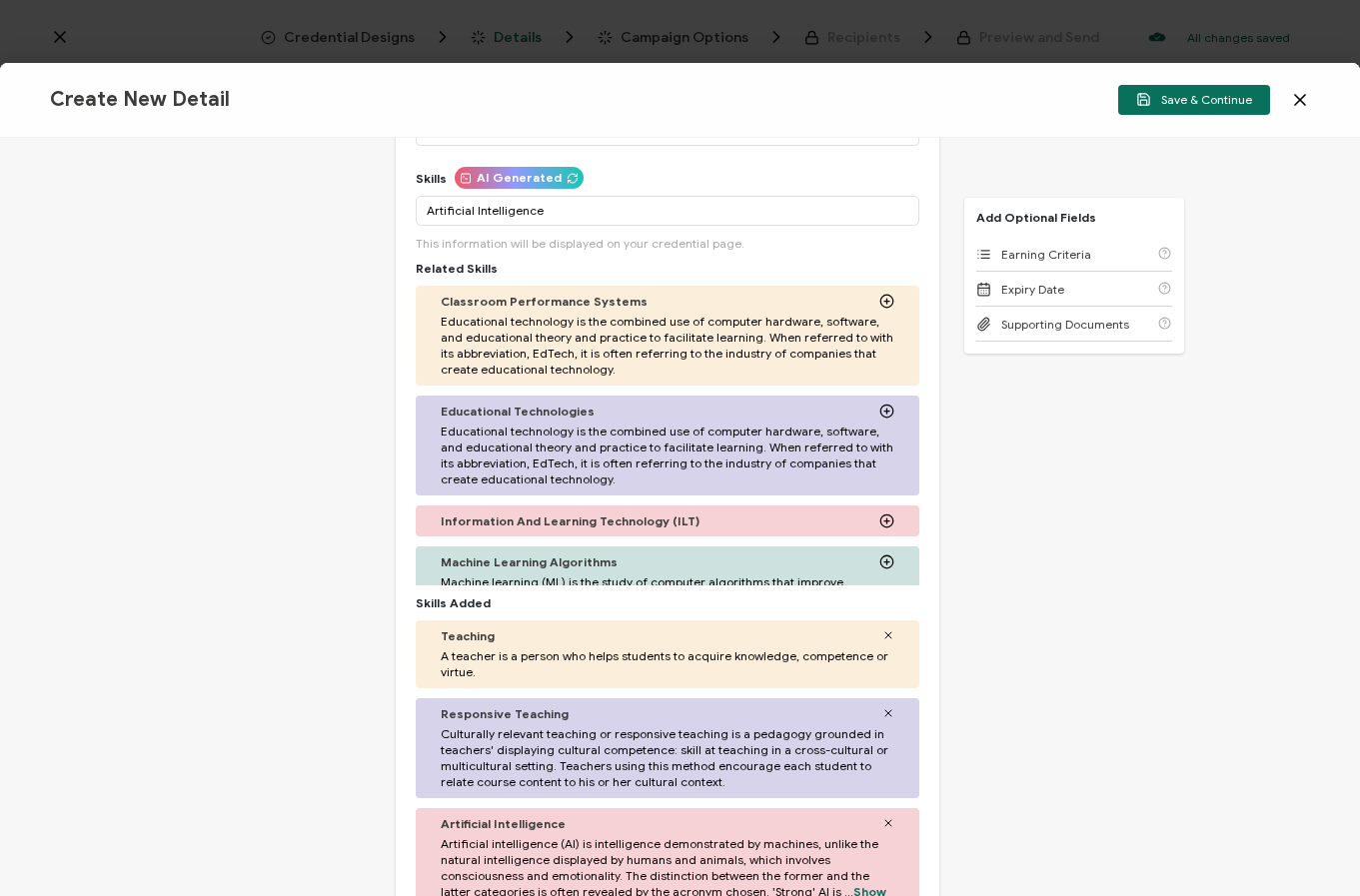 scroll, scrollTop: 483, scrollLeft: 0, axis: vertical 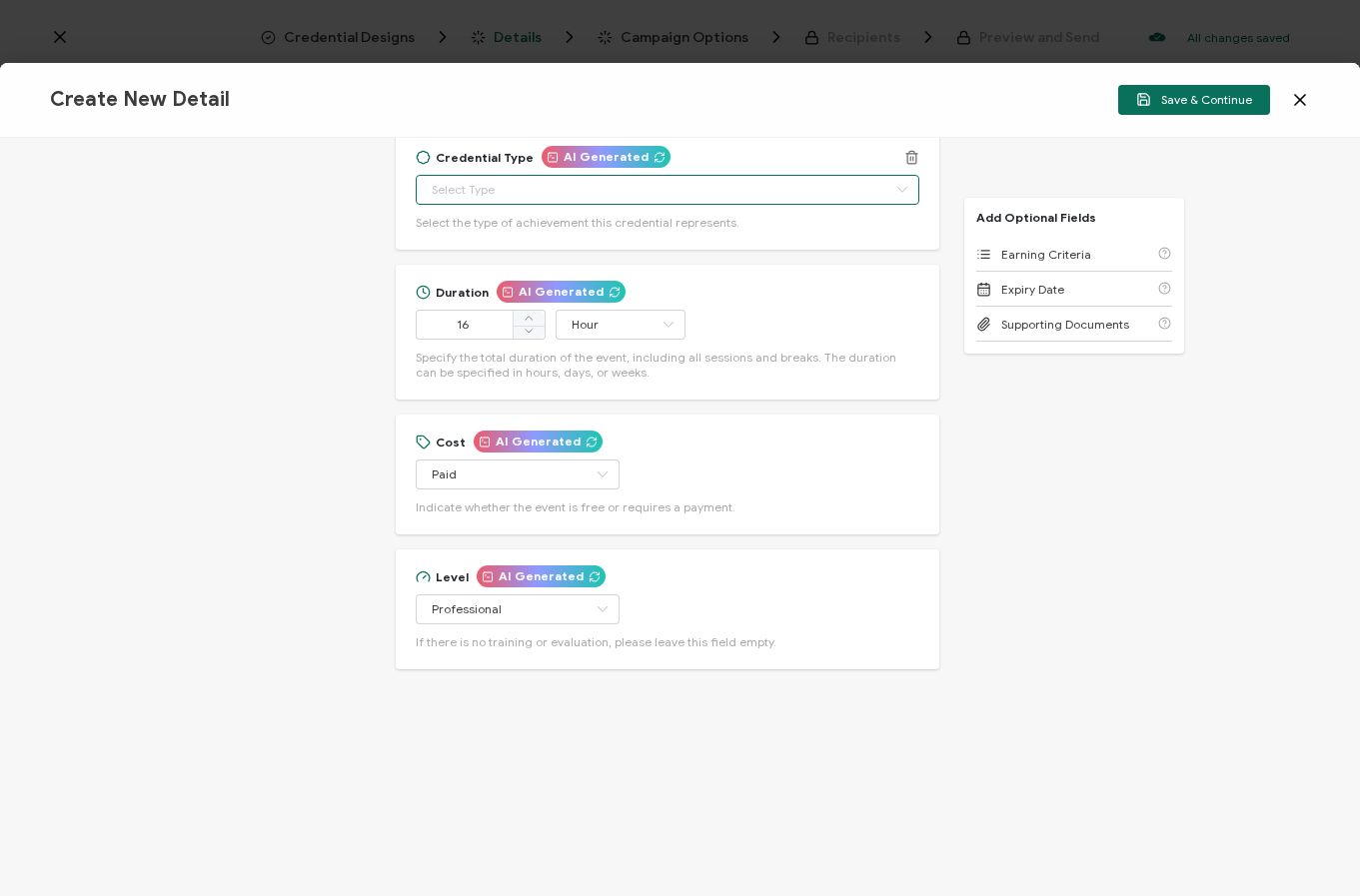 click at bounding box center [668, 190] 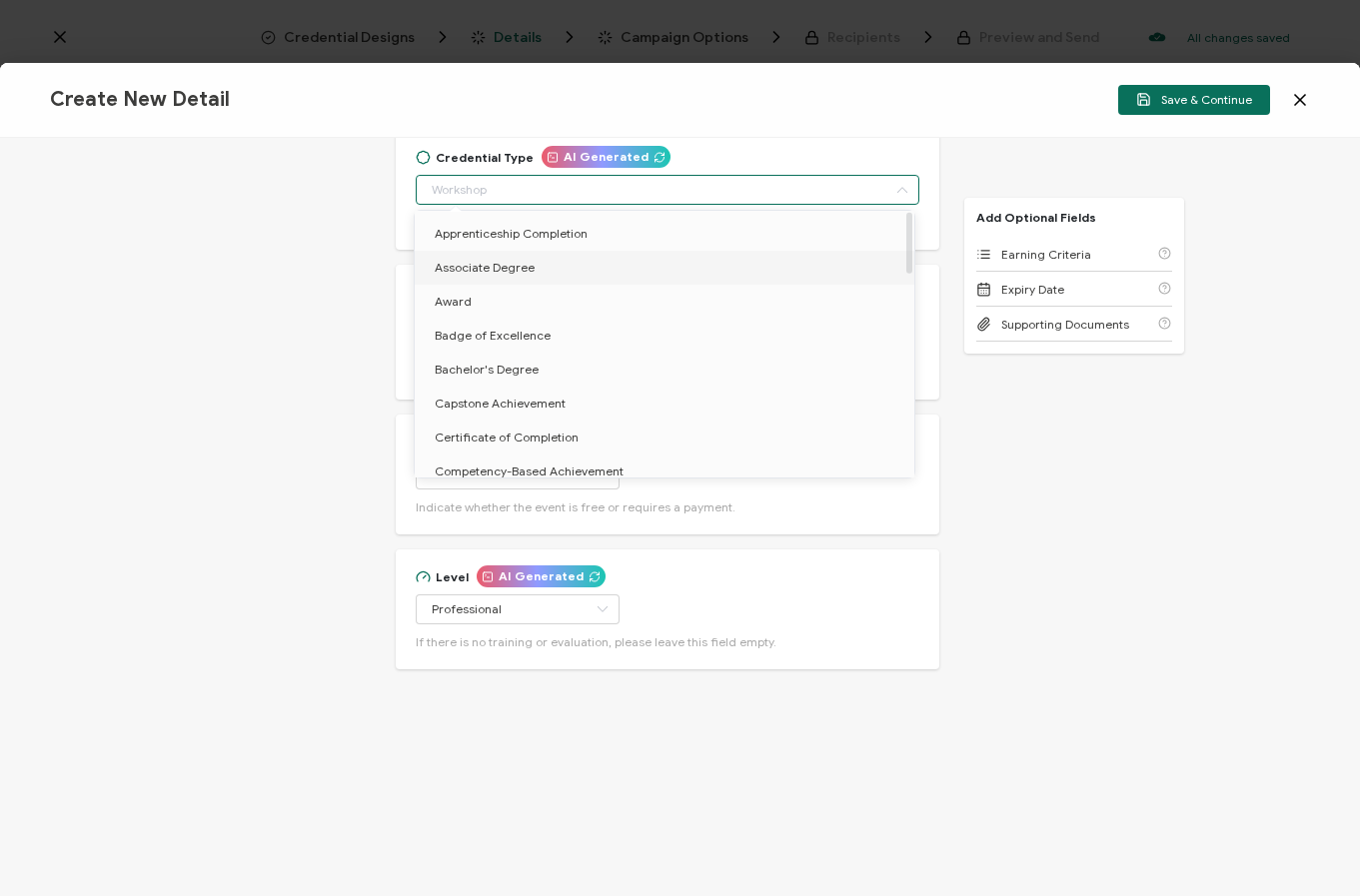 scroll, scrollTop: 0, scrollLeft: 0, axis: both 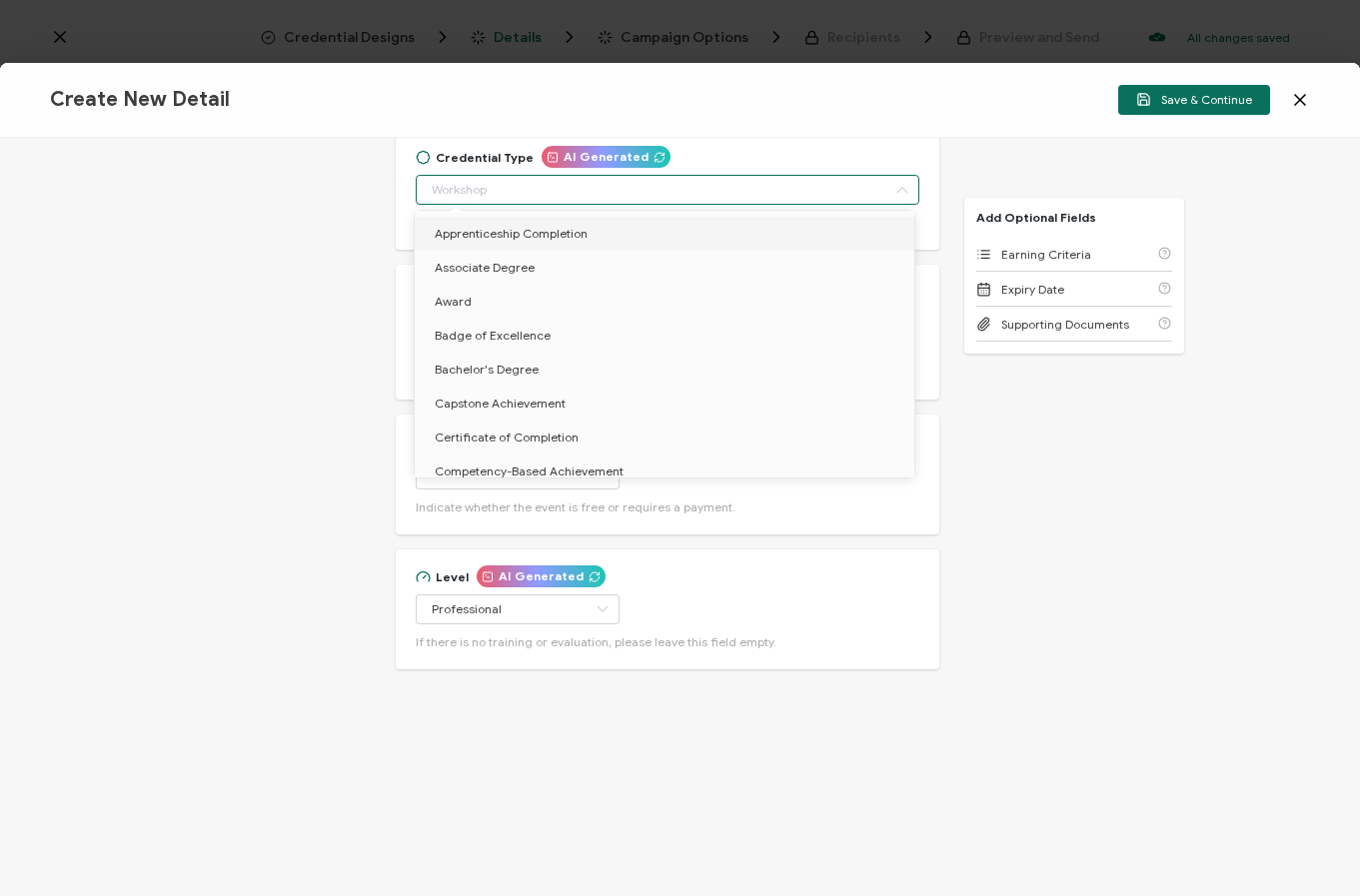 click on "Credential Title
AI Generated       Barber & Cosmetology Instructor Seminar 2025: Teaching with Technology   ISSUER
Issuer Name
Credential Description
Regenerate   Alright Sans Amita Archivo Black Arial Arimo Blinker Caveat Charm Charmonman Cinzel EB Garamond Farro Fira Sans Gelasio Gilroy Great Vibes Grenze Hanken Grotesk Inconsolata Josefin Sans Kolektif House Kufam Lato Libre Caslon Text Lora Lugrasimo Markazi Text Merienda Merriweather Montserrat Muli Noto Sans Noto Serif Nunito Open Sans Open Sans Condensed Orbitron Oswald Playfair Display Poppins PT Sans PT Sans Narrow PT Serif Quicksand Raleway Red Hat Display Roboto Roboto Condensed Roboto Slab Rubik Slabo 27px Source Sans Pro Spartan Tajawal Titillium Web Ubuntu UnifrakturCook UnifrakturMaguntia Work Sans   13px 11px 12px 13px 14px 15px 16px 17px 18px 19px 20px 21px 22px 23px 24px 25px" at bounding box center [680, 516] 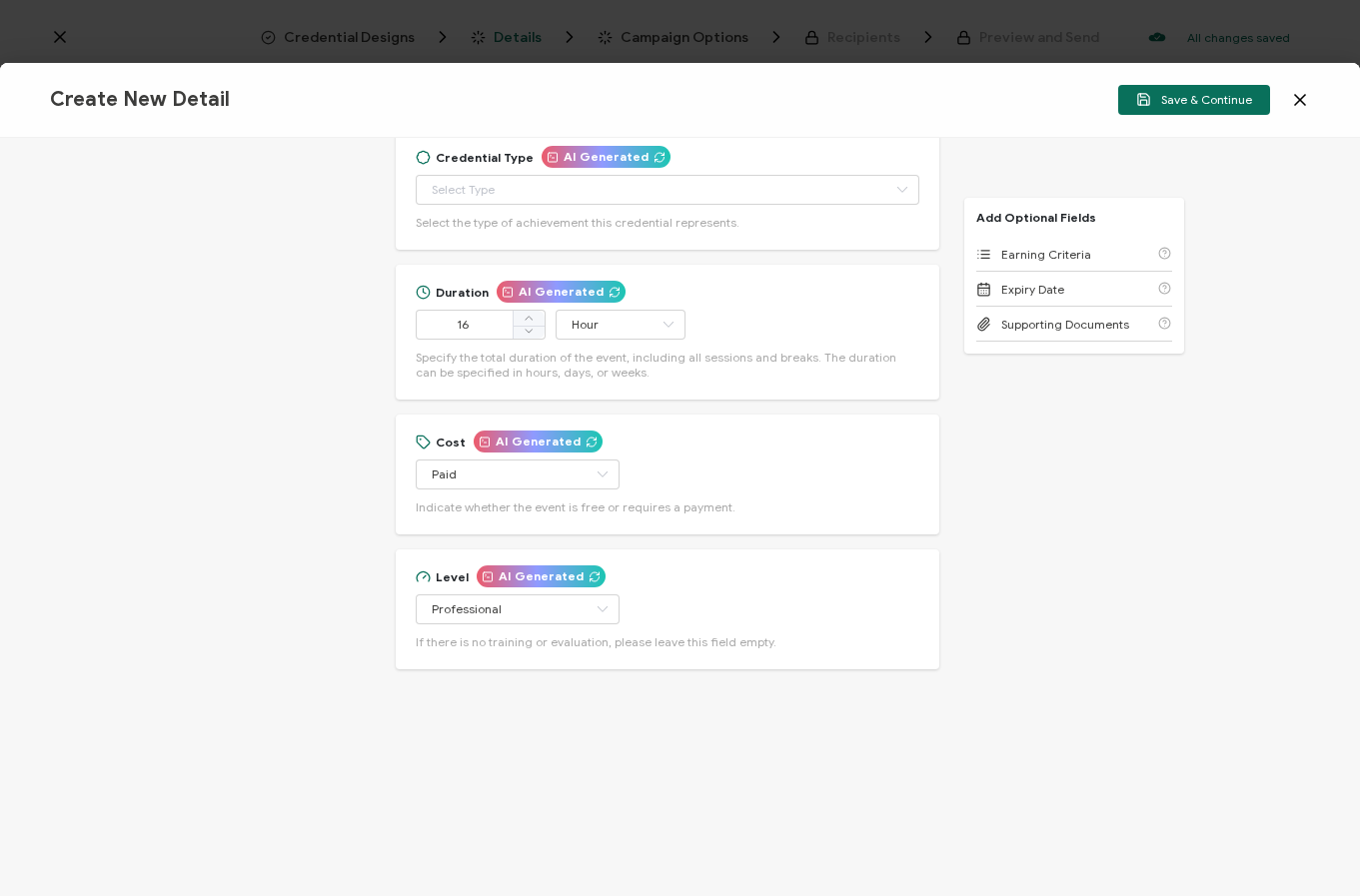 type on "Workshop" 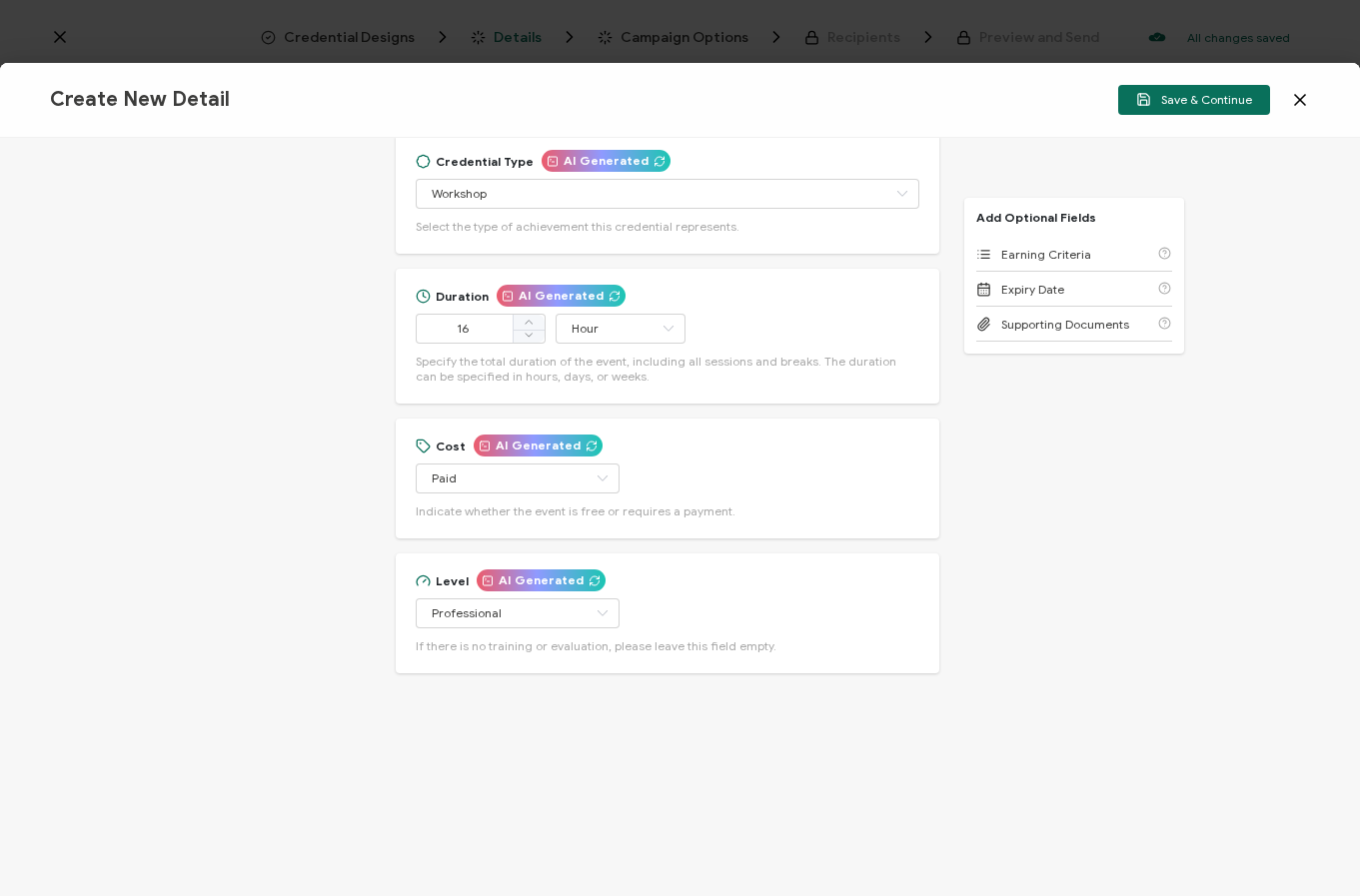 scroll, scrollTop: 1300, scrollLeft: 0, axis: vertical 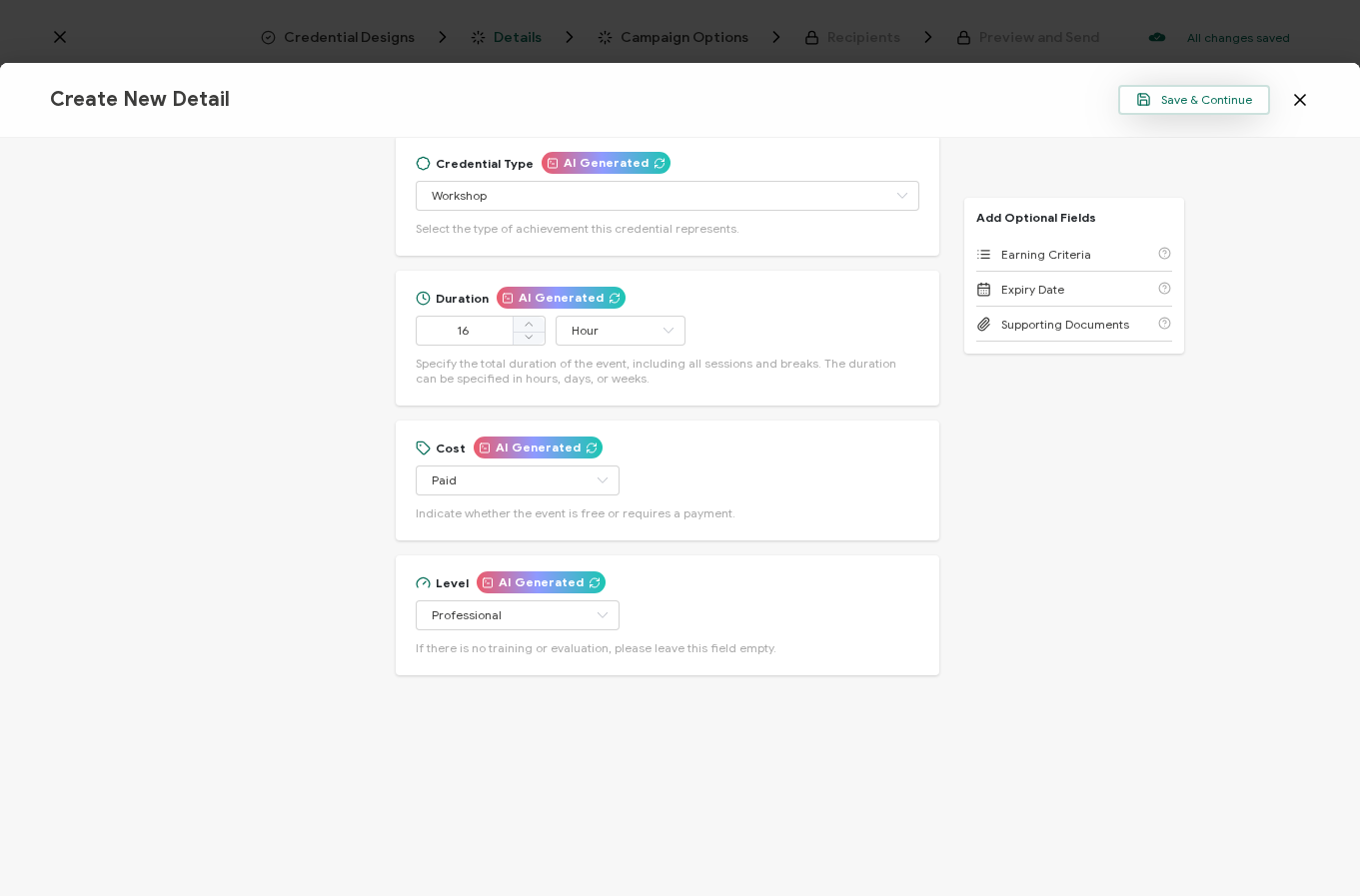 click on "Save & Continue" at bounding box center [1194, 99] 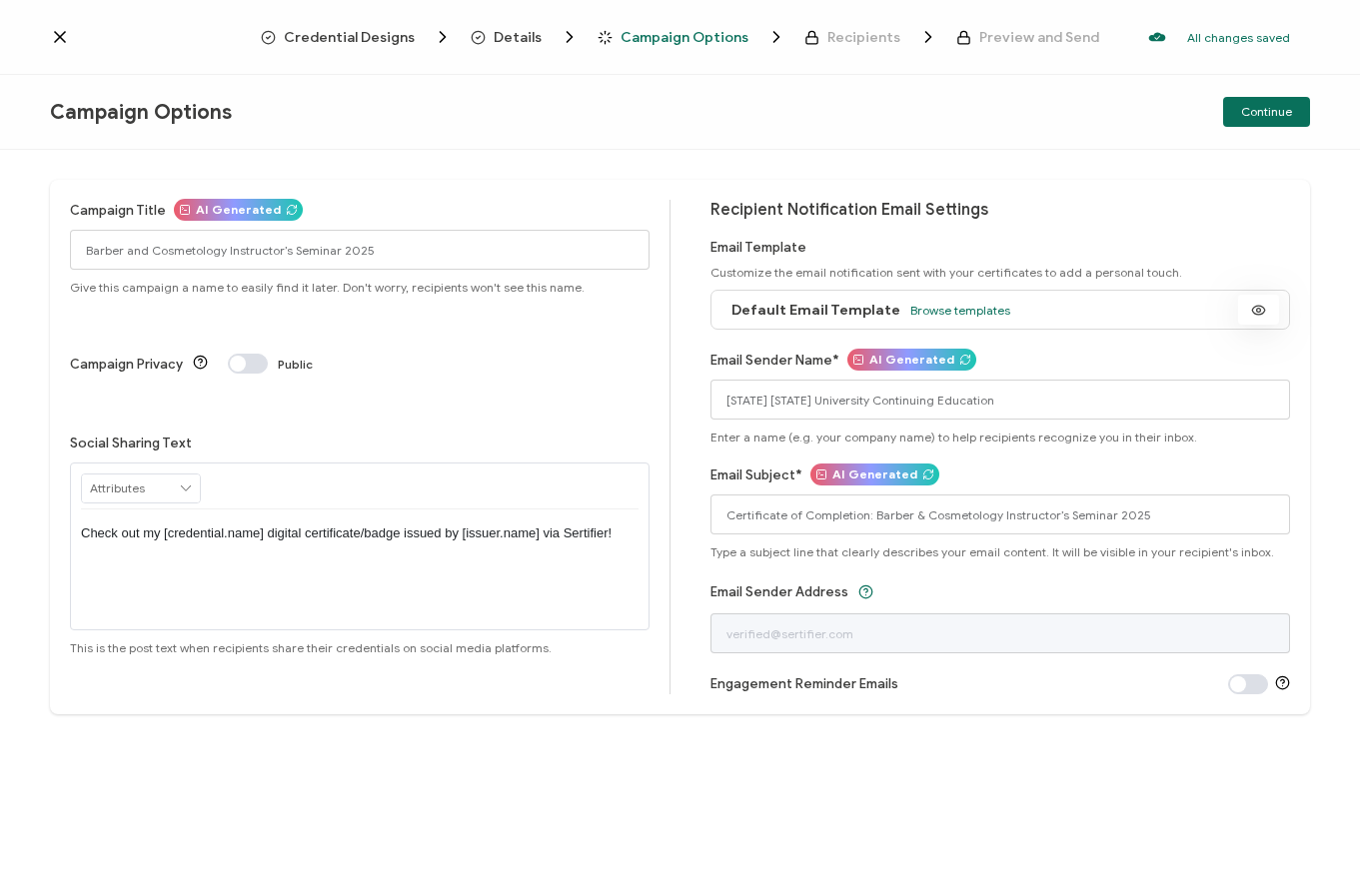 click 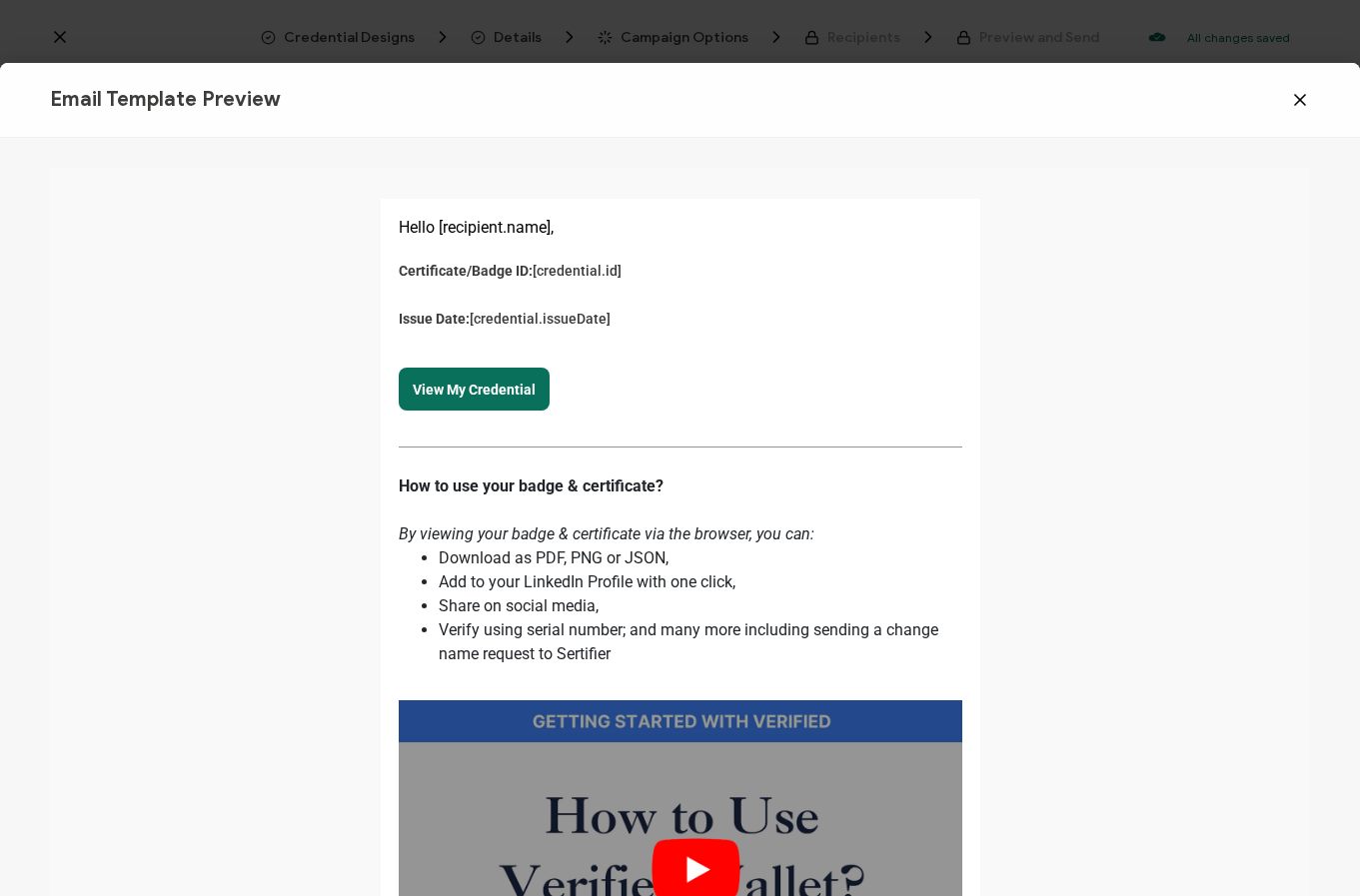 scroll, scrollTop: 0, scrollLeft: 0, axis: both 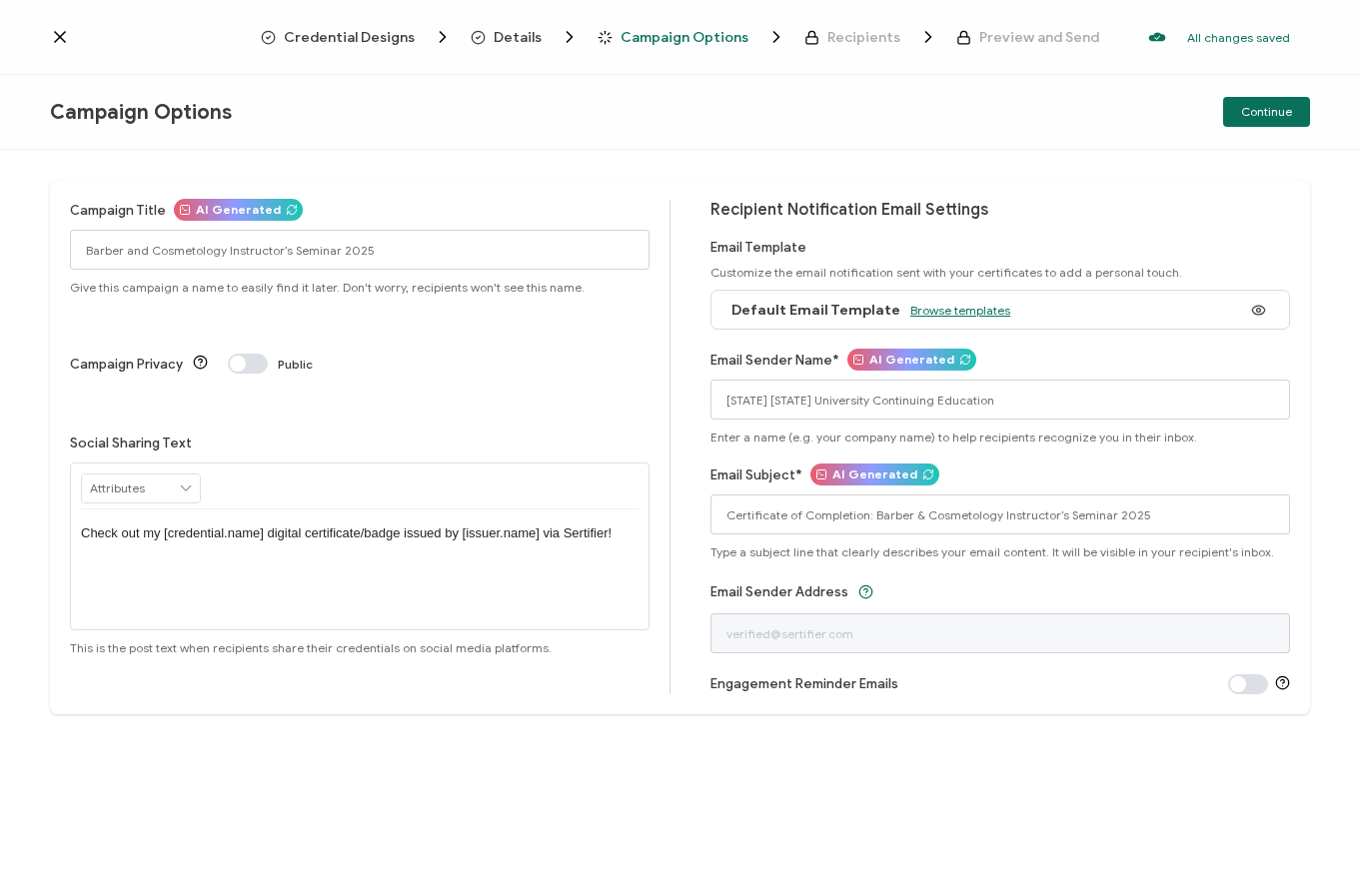 click on "Browse templates" at bounding box center [960, 310] 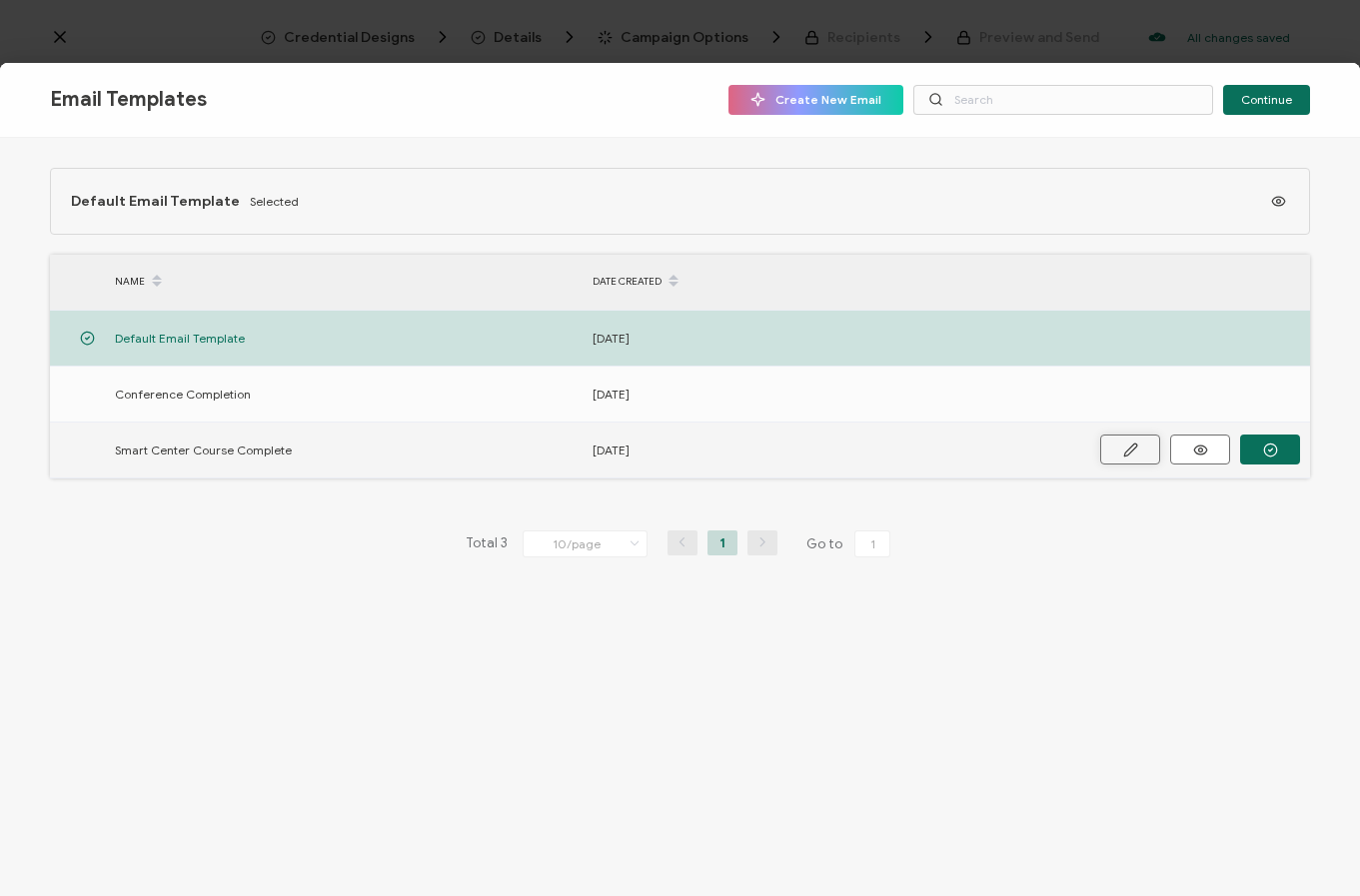 click 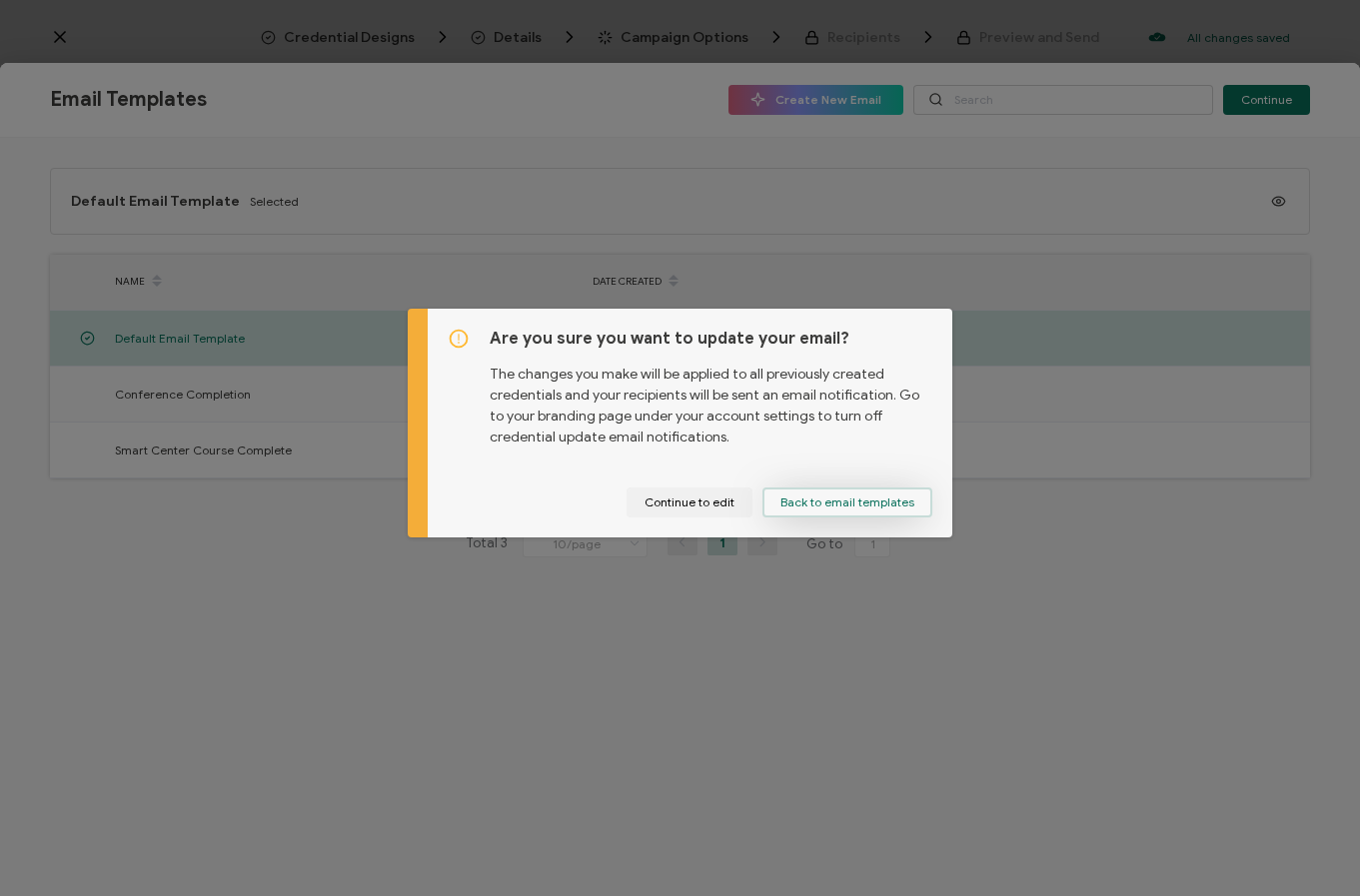 click on "Back to email templates" at bounding box center (847, 502) 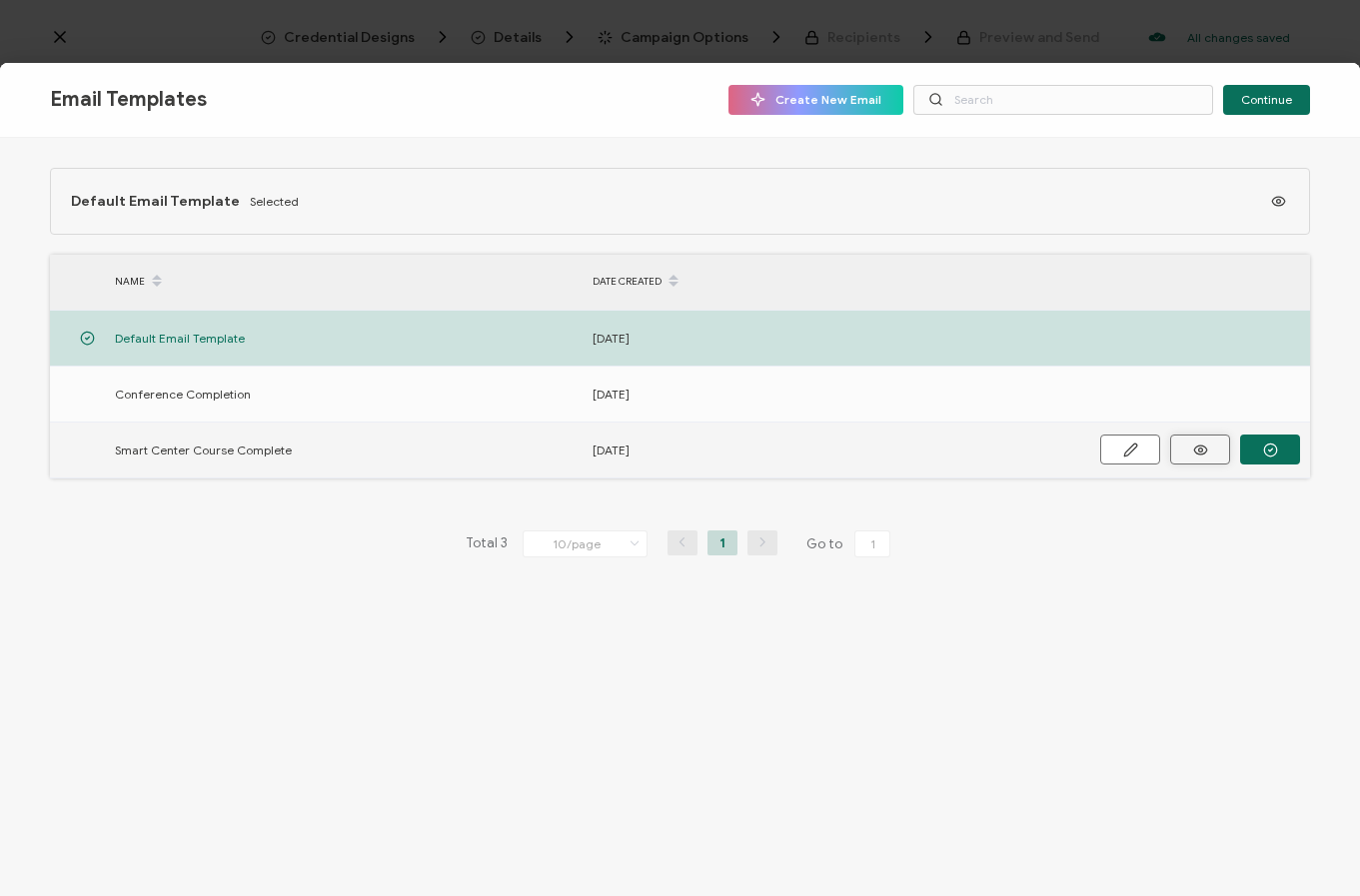 click 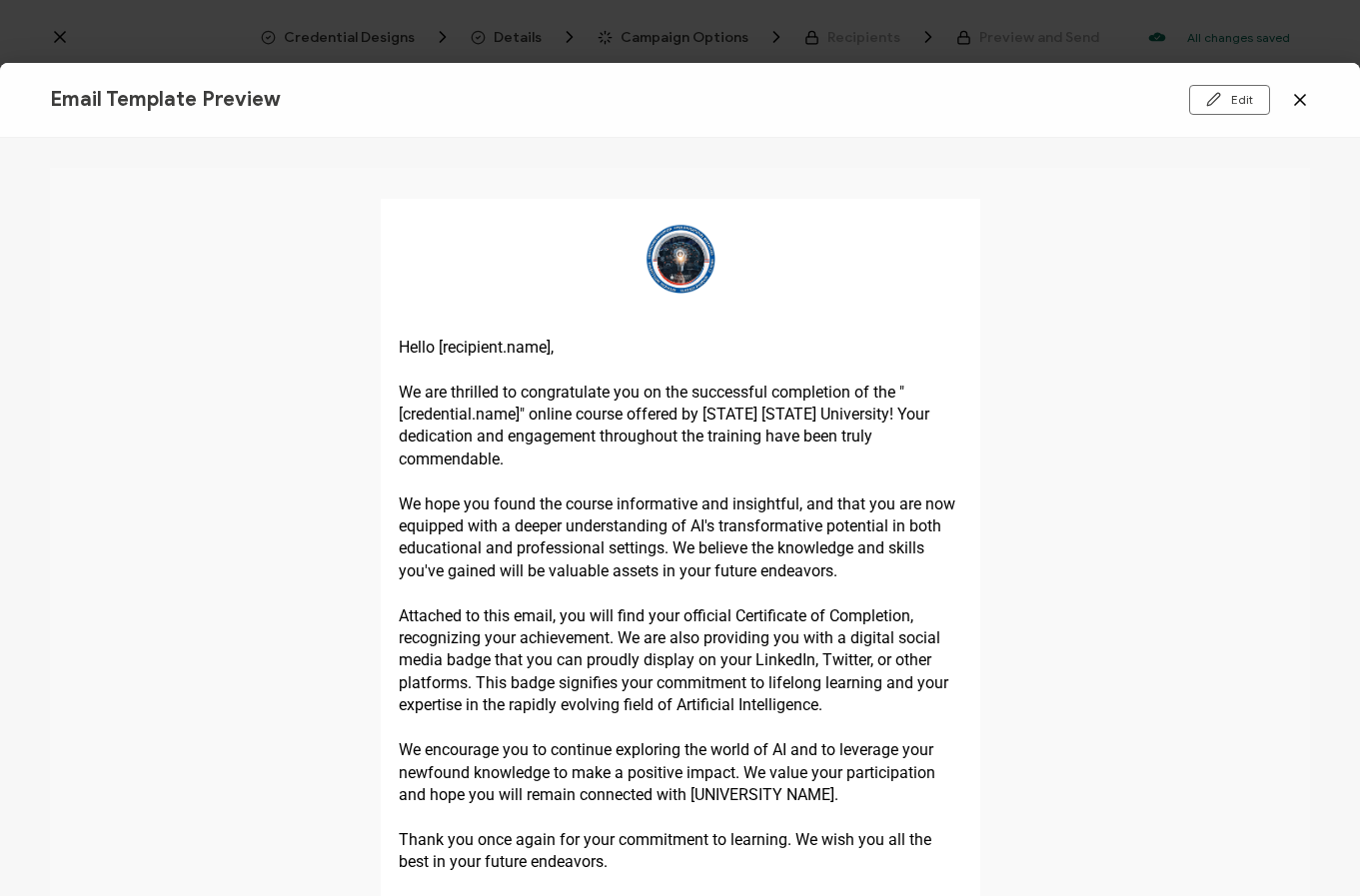 scroll, scrollTop: 0, scrollLeft: 0, axis: both 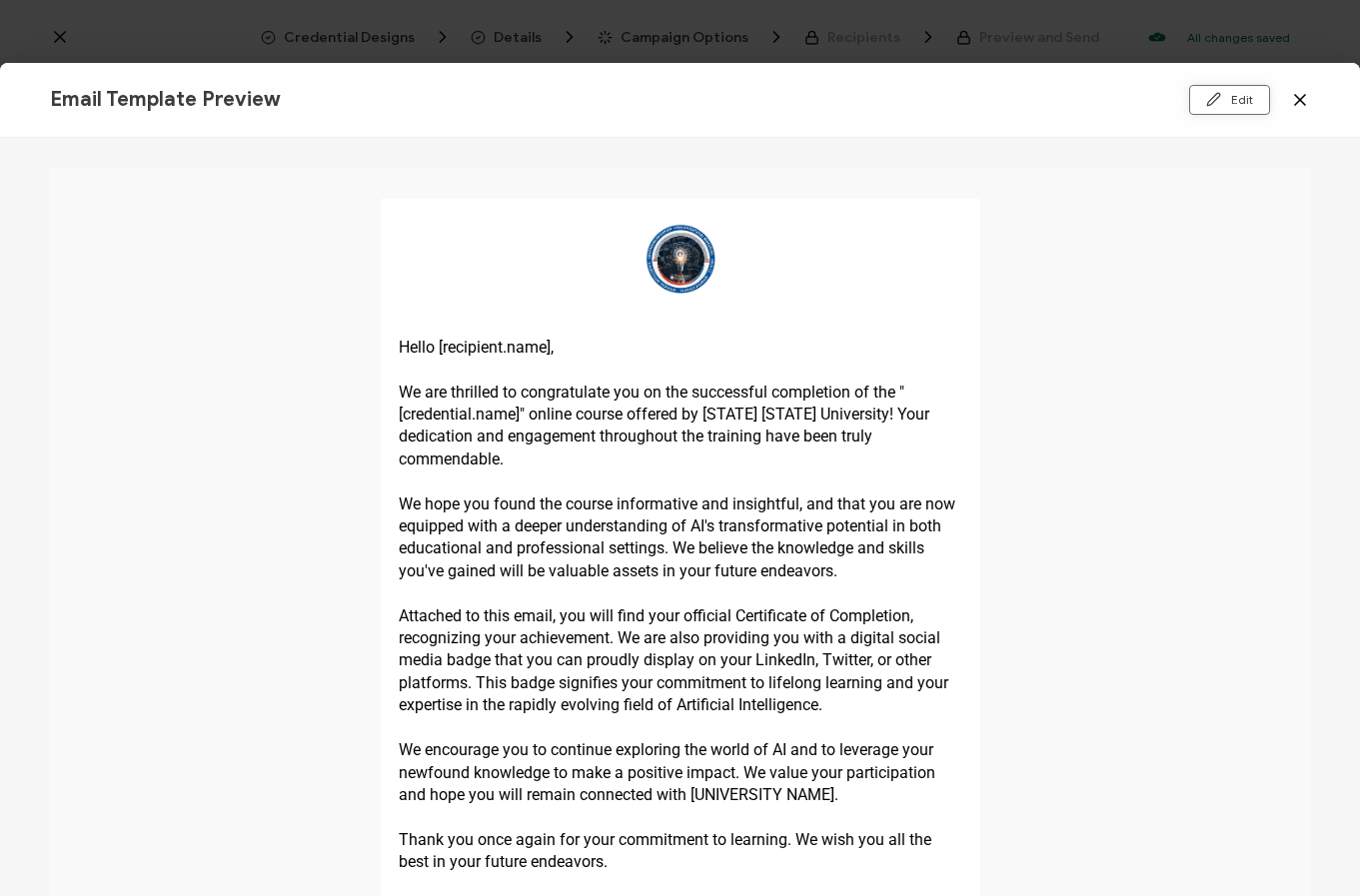 click on "Edit" at bounding box center (1229, 100) 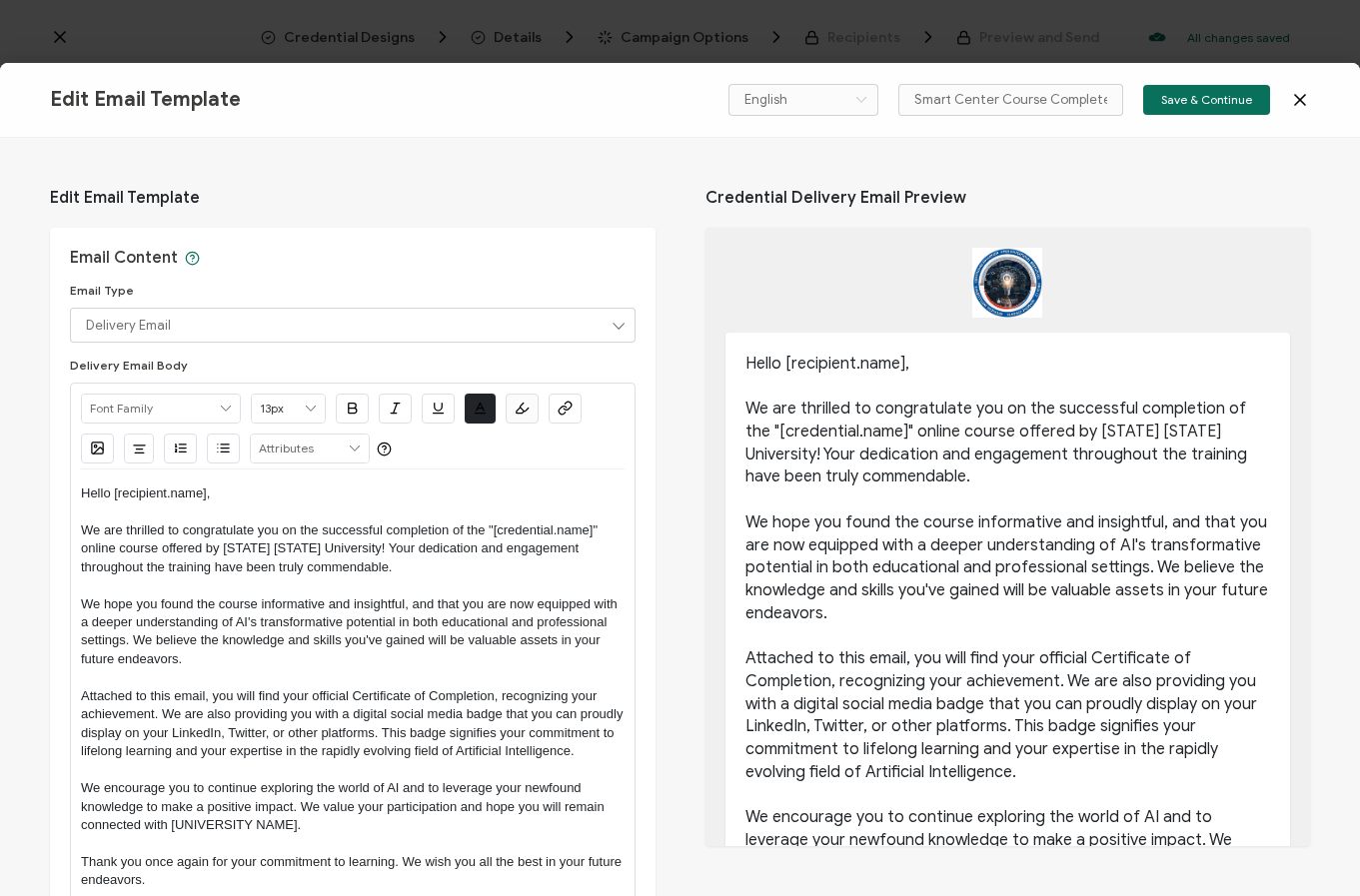click at bounding box center (353, 511) 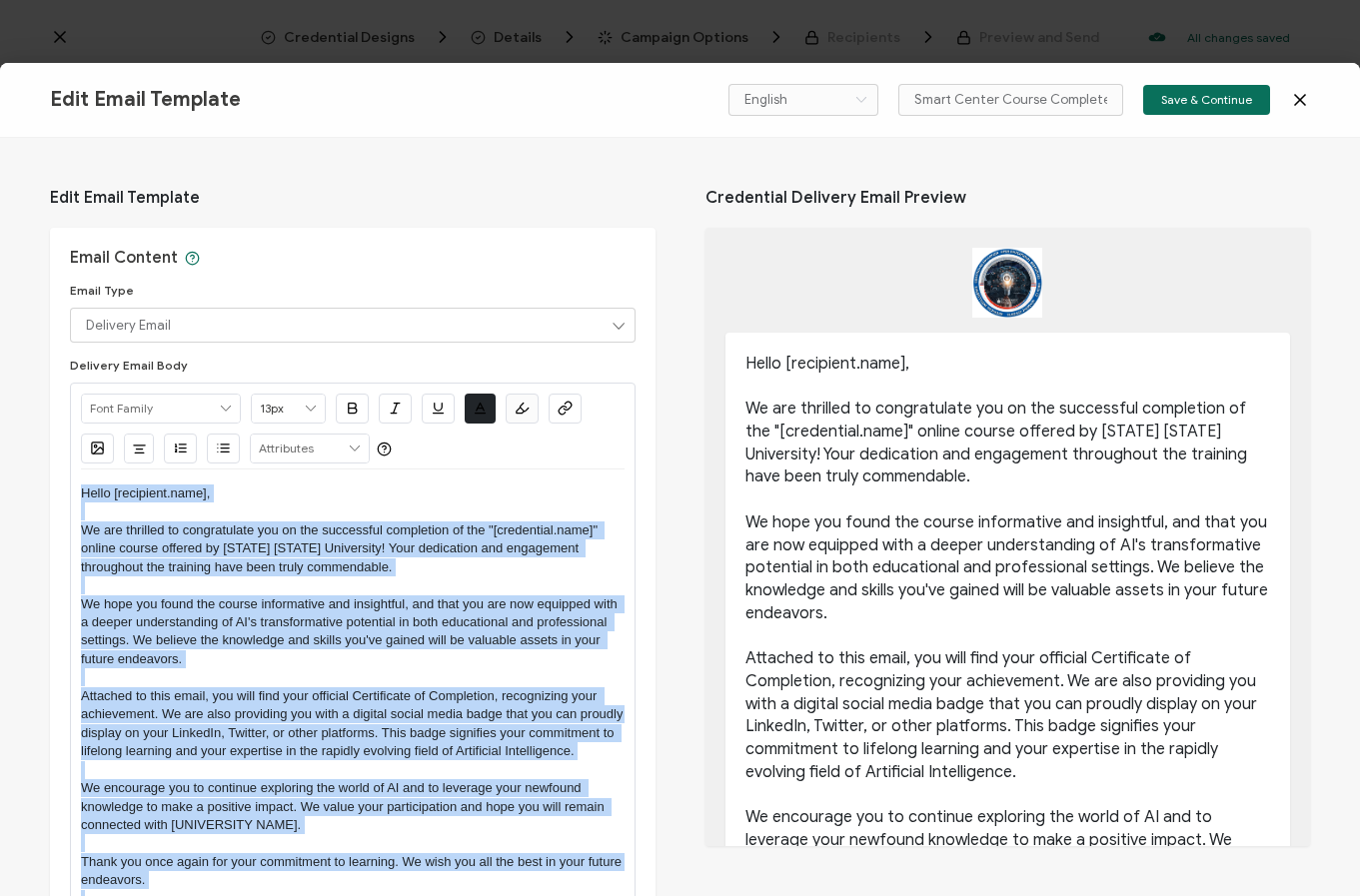 copy on "Hello [recipient.name], We are thrilled to congratulate you on the successful completion of the "[credential.name]" online course offered by Tennessee State University! Your dedication and engagement throughout the training have been truly commendable. We hope you found the course informative and insightful, and that you are now equipped with a deeper understanding of AI's transformative potential in both educational and professional settings. We believe the knowledge and skills you've gained will be valuable assets in your future endeavors. Attached to this email, you will find your official Certificate of Completion, recognizing your achievement. We are also providing you with a digital social media badge that you can proudly display on your LinkedIn, Twitter, or other platforms. This badge signifies your commitment to lifelong learning and your expertise in the rapidly evolving field of Artificial Intelligence. We encourage you to continue exploring the world of AI and to leverage your newfound knowledg..." 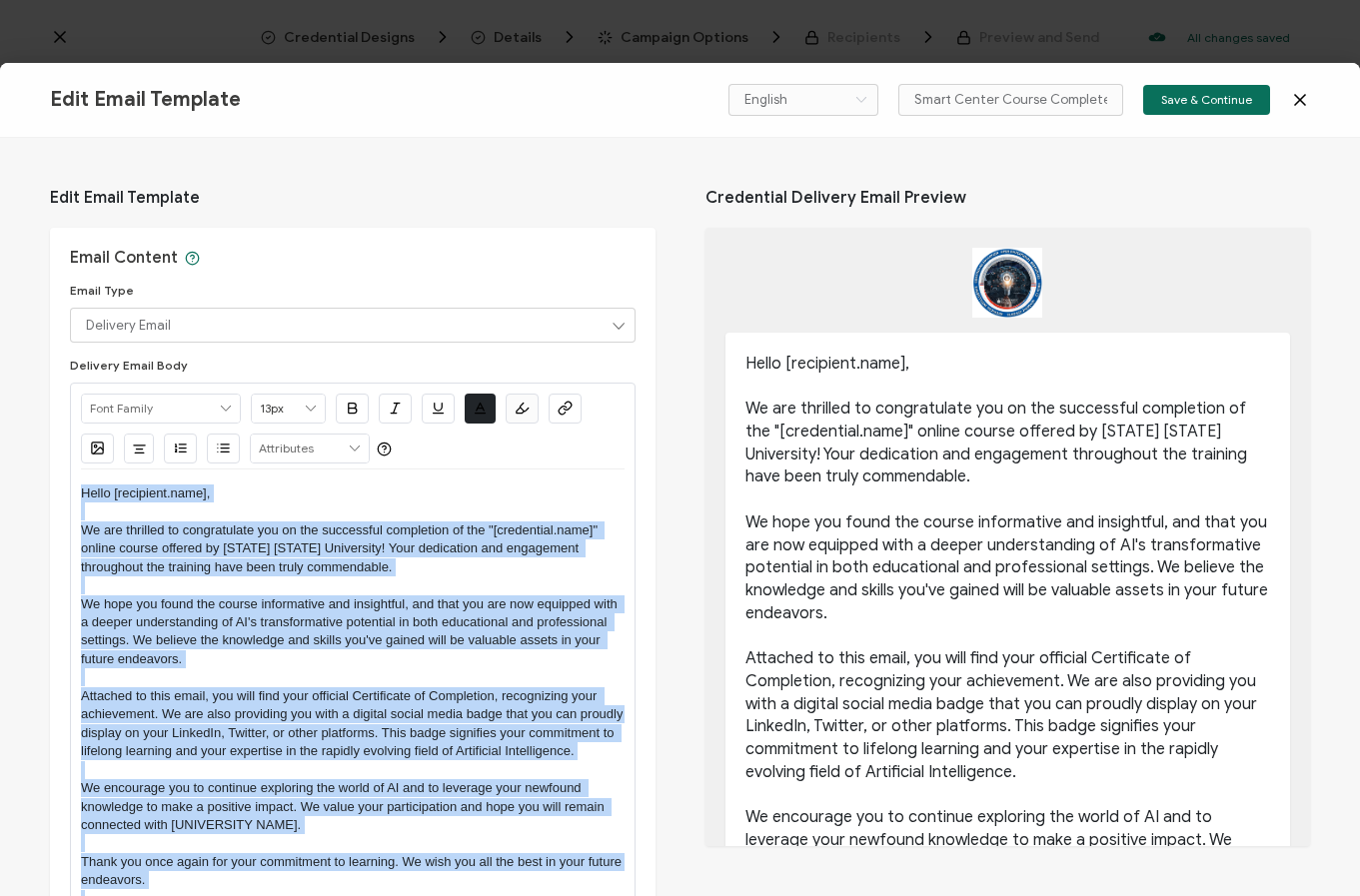 click 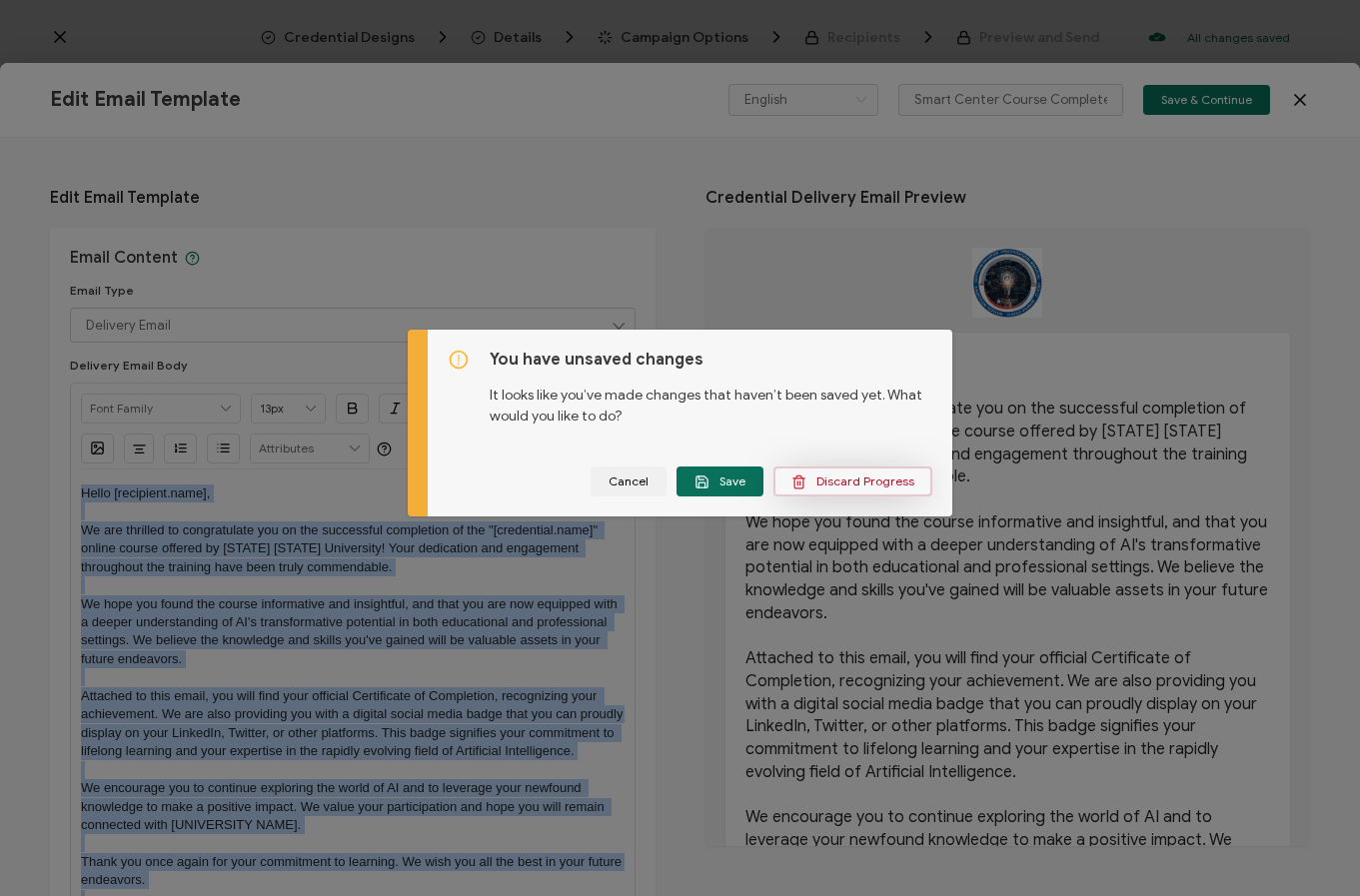 click on "Discard Progress" at bounding box center (852, 481) 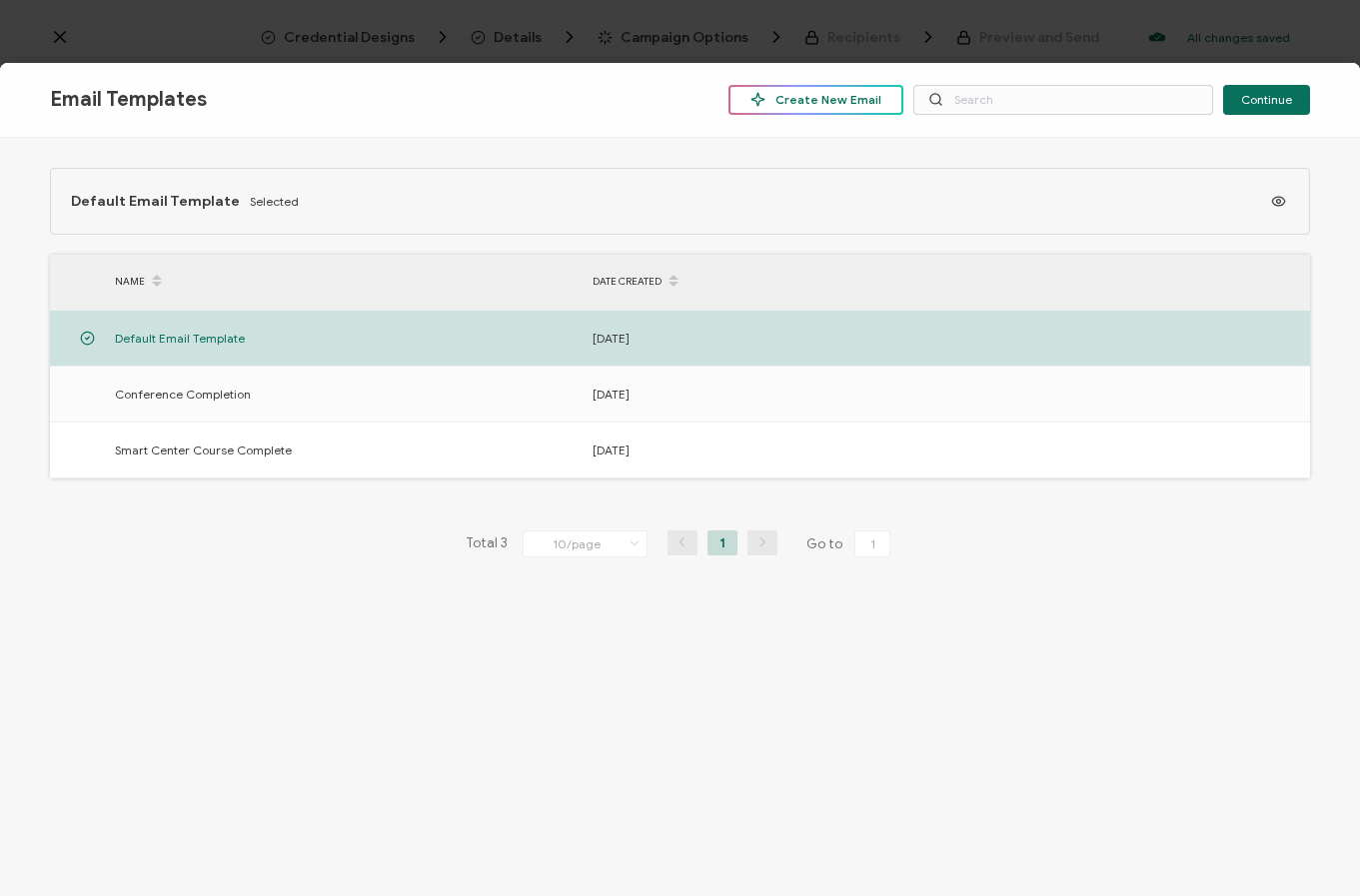 click 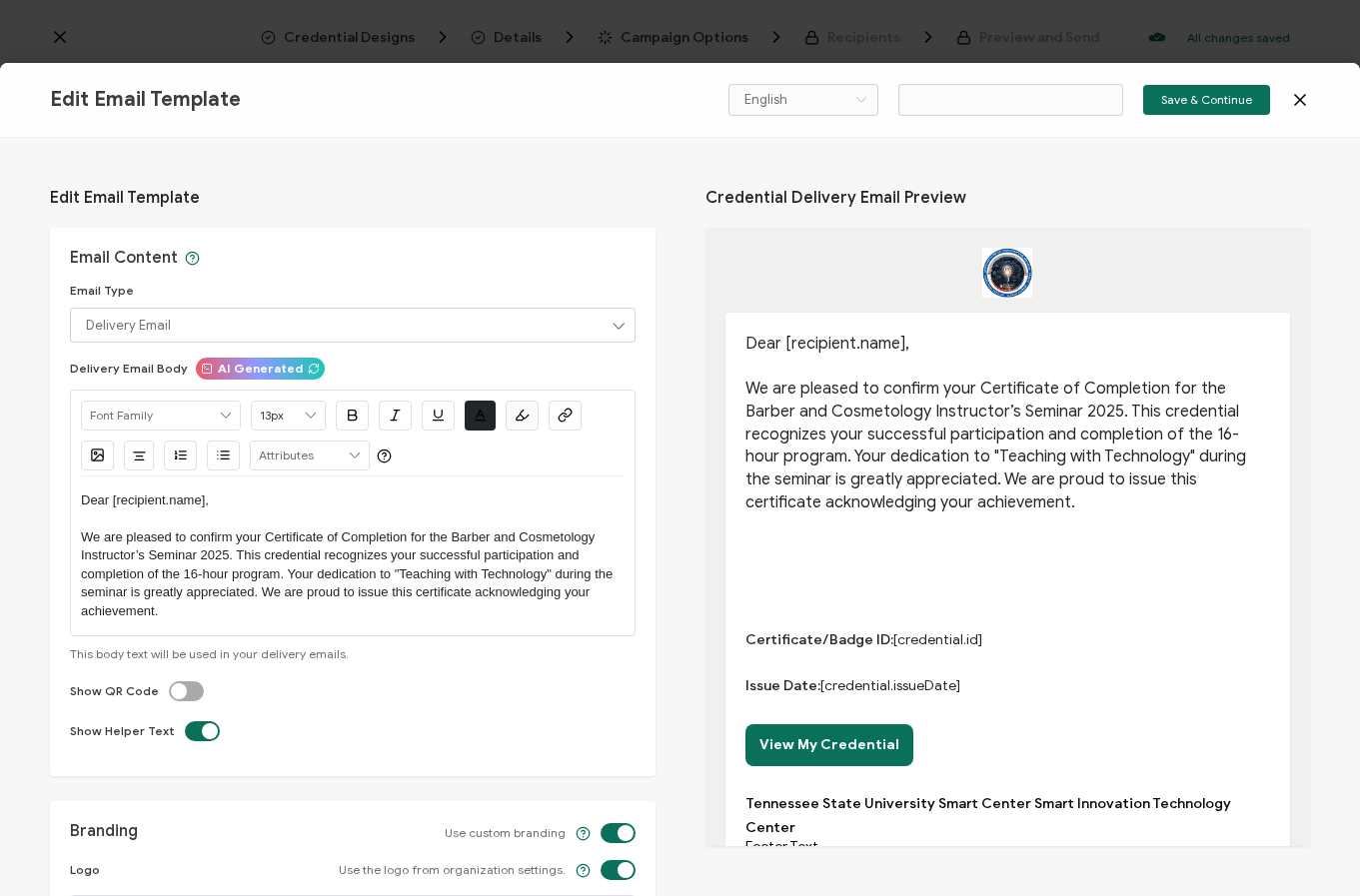 type on "Email Template 4" 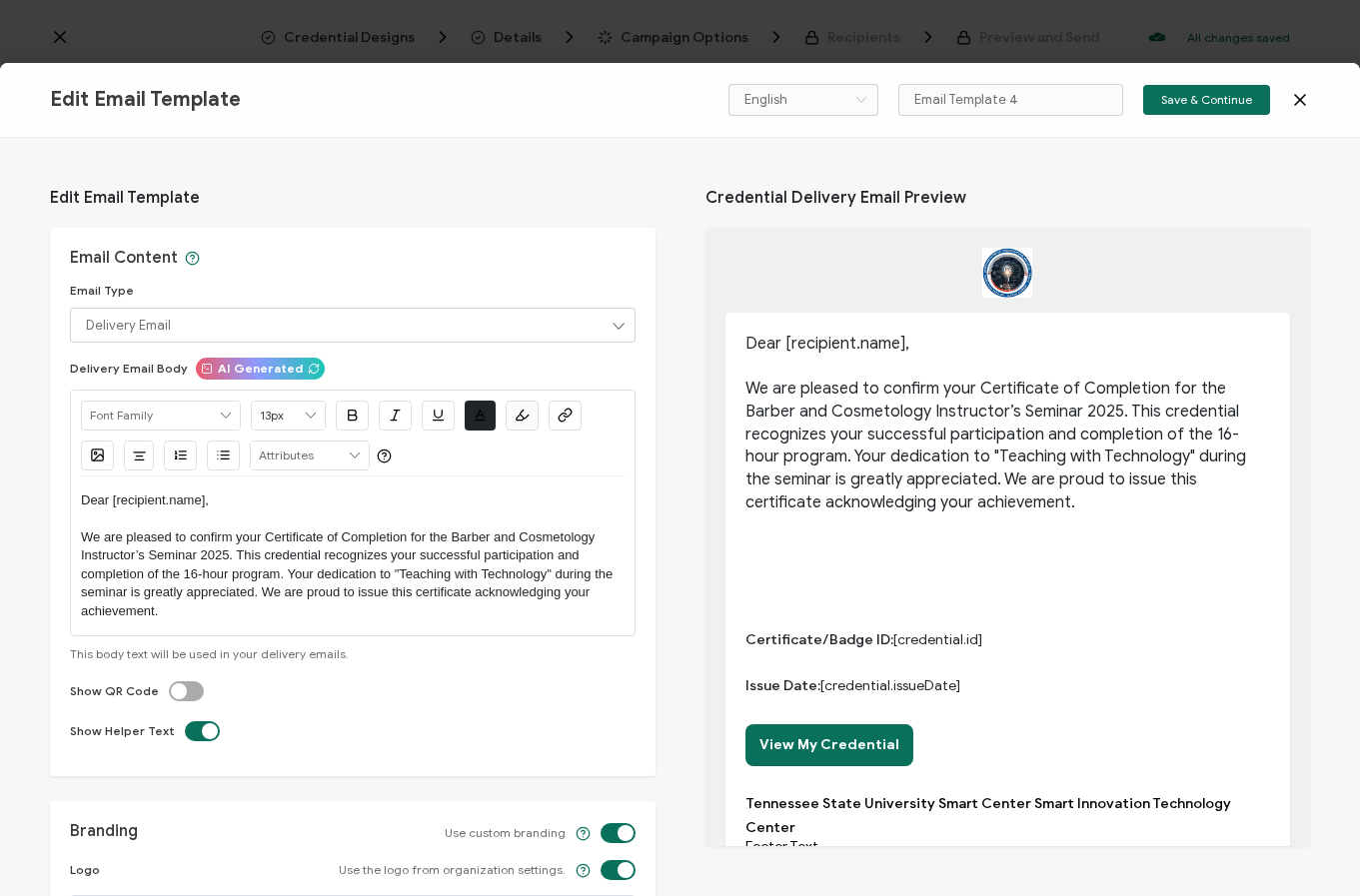 click on "Dear [recipient.name],
We are pleased to confirm your Certificate of Completion for the Barber and Cosmetology Instructor’s Seminar 2025. This credential recognizes your successful participation and completion of the 16-hour program. Your dedication to "Teaching with Technology" during the seminar is greatly appreciated. We are proud to issue this certificate acknowledging your achievement." at bounding box center (353, 555) 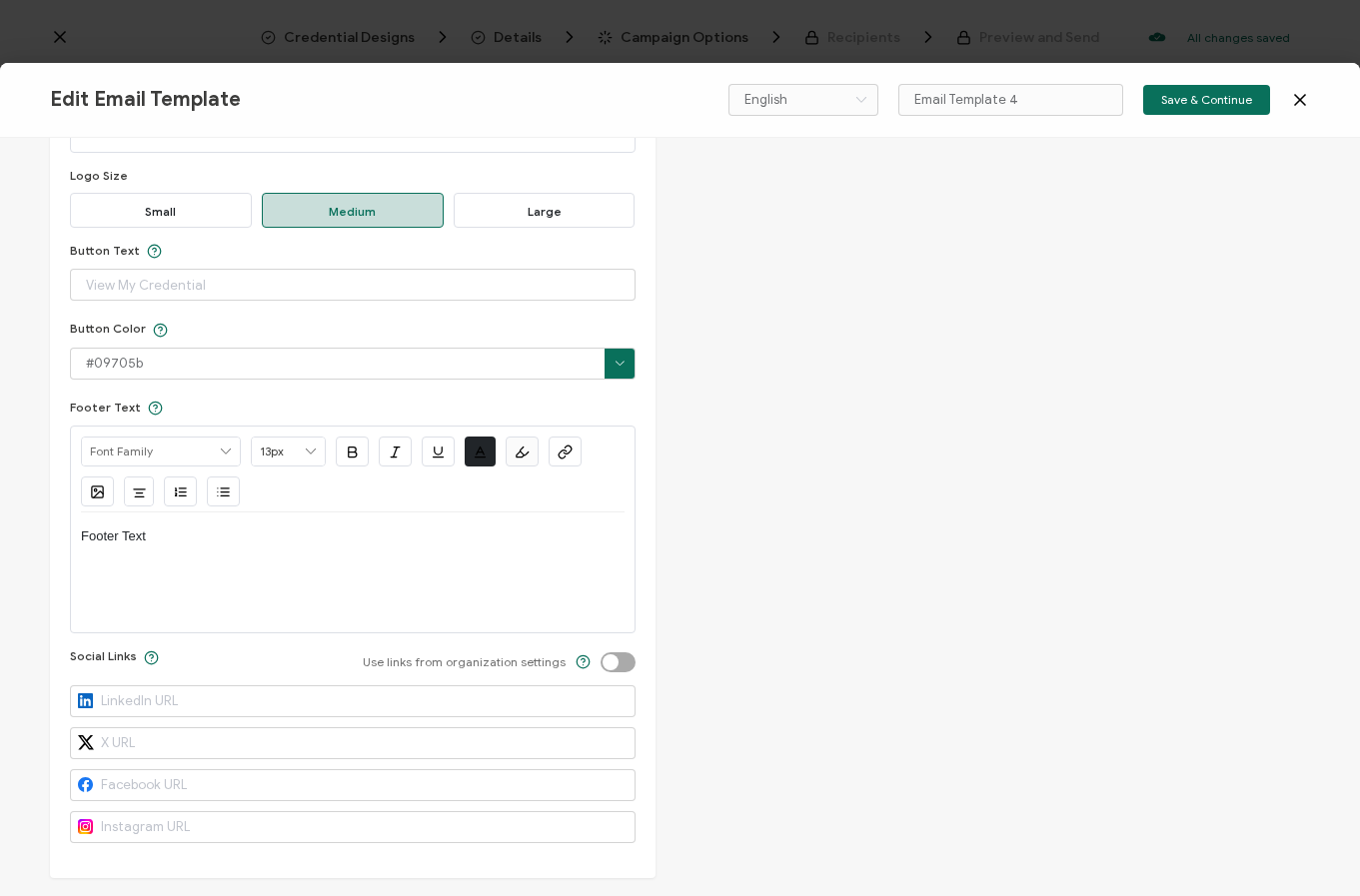 scroll, scrollTop: 917, scrollLeft: 0, axis: vertical 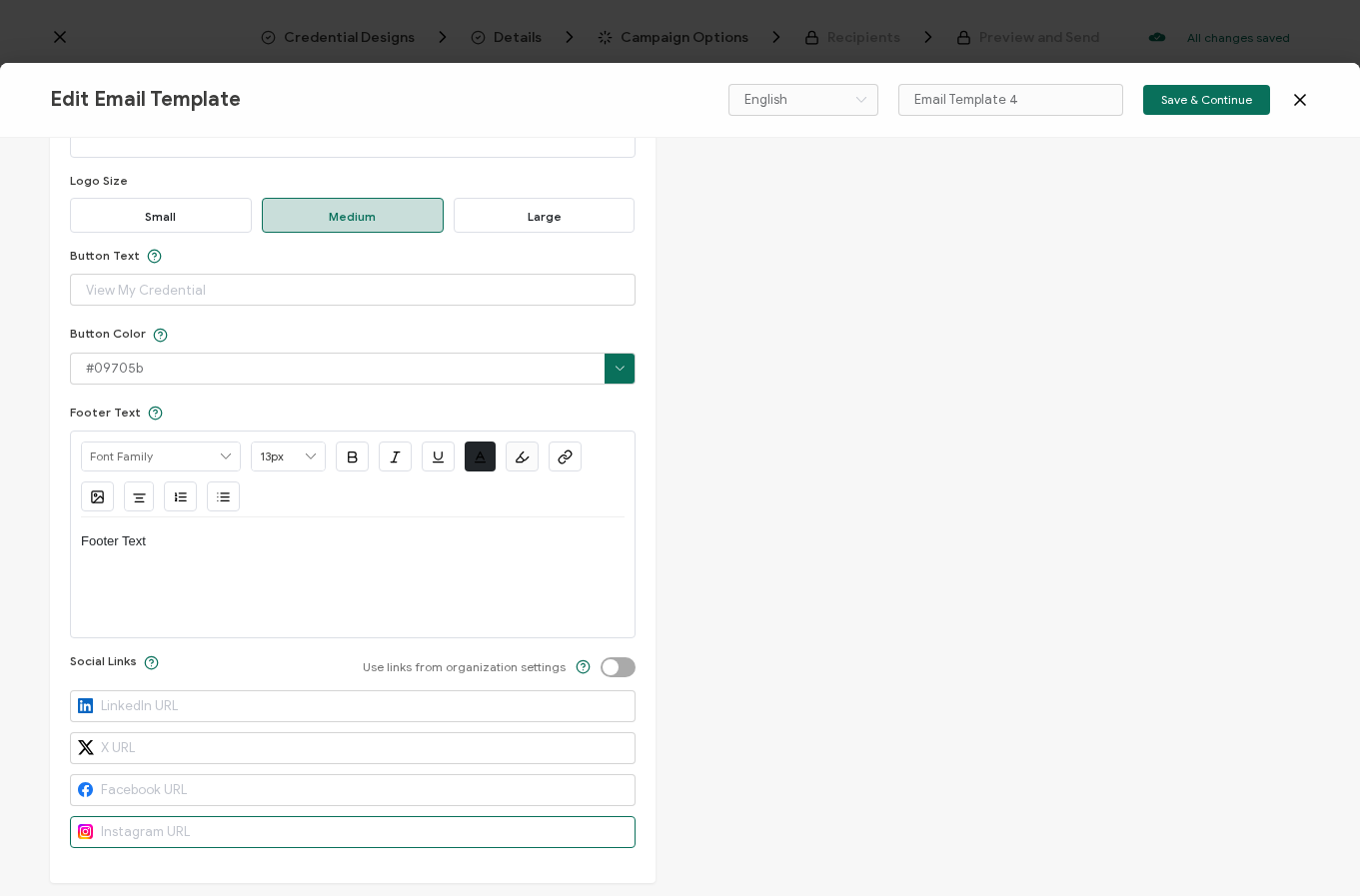 click at bounding box center [353, 832] 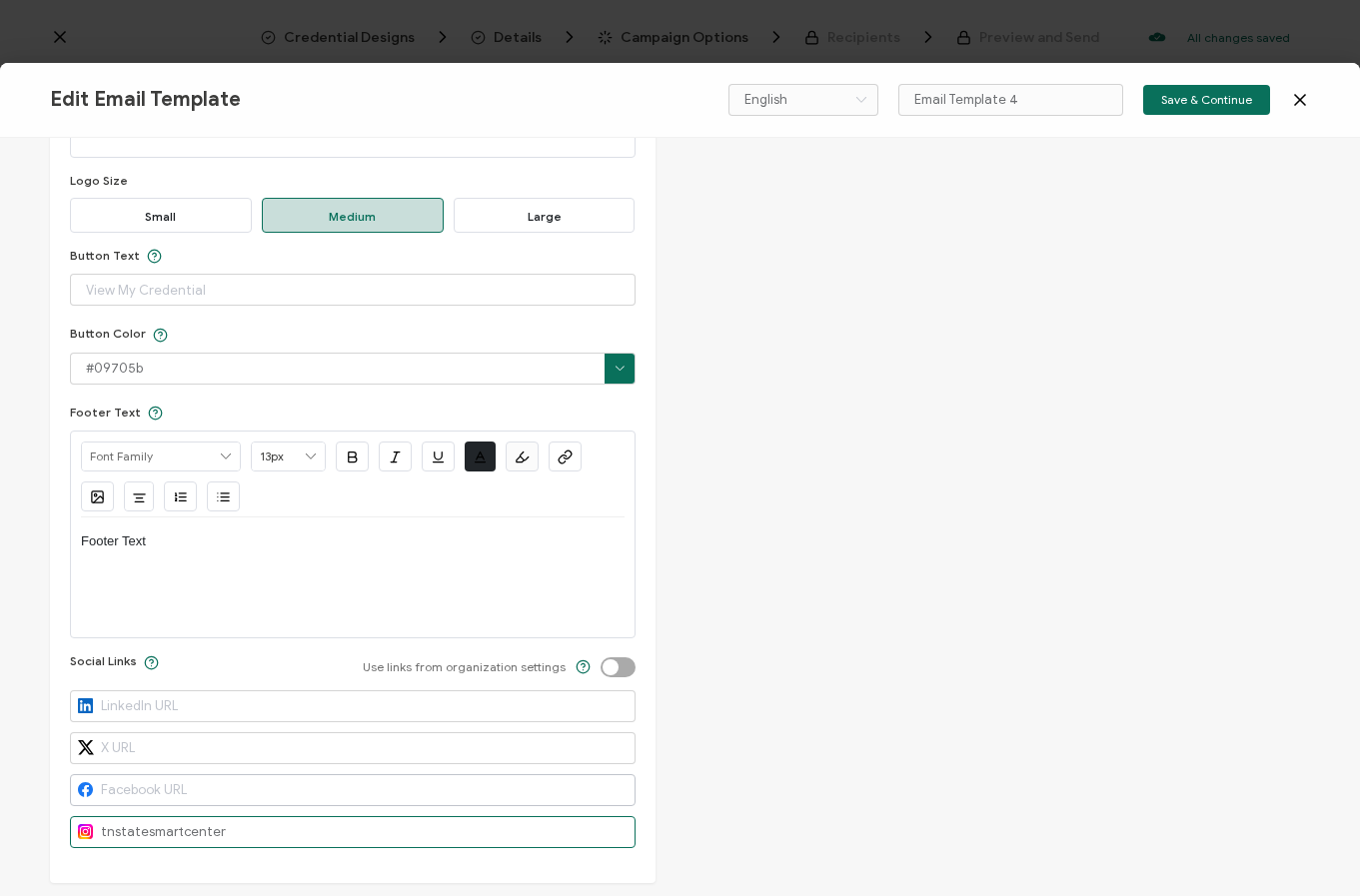 type on "tnstatesmartcenter" 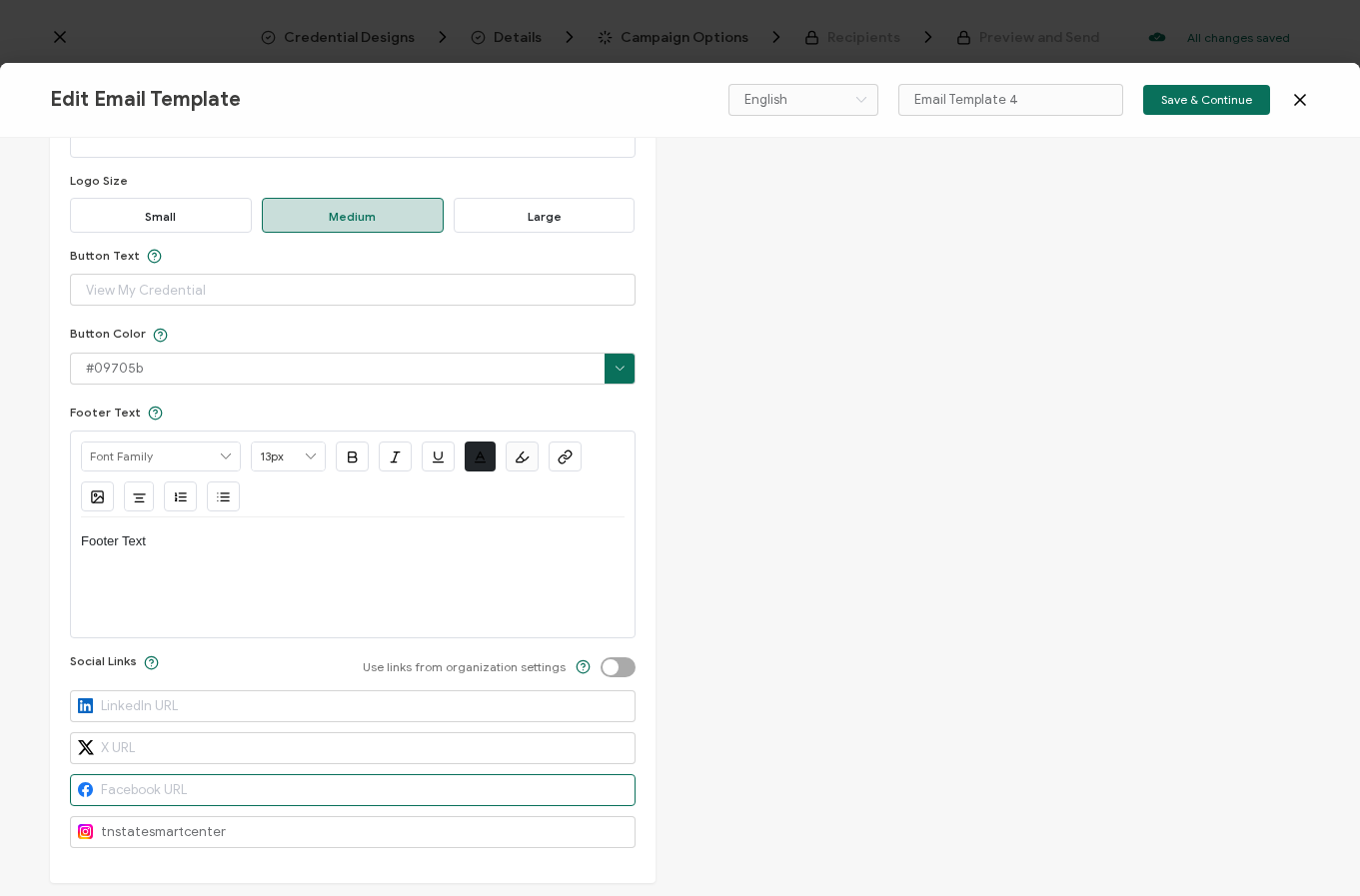 click at bounding box center [353, 790] 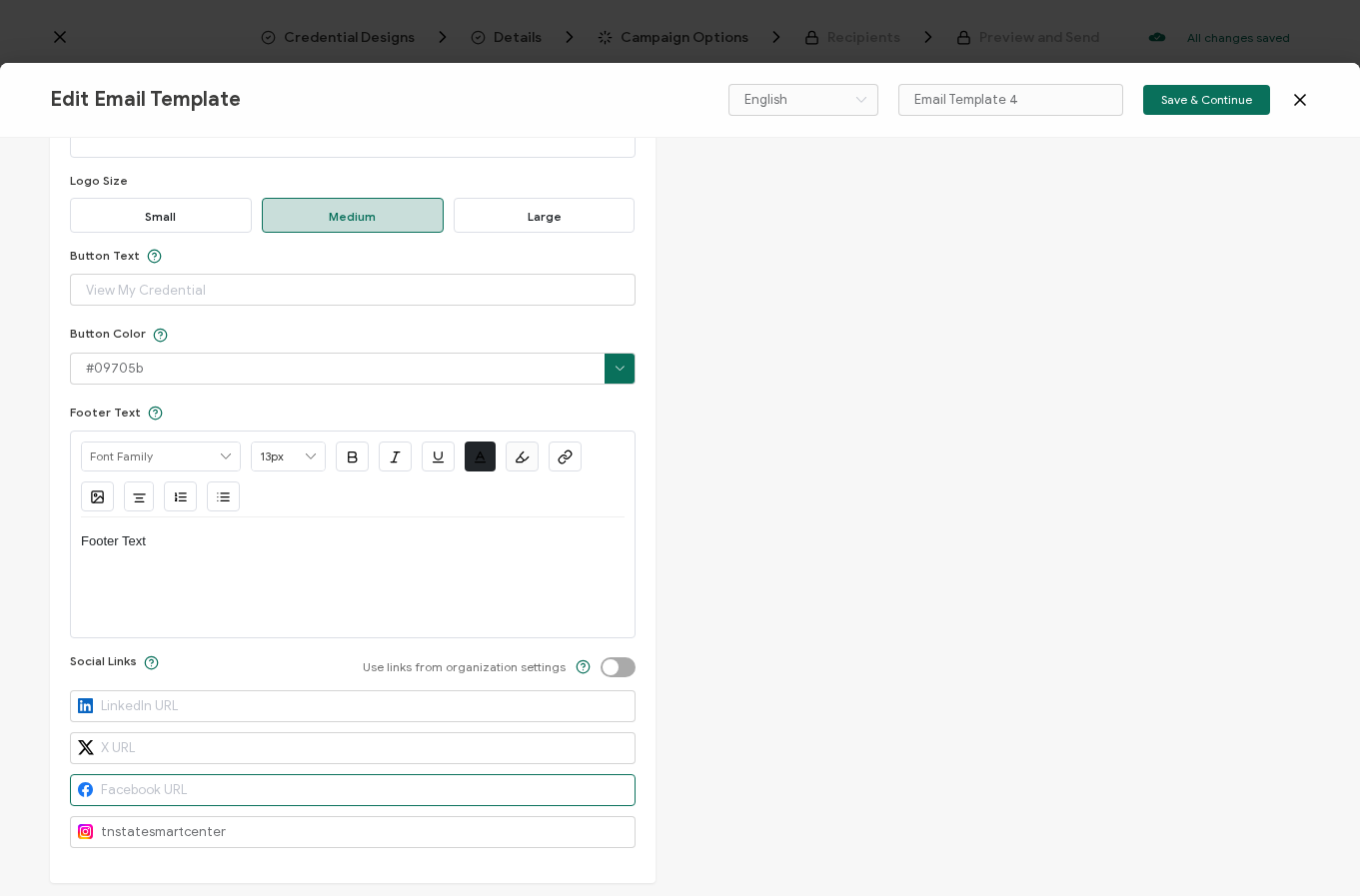 click at bounding box center (353, 790) 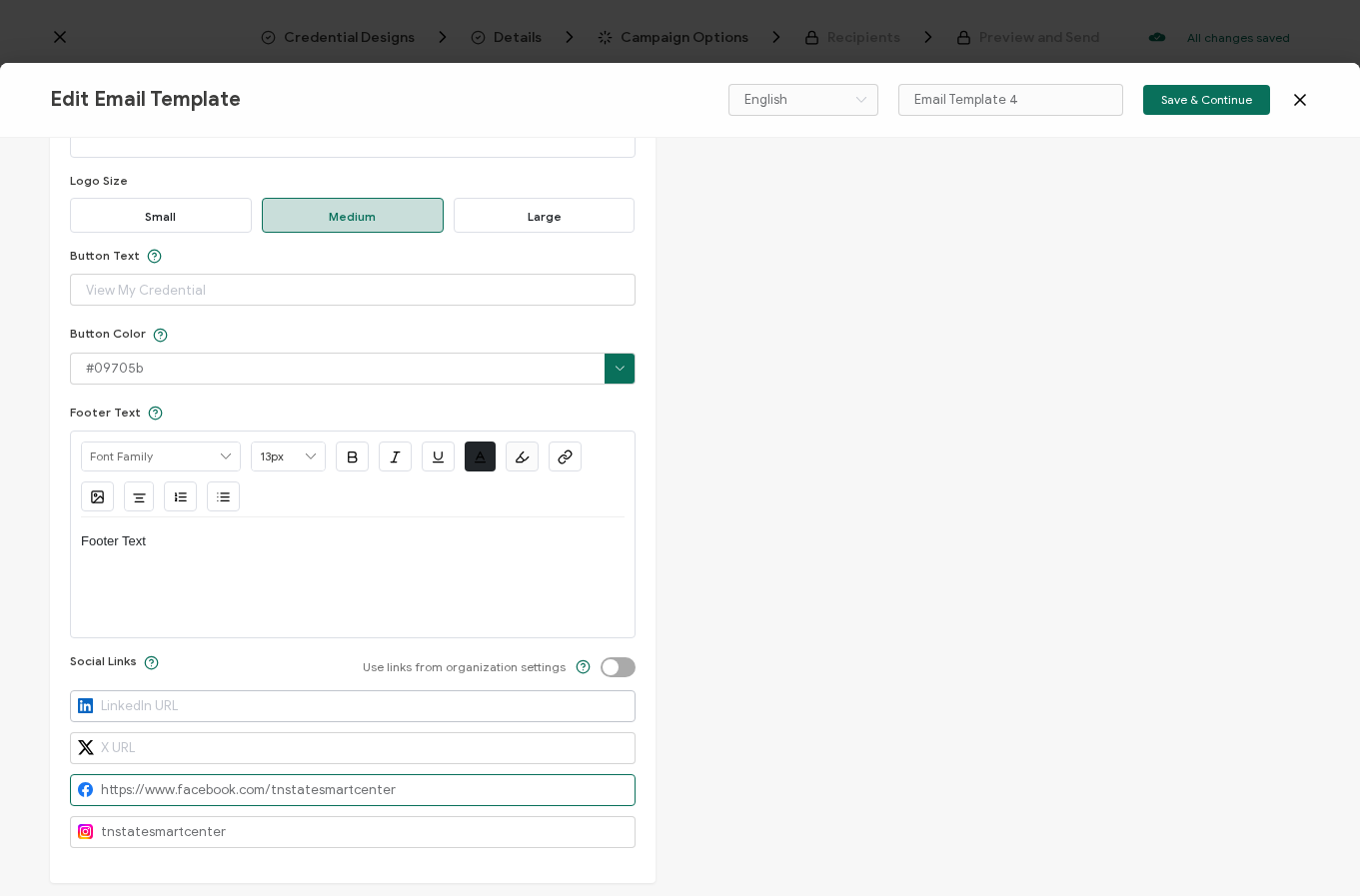 type on "https://www.facebook.com/tnstatesmartcenter" 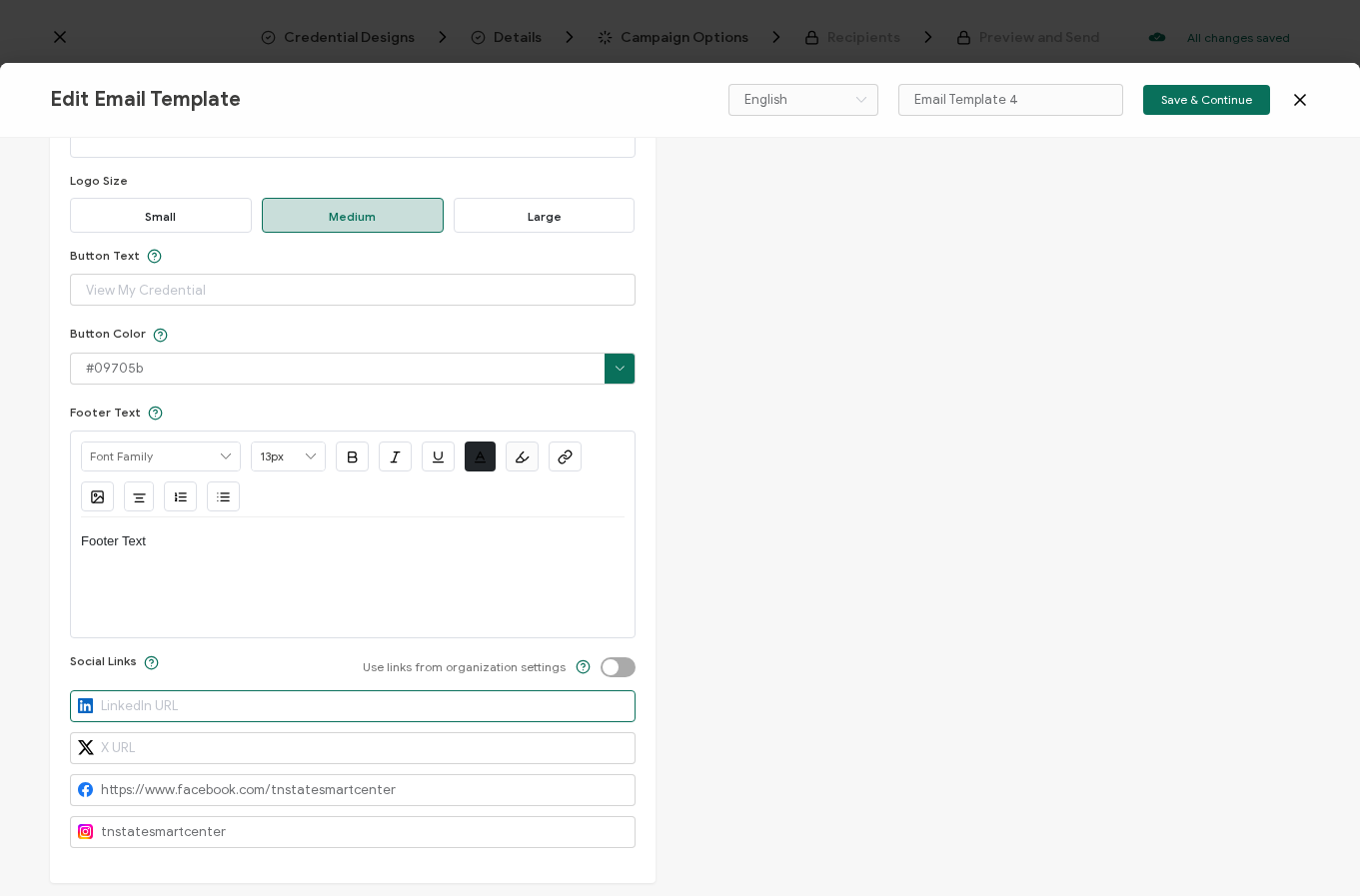 click at bounding box center (353, 706) 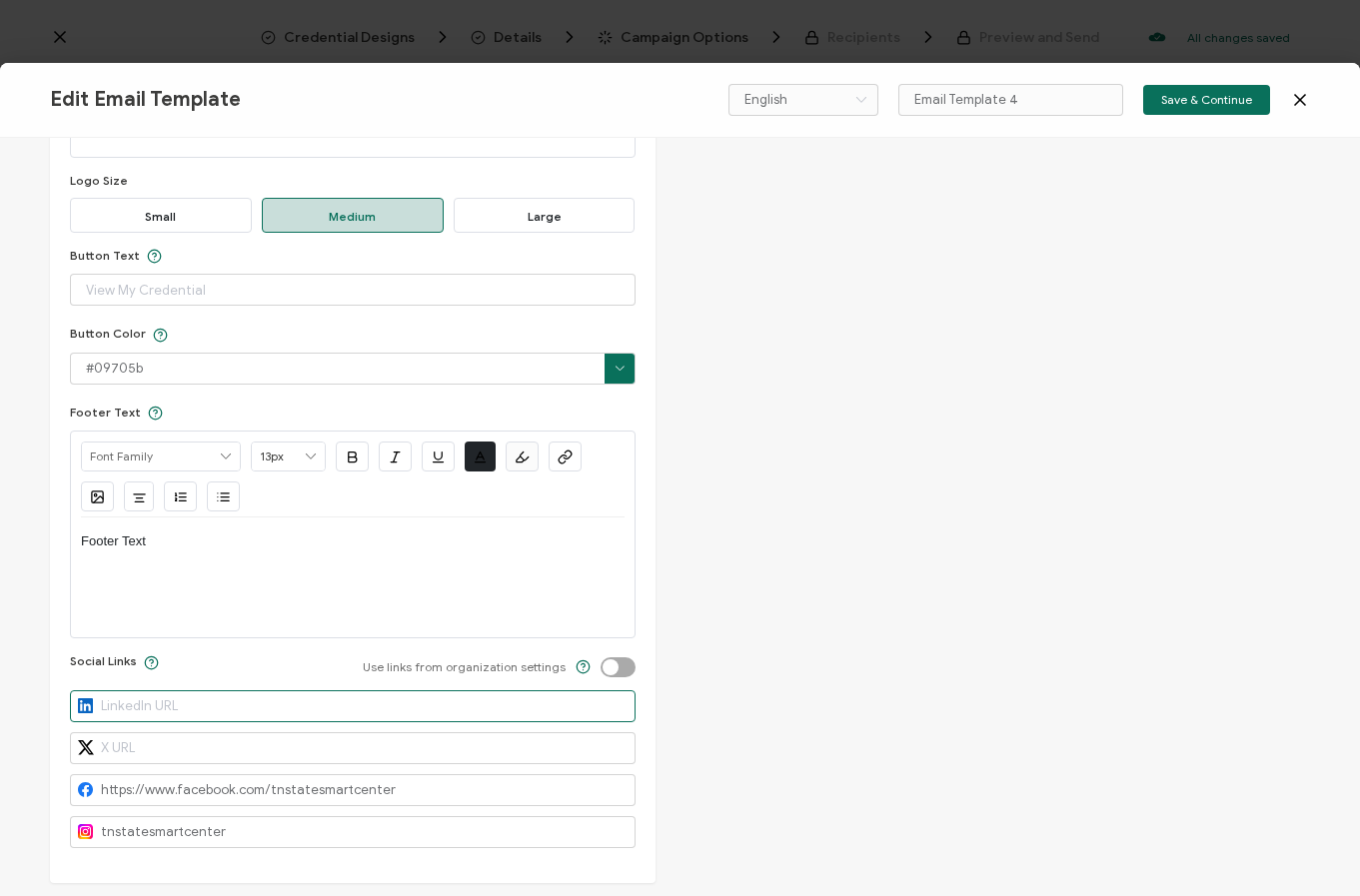 paste on "https://www.linkedin.com/company/tennessee-state-university-smart-innovation-technology-center/?viewAsMember=true" 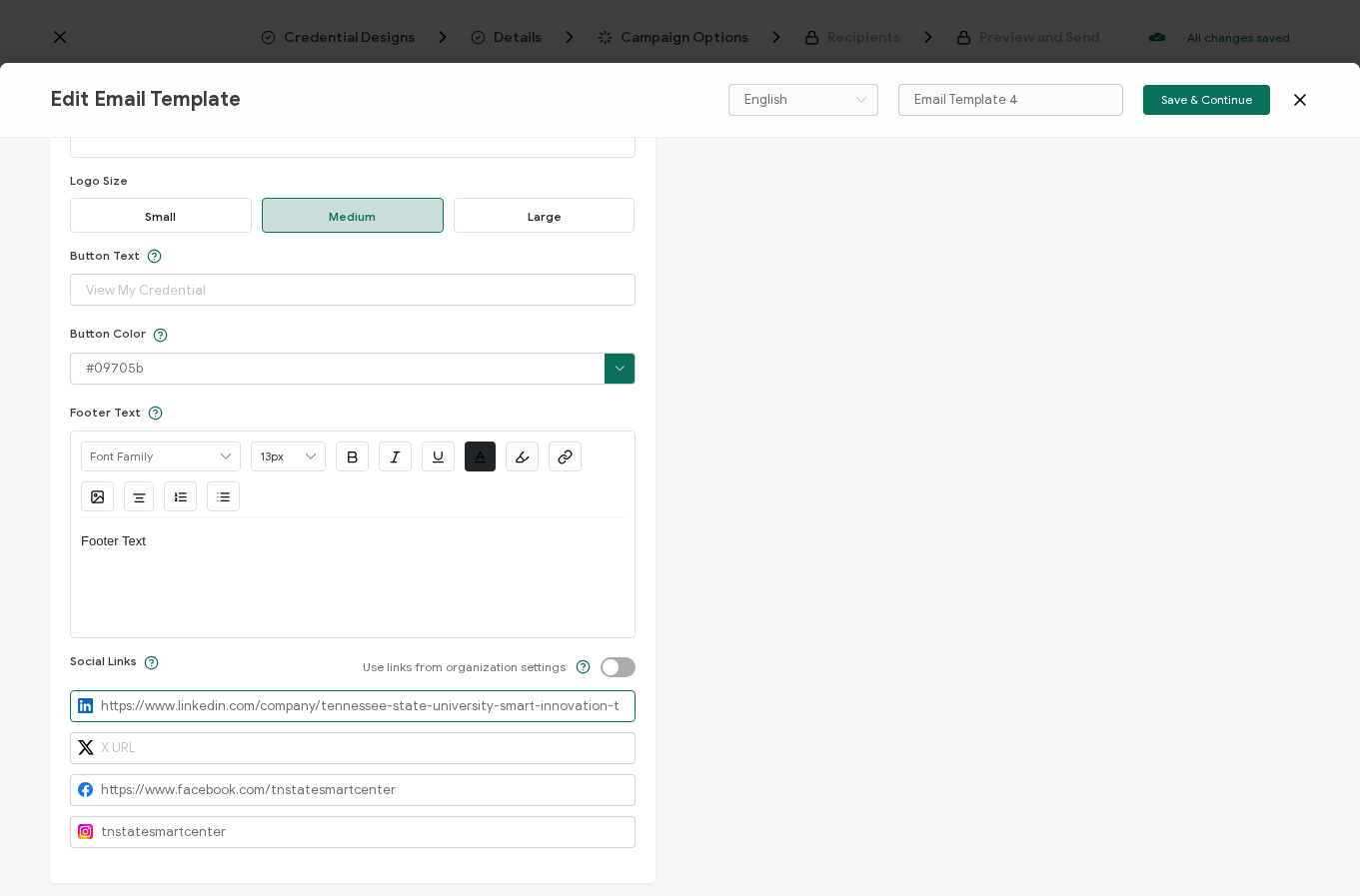 type on "https://www.linkedin.com/company/tennessee-state-university-smart-innovation-technology-center/?viewAsMember=true" 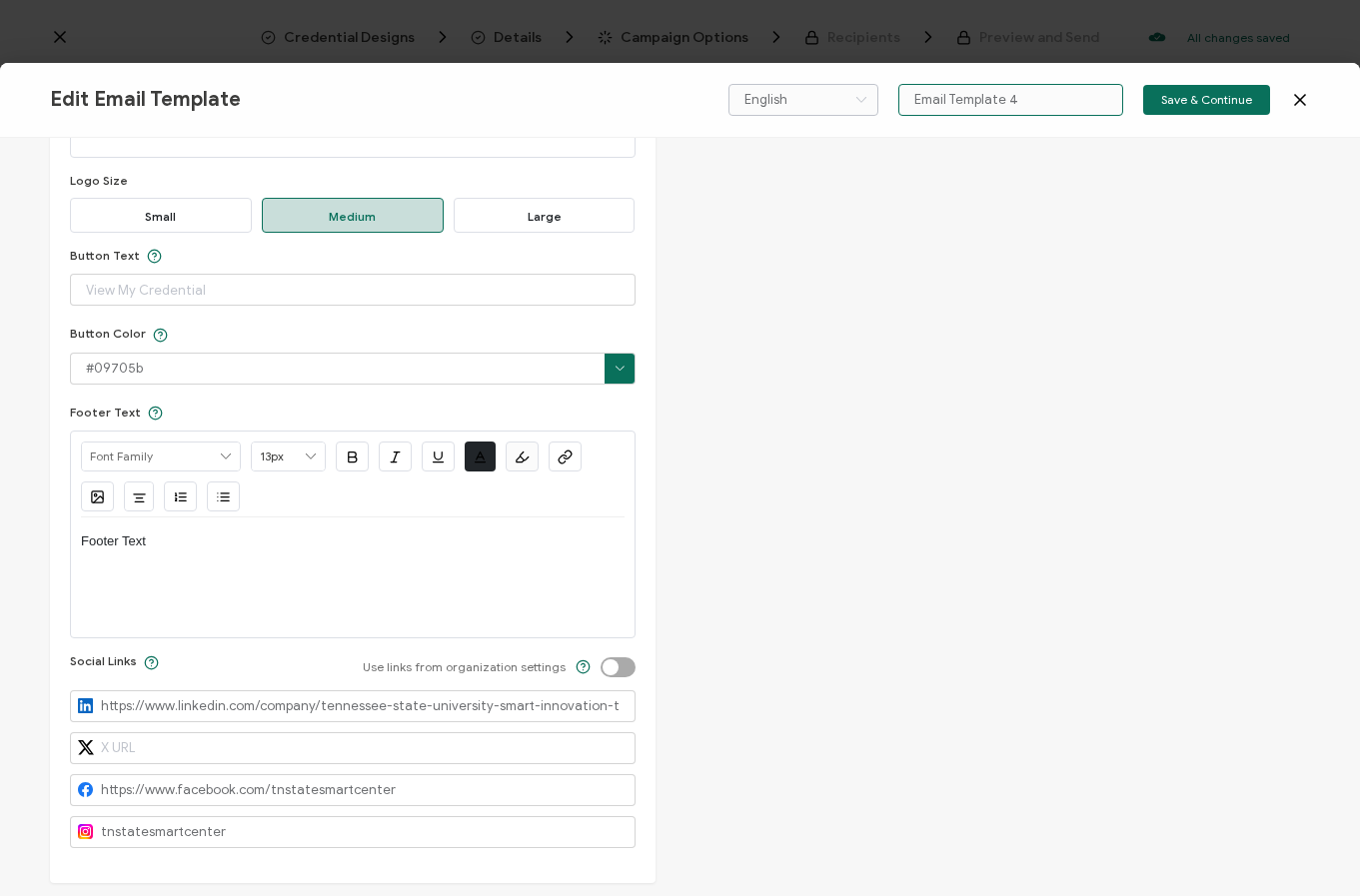 drag, startPoint x: 1031, startPoint y: 101, endPoint x: 874, endPoint y: 101, distance: 157 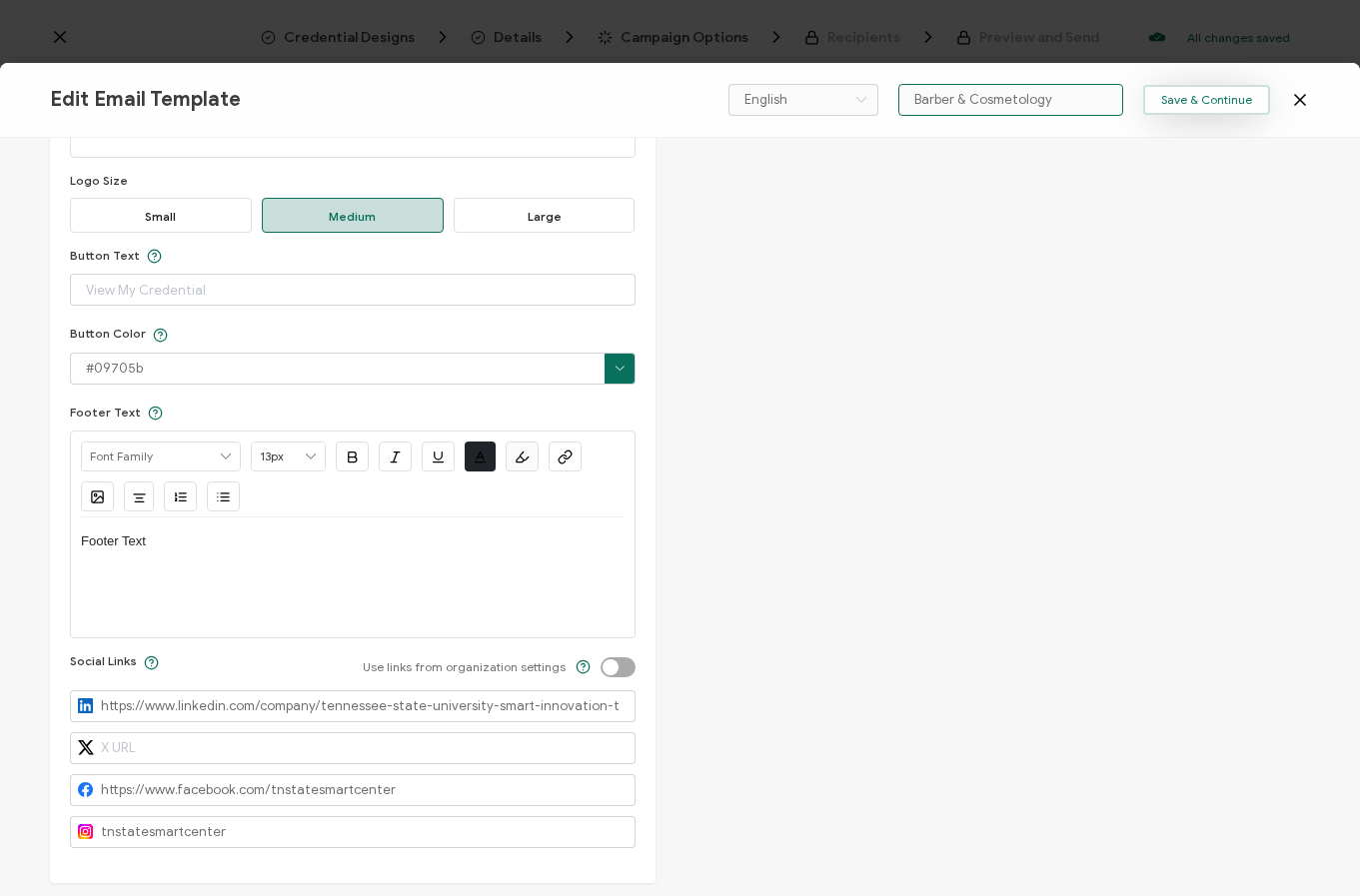 type on "Barber & Cosmetology" 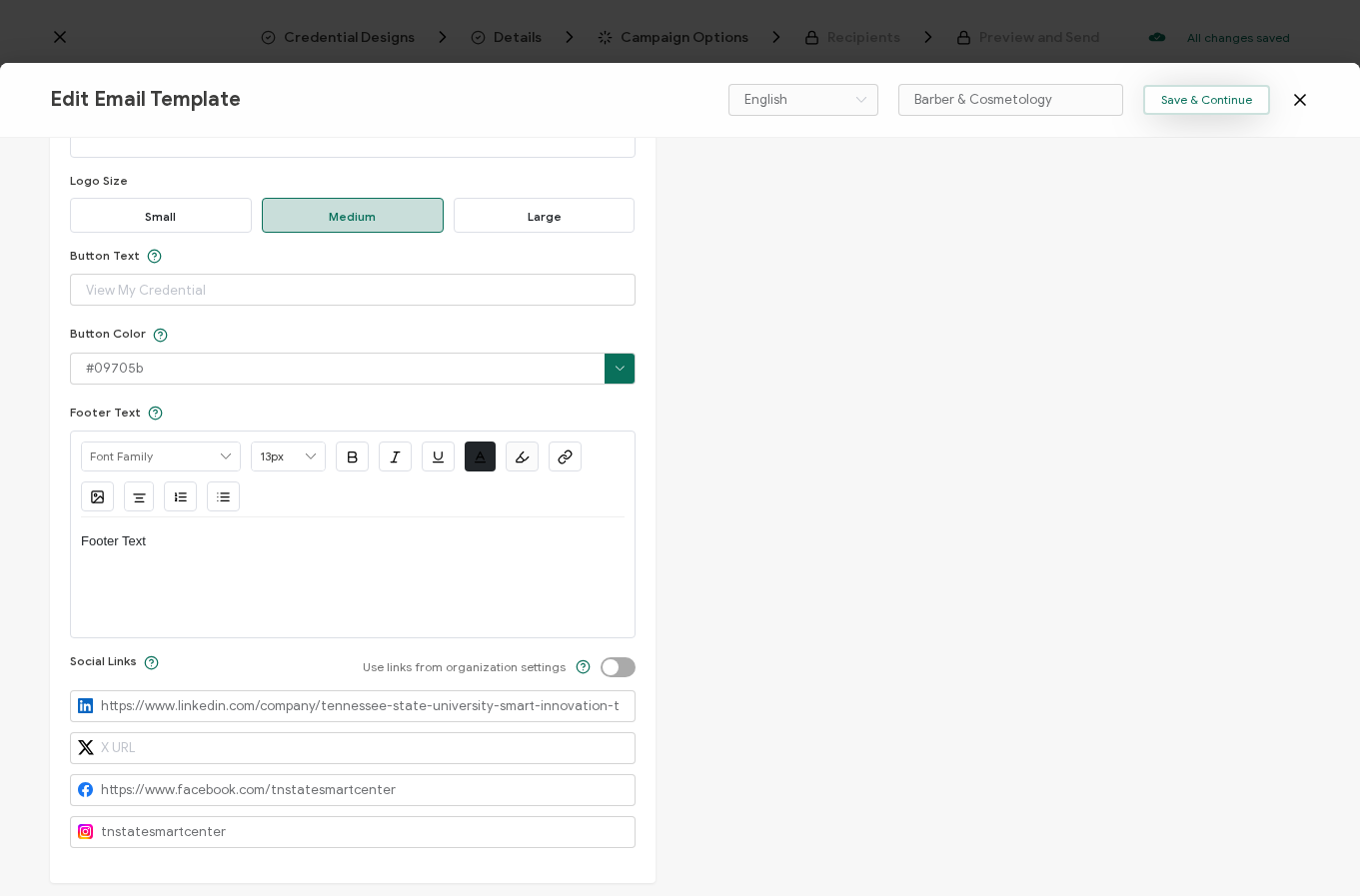 click on "Save & Continue" at bounding box center [1206, 100] 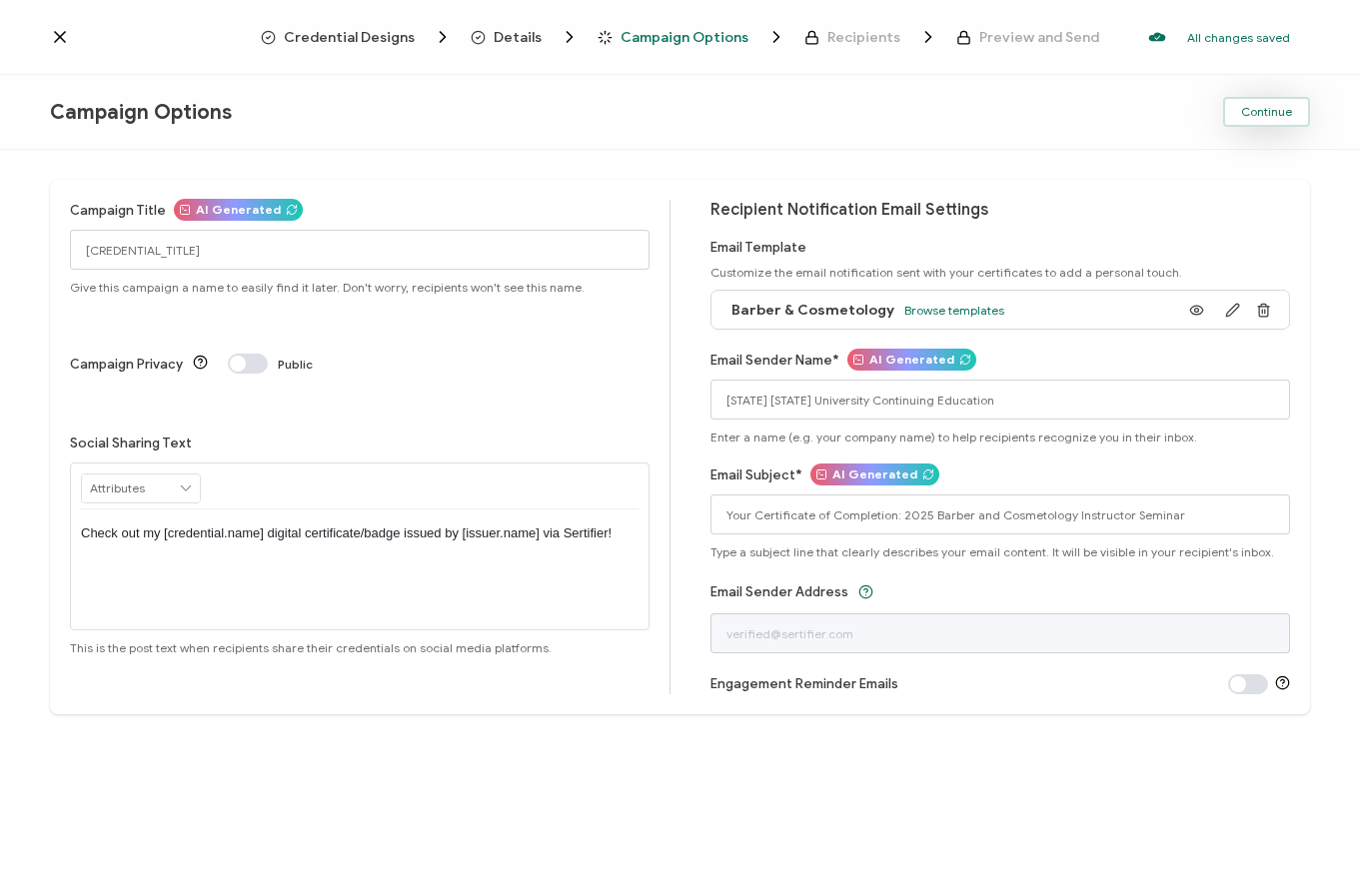 click on "Continue" at bounding box center [1266, 112] 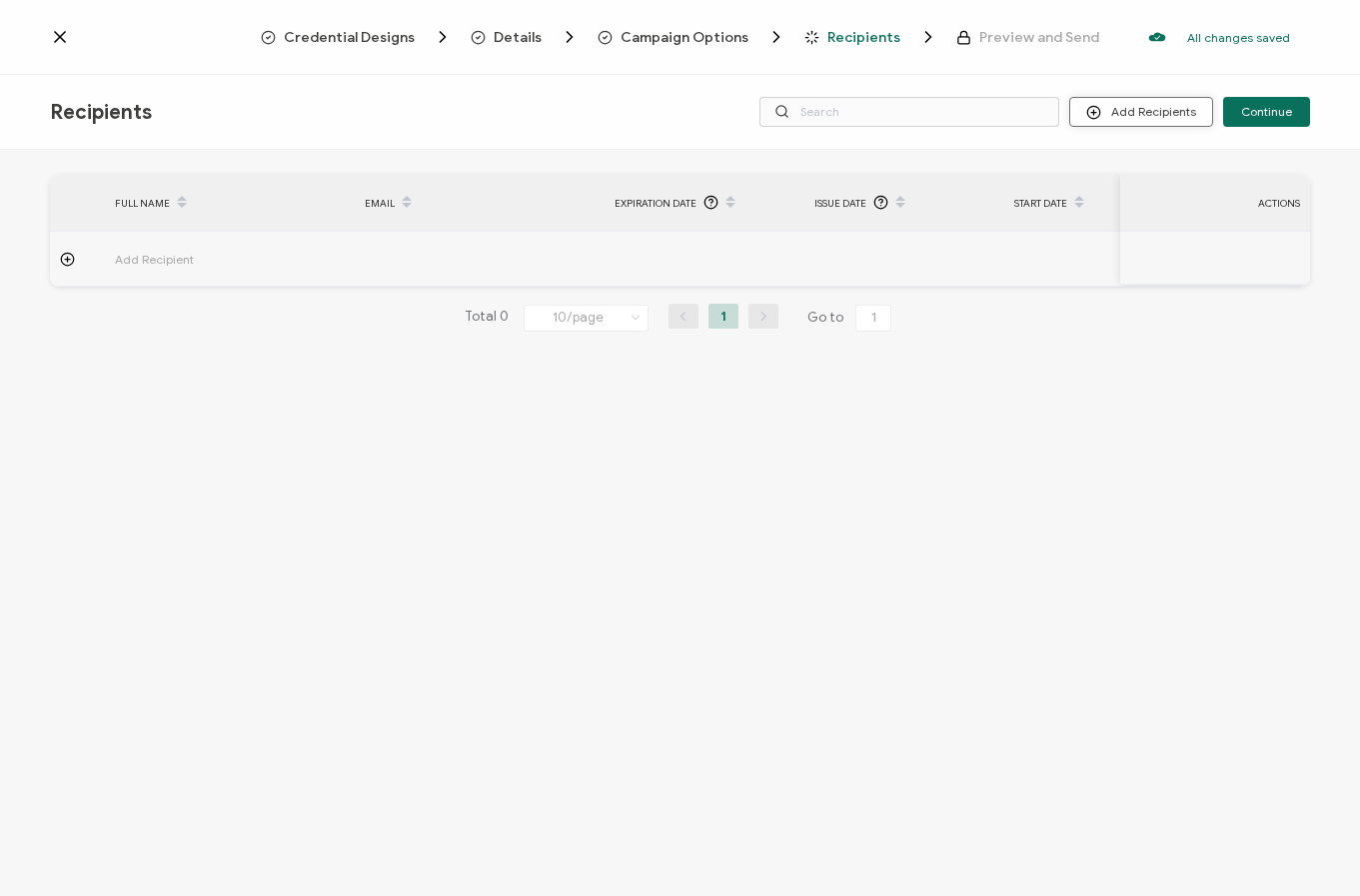 click on "Add Recipients" at bounding box center [1141, 112] 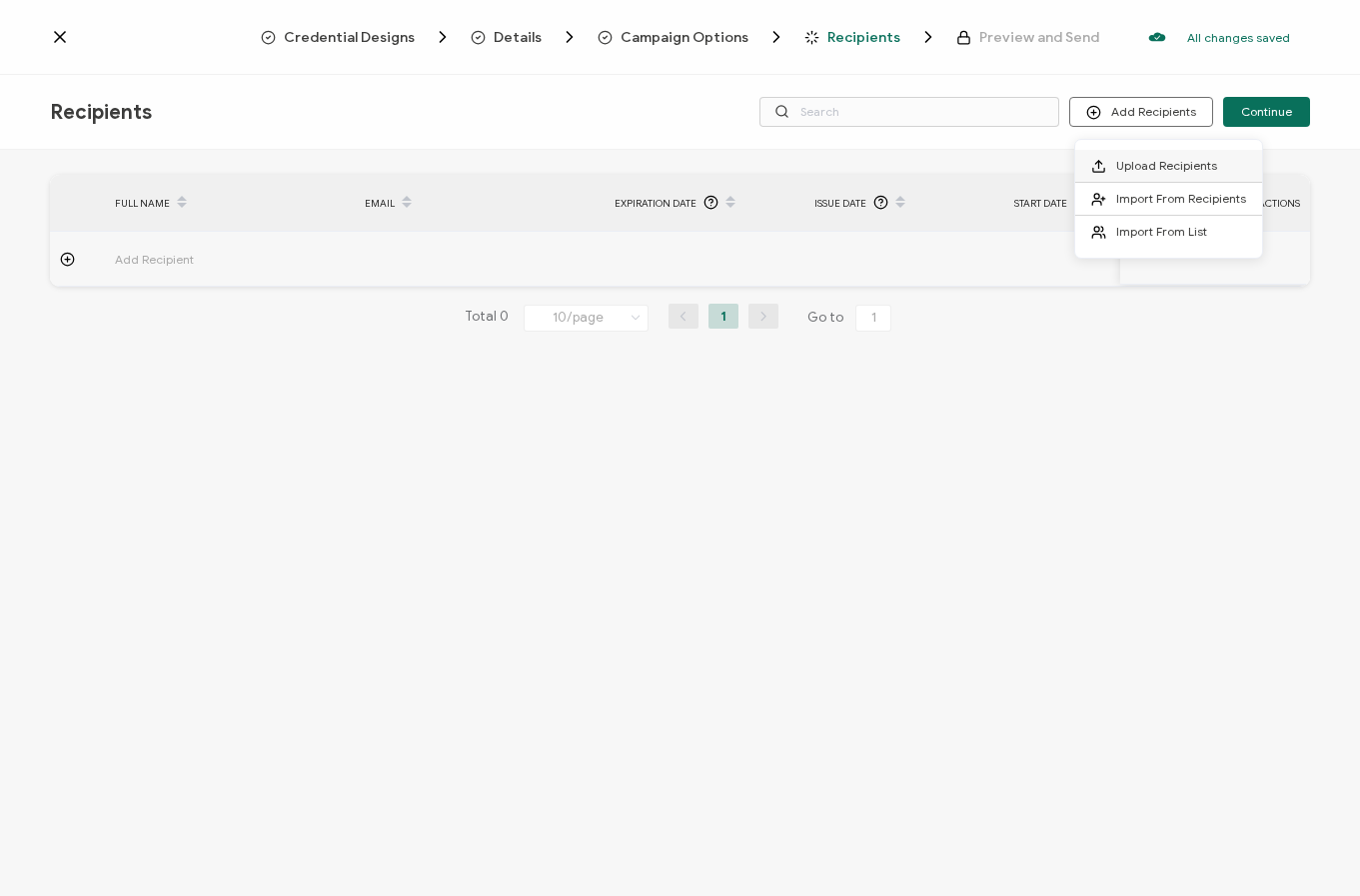 click on "Upload Recipients" at bounding box center [1166, 165] 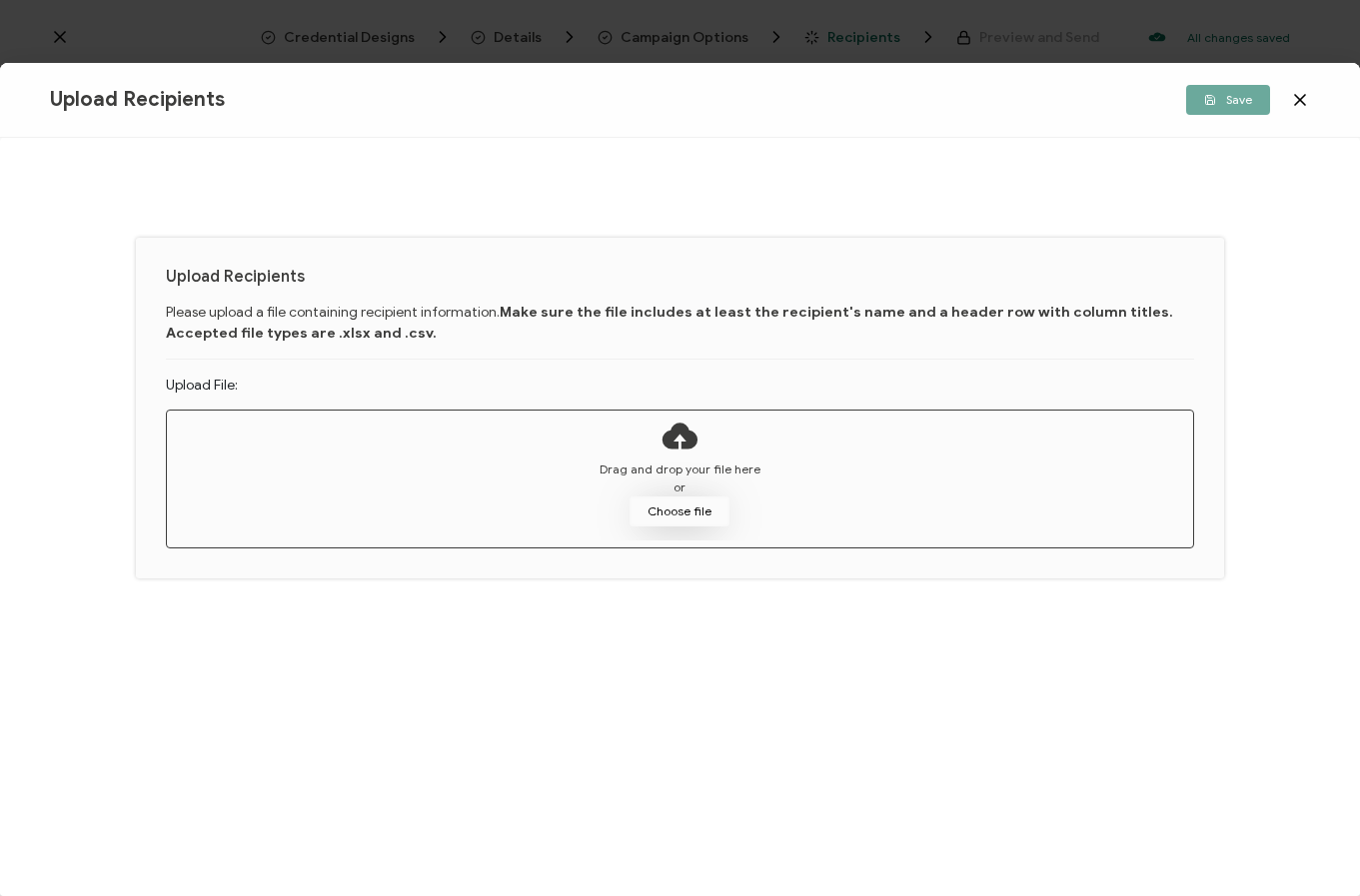 click on "Choose file" at bounding box center [680, 511] 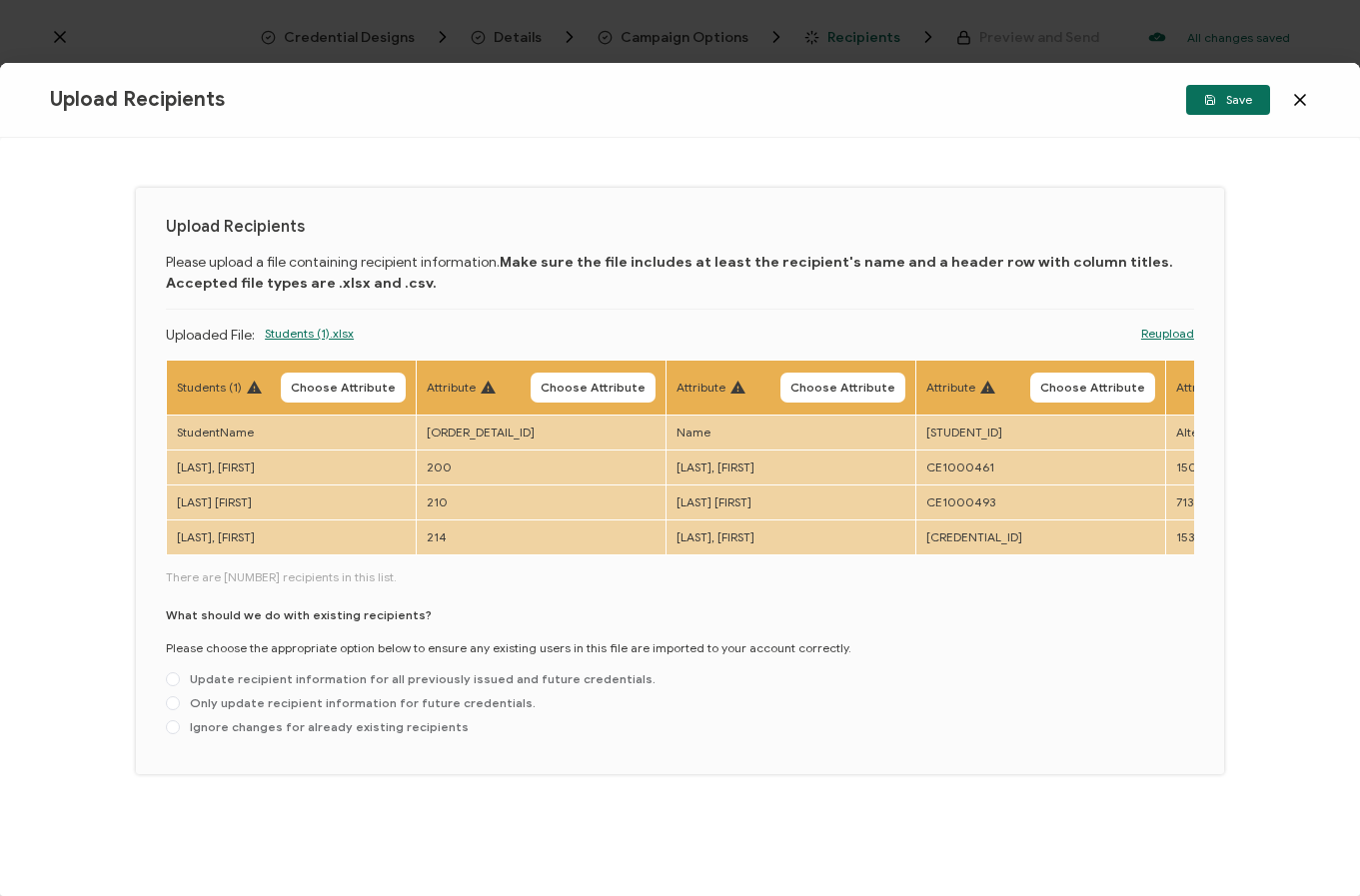 scroll, scrollTop: 0, scrollLeft: 0, axis: both 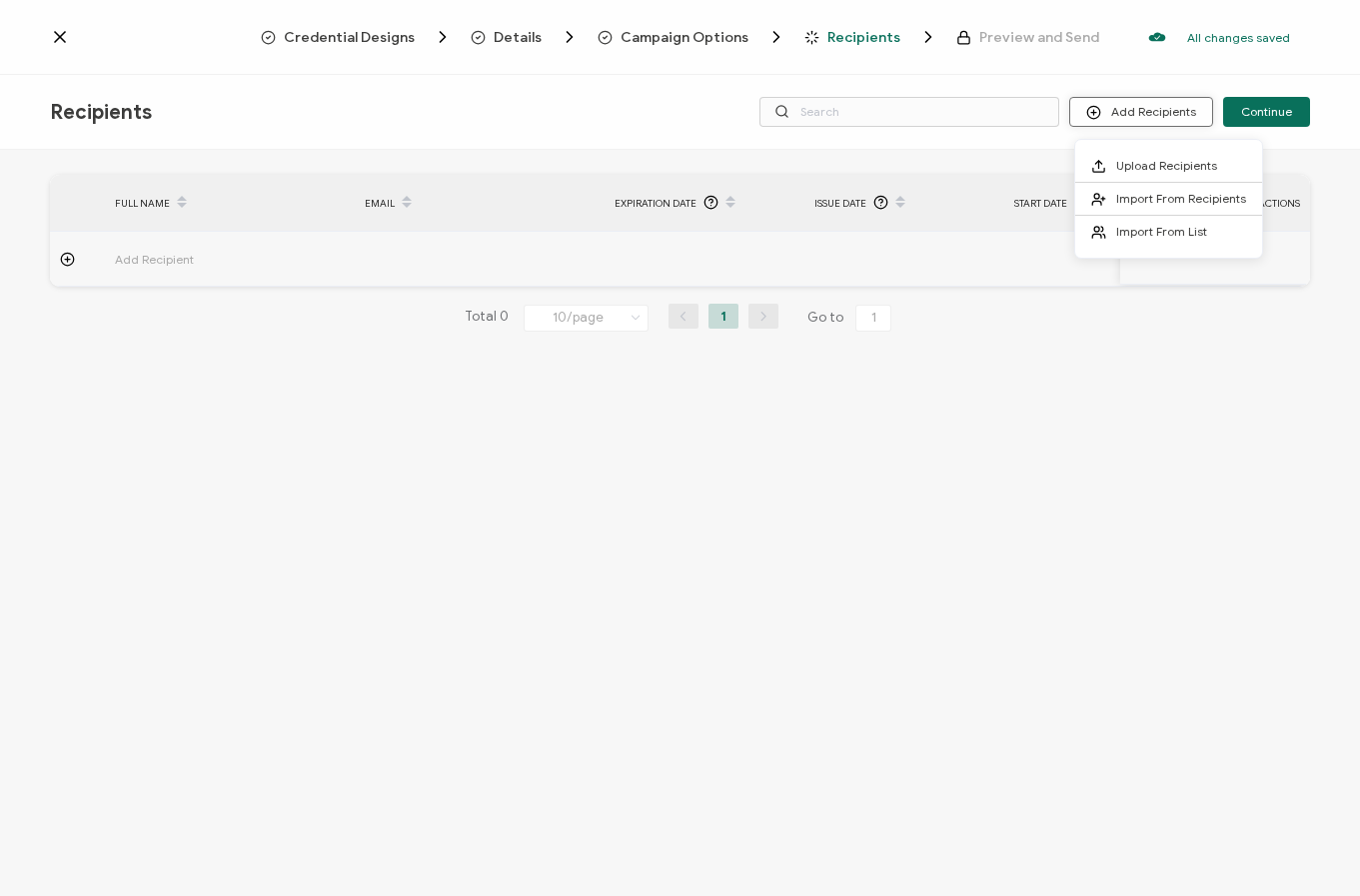 click on "Add Recipients" at bounding box center (1141, 112) 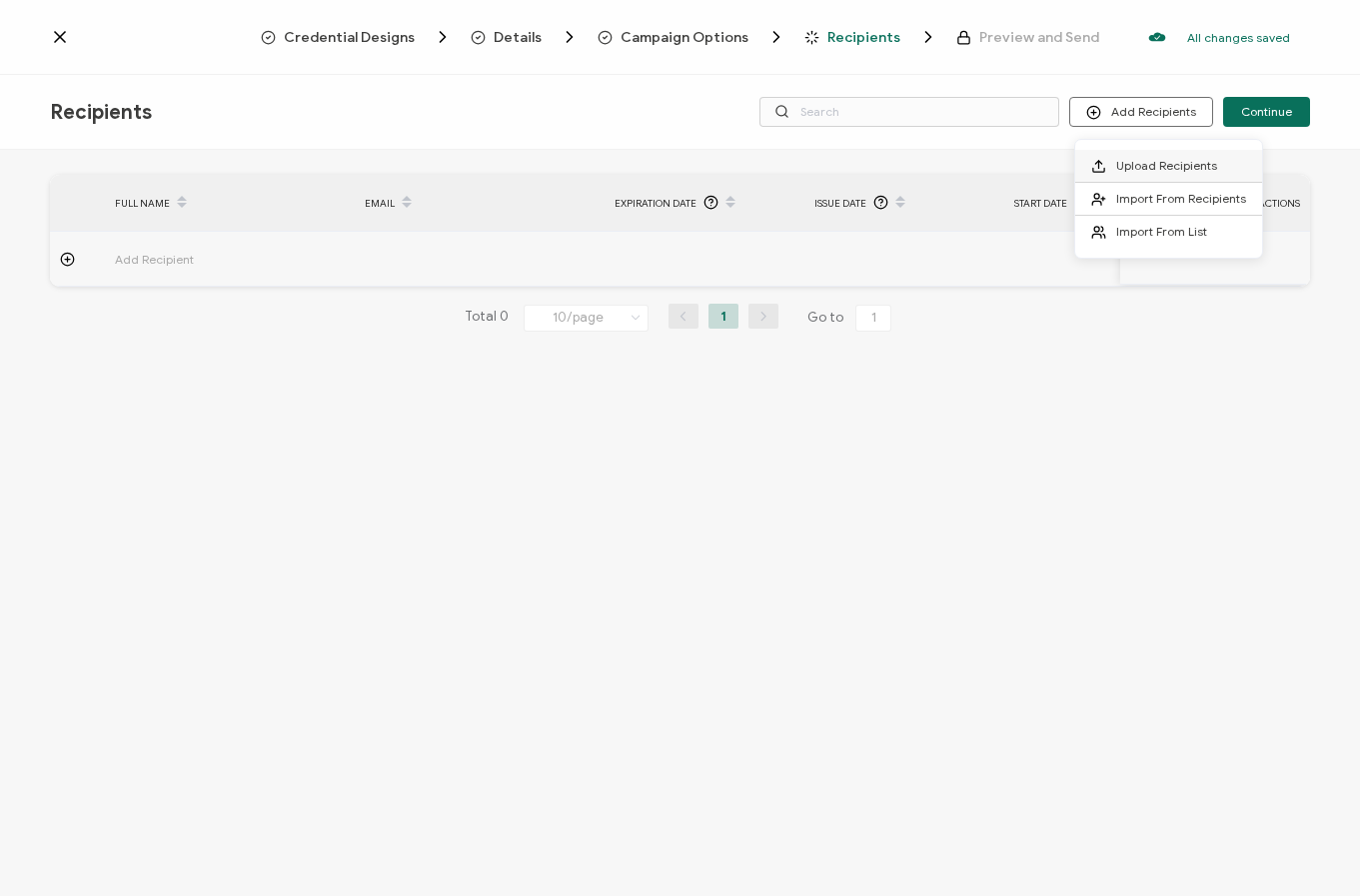 click on "Upload Recipients" at bounding box center [1166, 165] 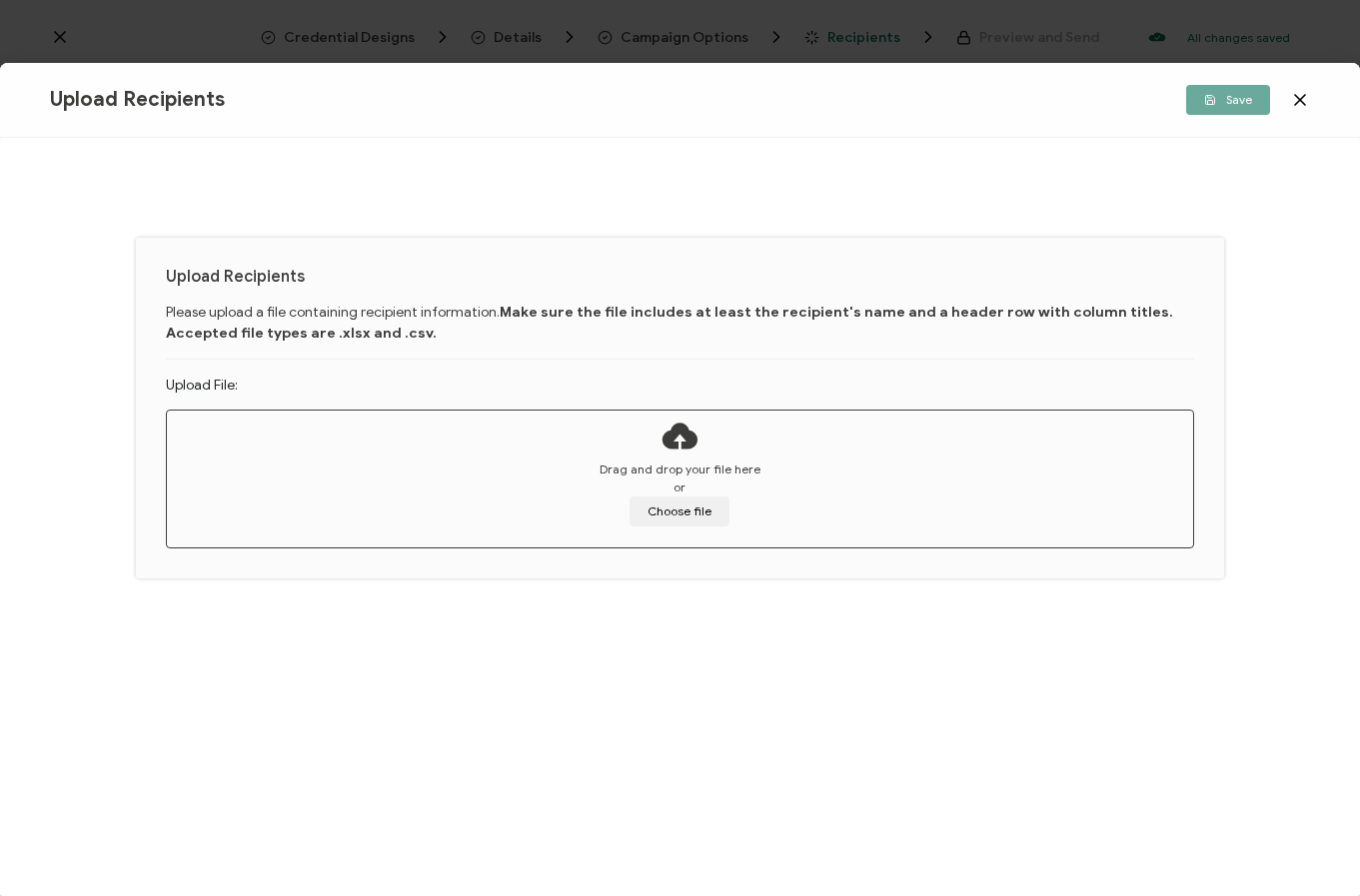 click on "Drag and drop your file here   or
Choose file" at bounding box center [680, 493] 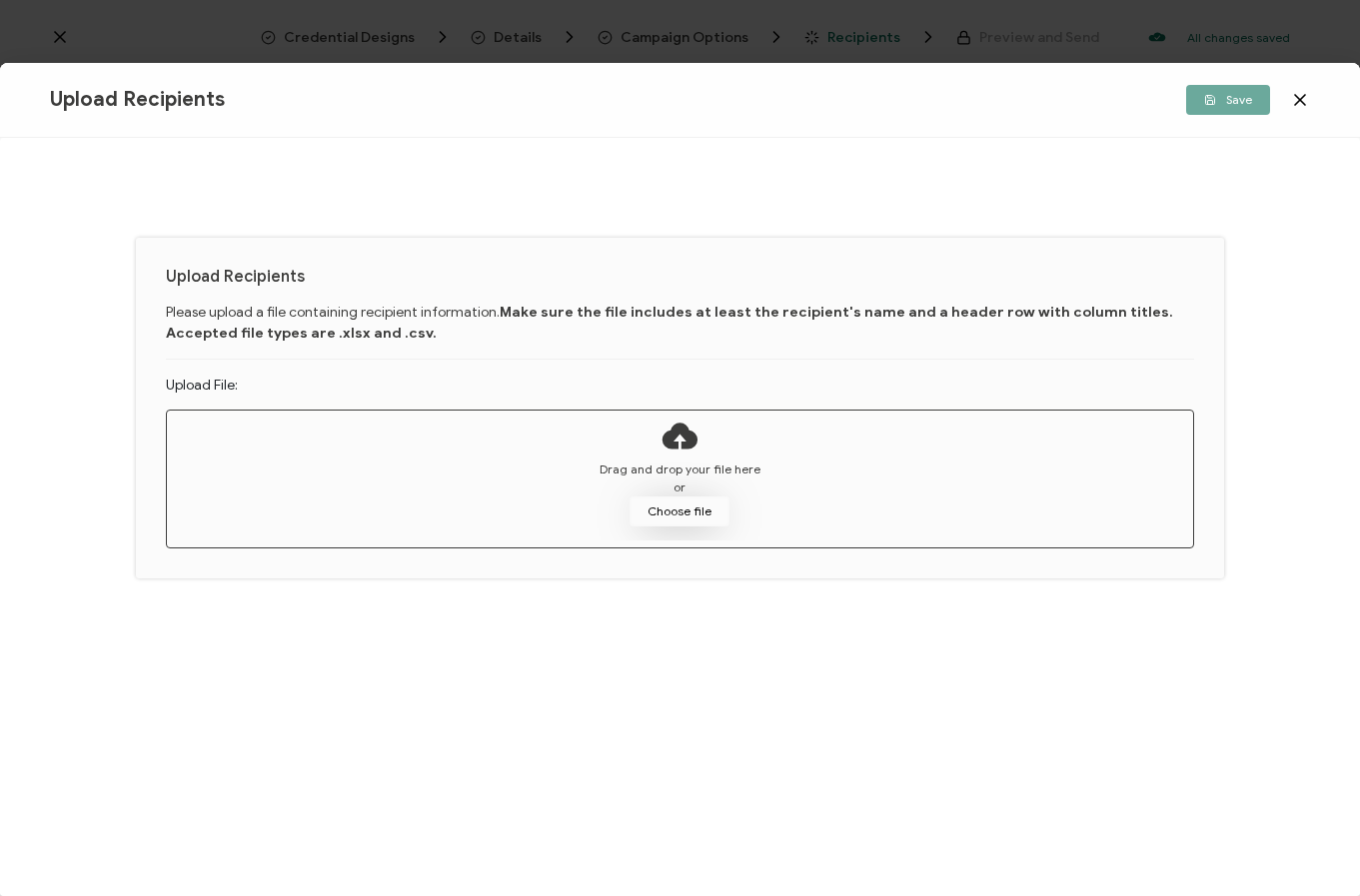 click on "Choose file" at bounding box center [680, 511] 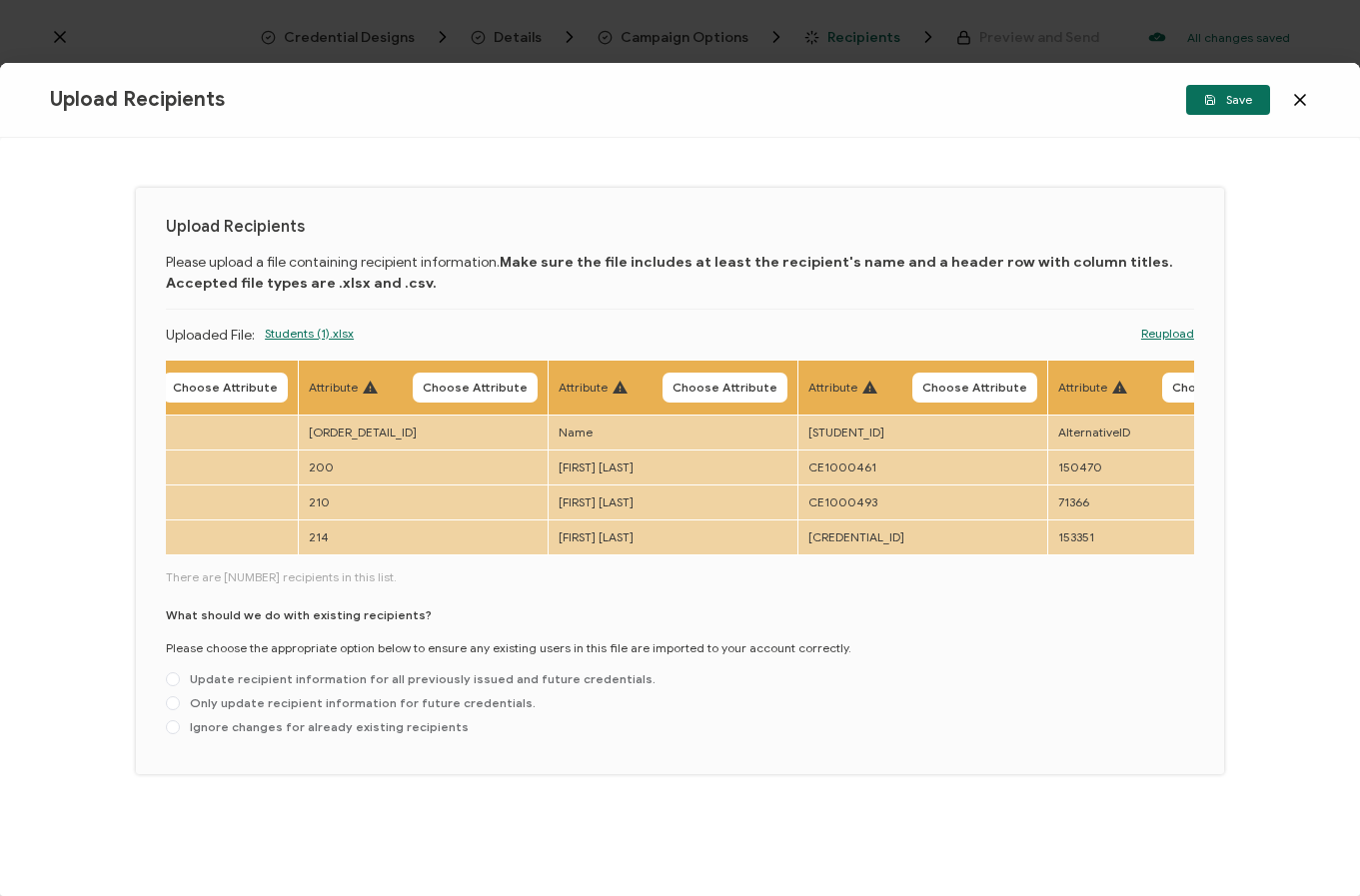 scroll, scrollTop: 0, scrollLeft: 114, axis: horizontal 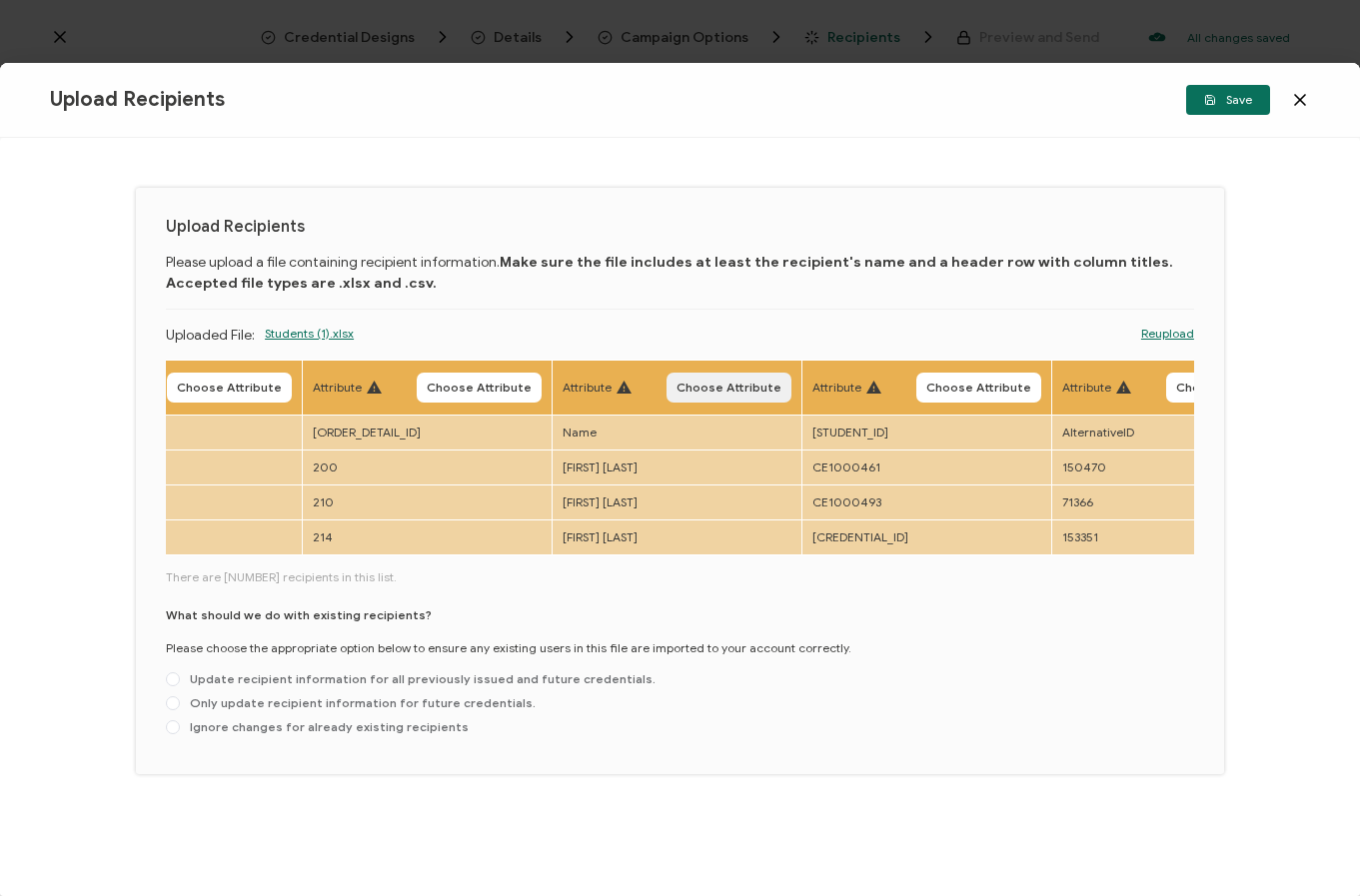 click on "Choose Attribute" at bounding box center [728, 388] 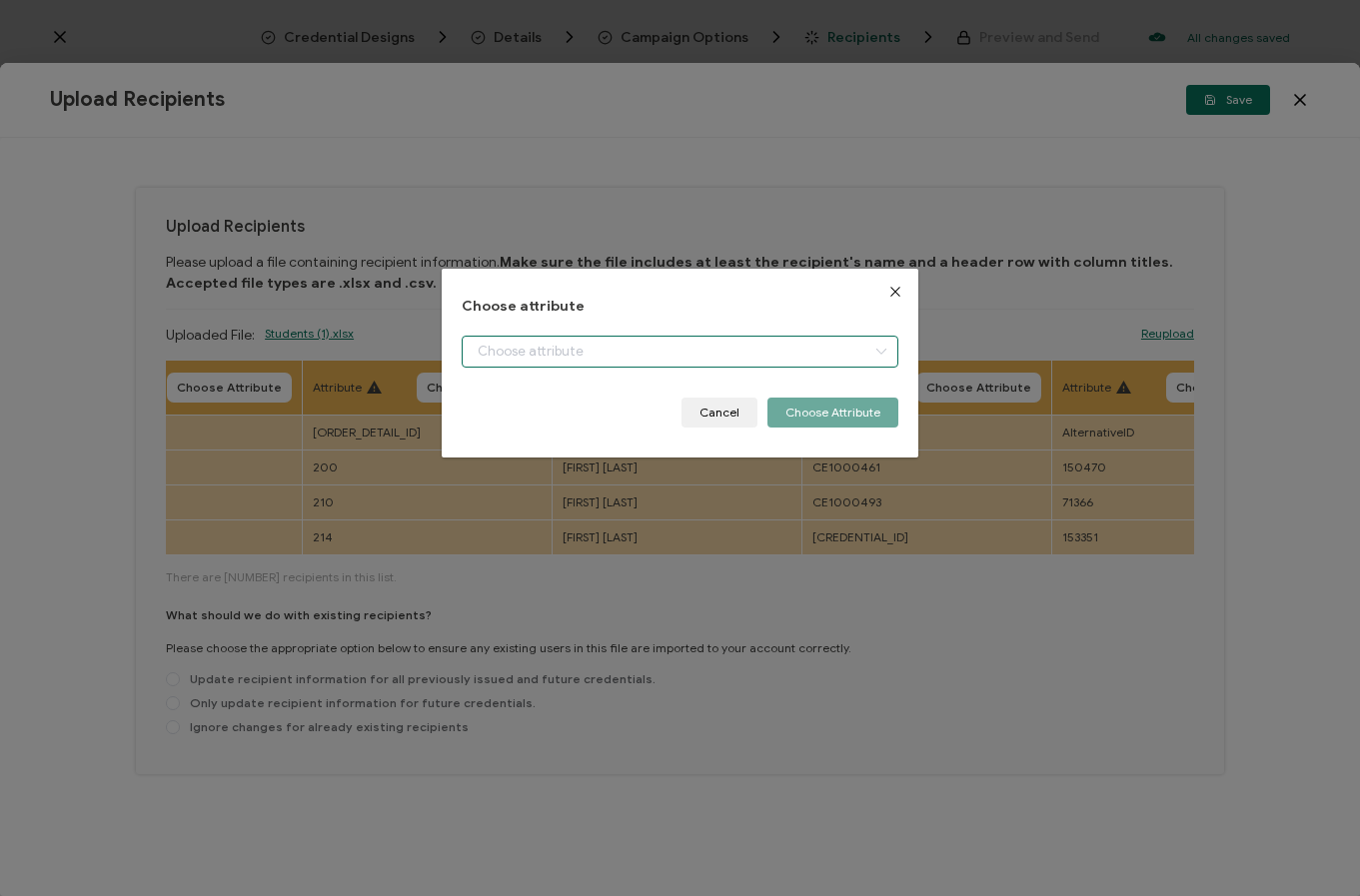 click at bounding box center (680, 352) 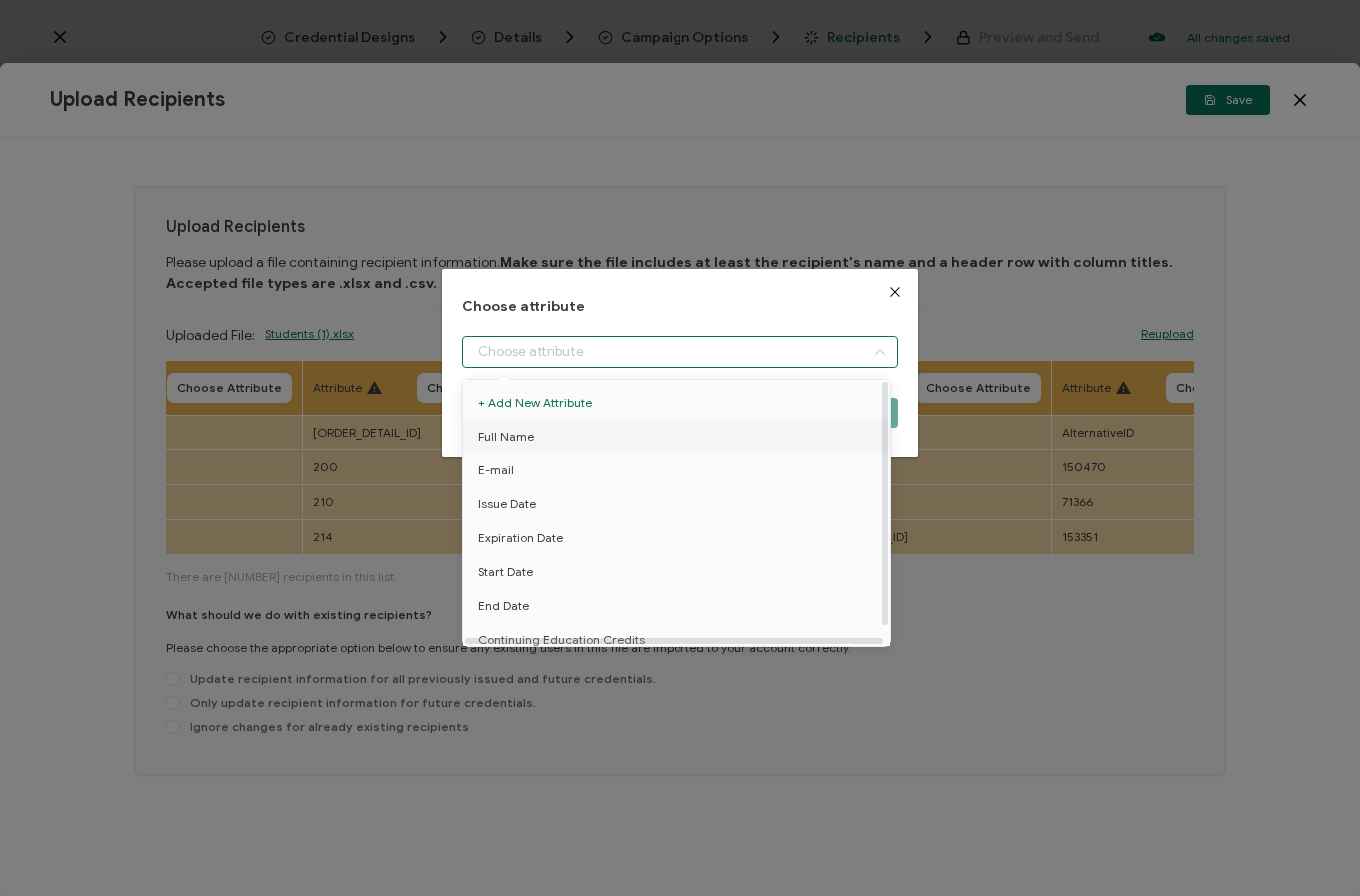 click on "Full Name" at bounding box center (680, 437) 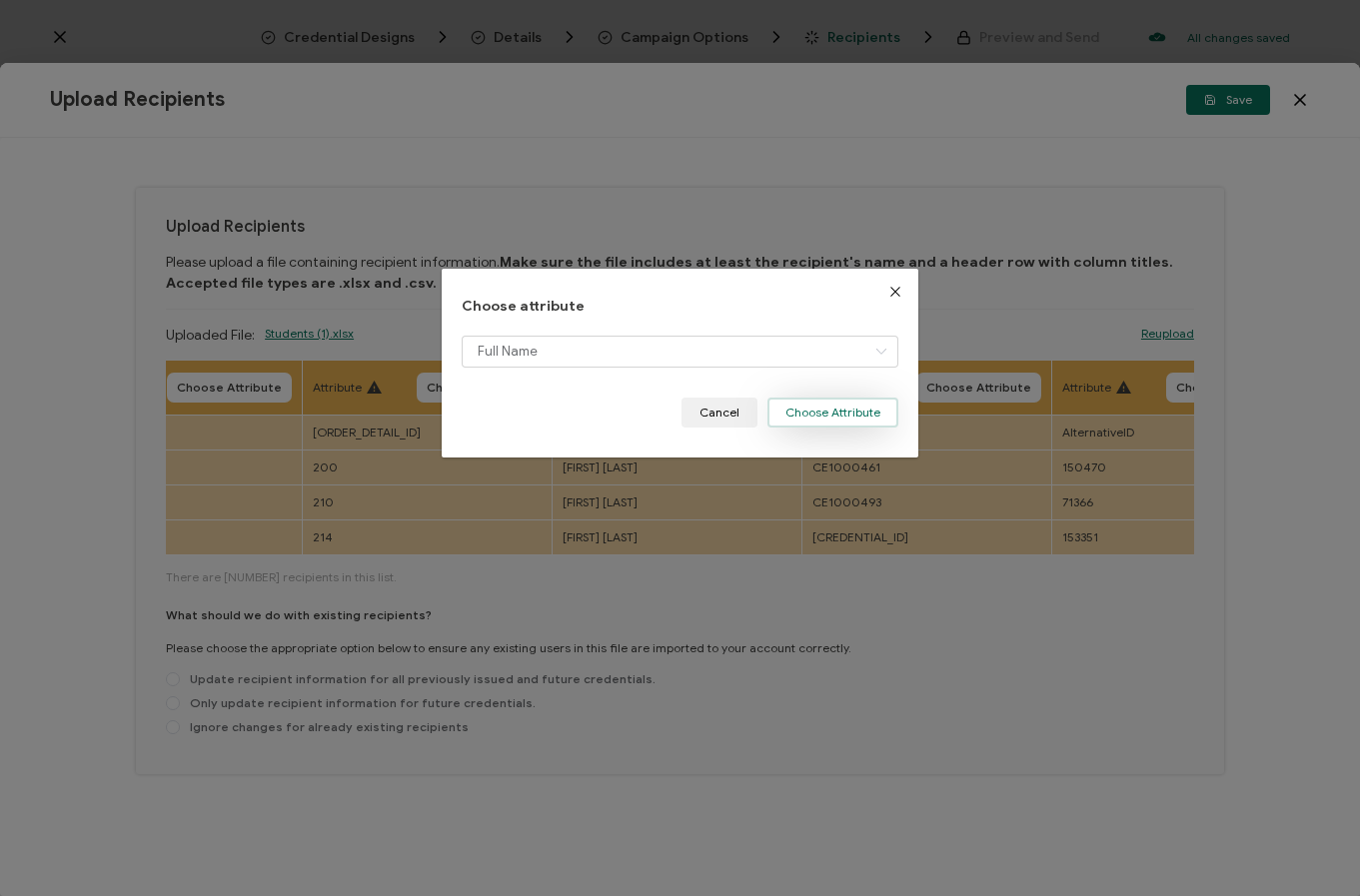 click on "Choose Attribute" at bounding box center [832, 413] 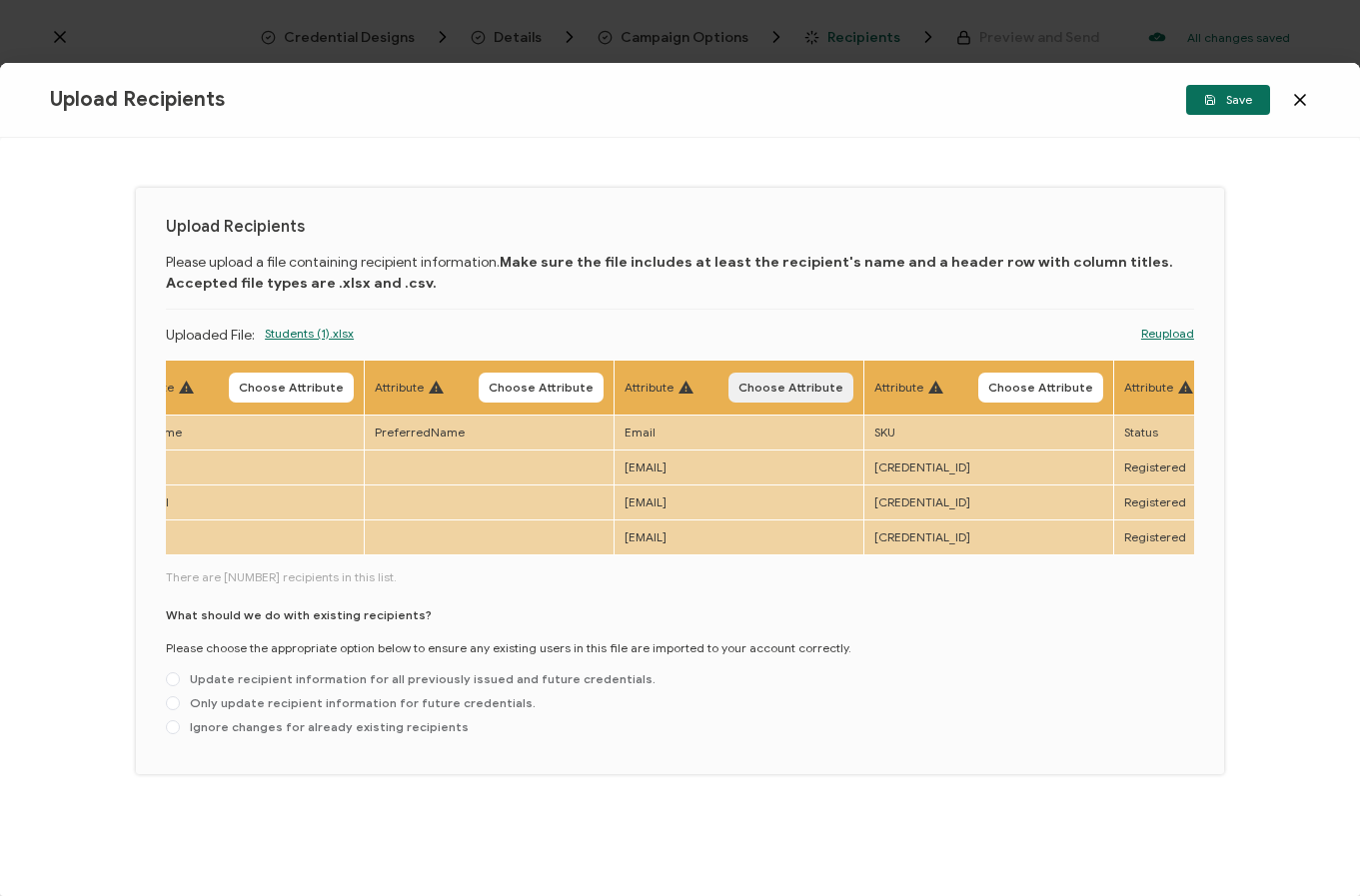 scroll, scrollTop: 0, scrollLeft: 1556, axis: horizontal 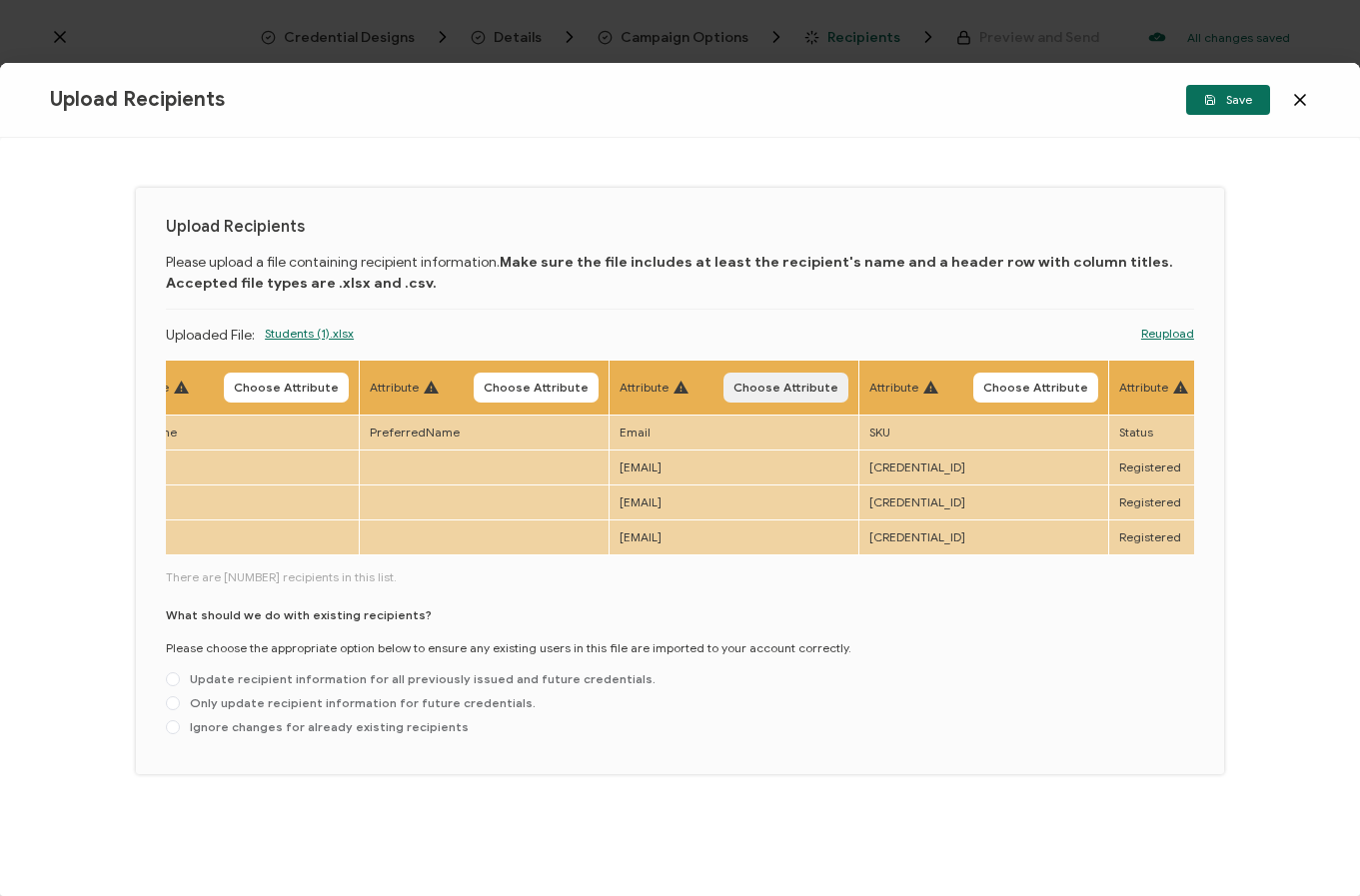 click on "Choose Attribute" at bounding box center (785, 388) 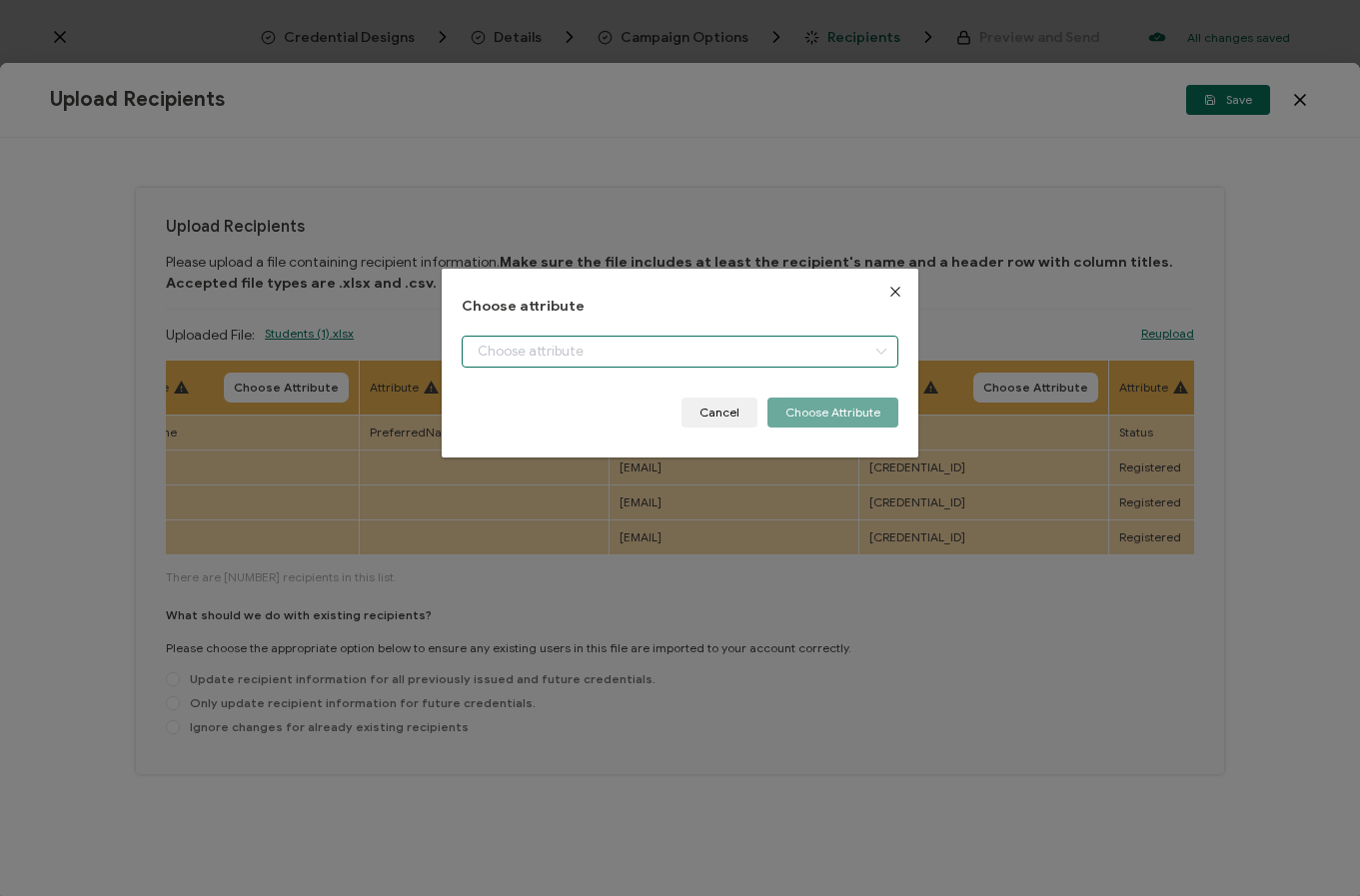 click at bounding box center (680, 352) 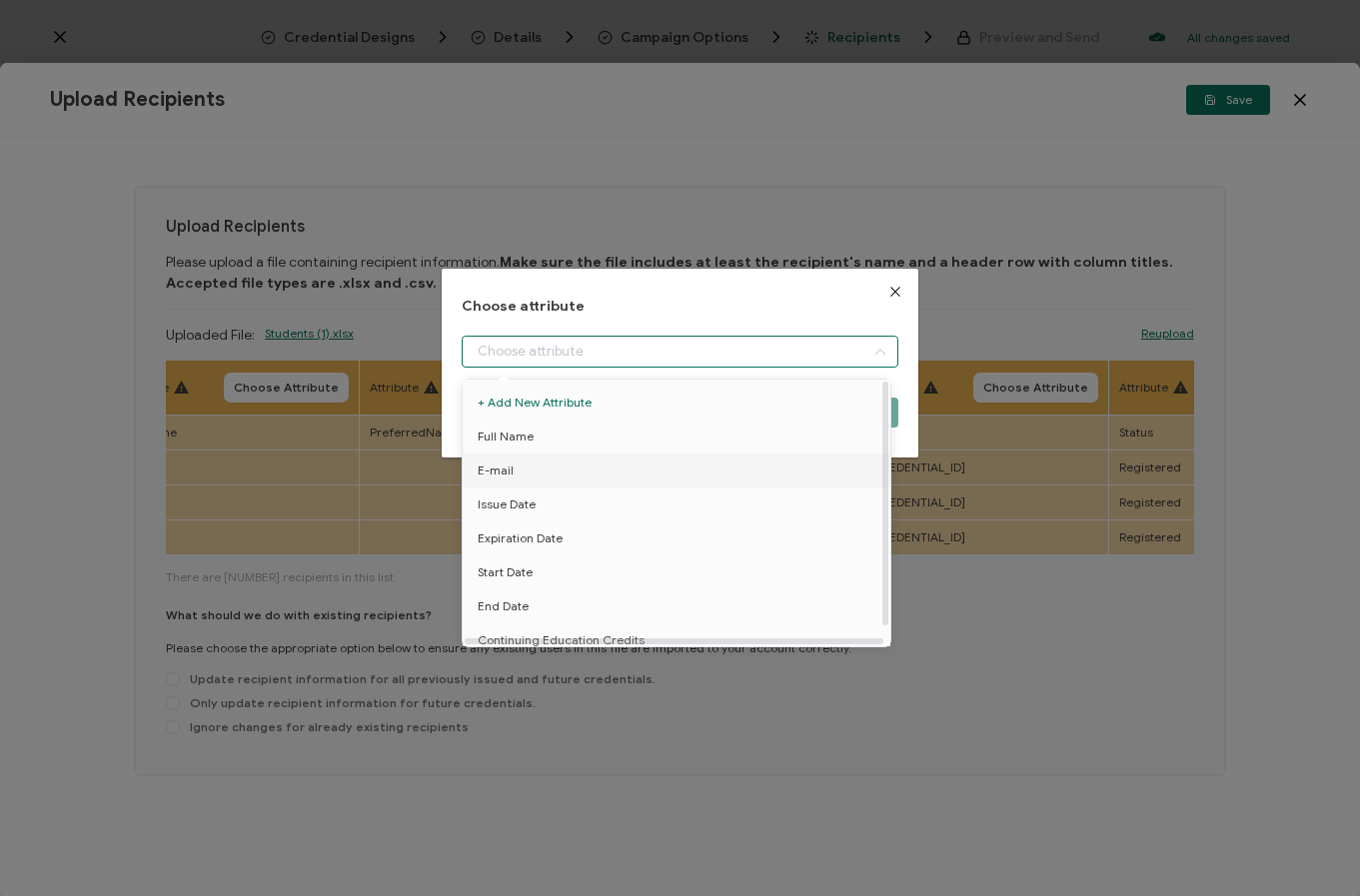 click on "E-mail" at bounding box center (680, 470) 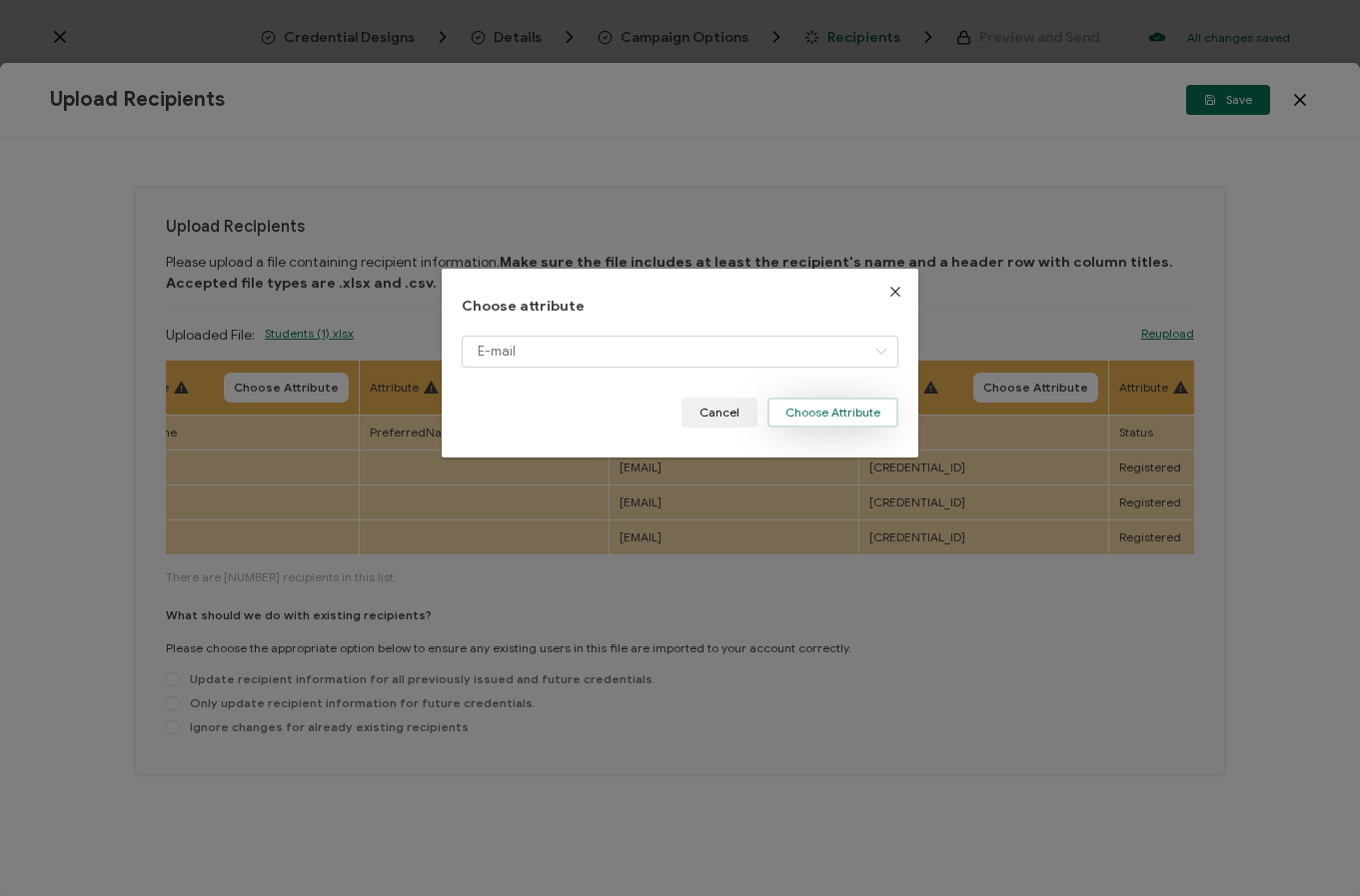 click on "Choose Attribute" at bounding box center [832, 413] 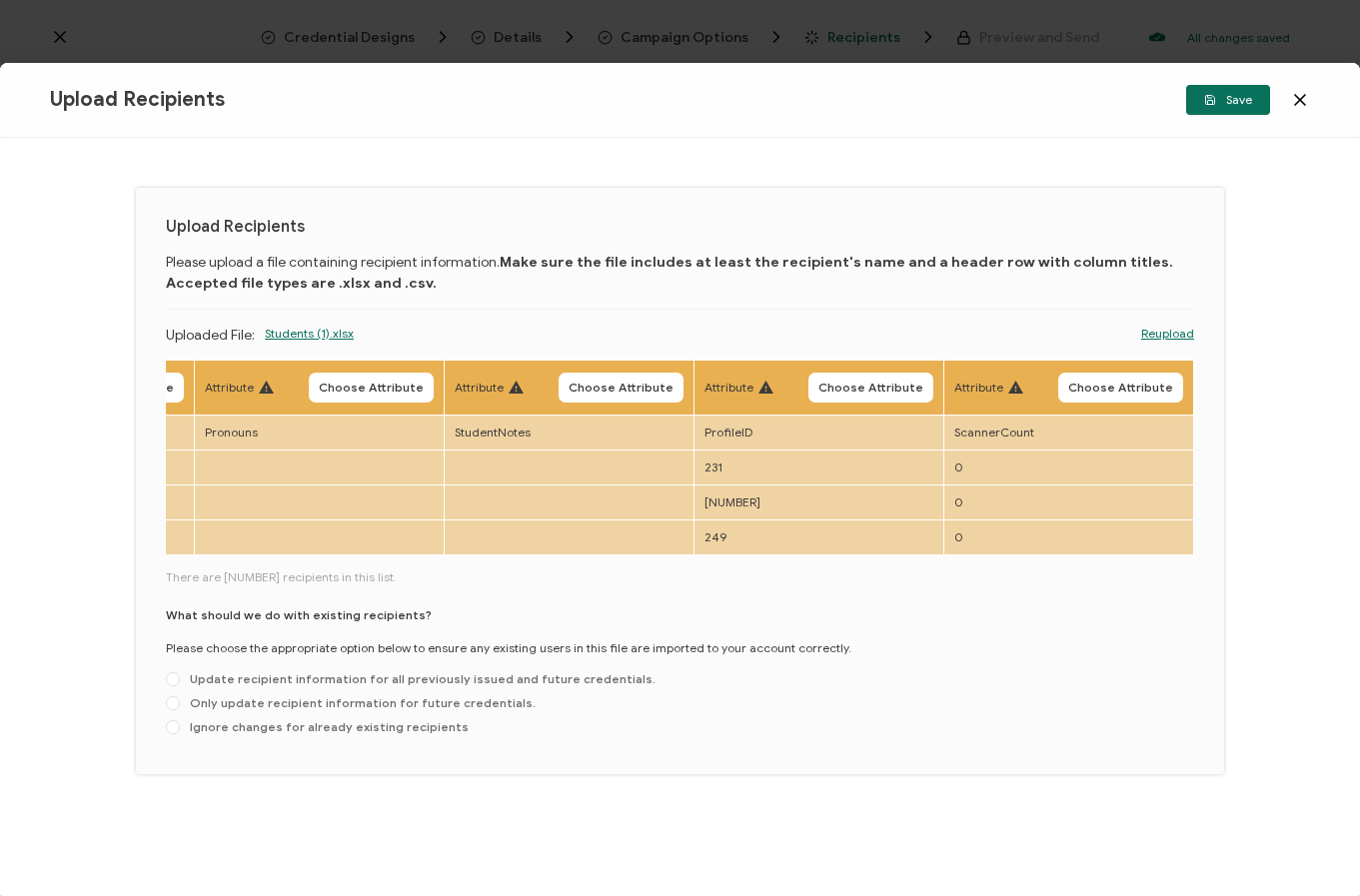 scroll, scrollTop: 0, scrollLeft: 7716, axis: horizontal 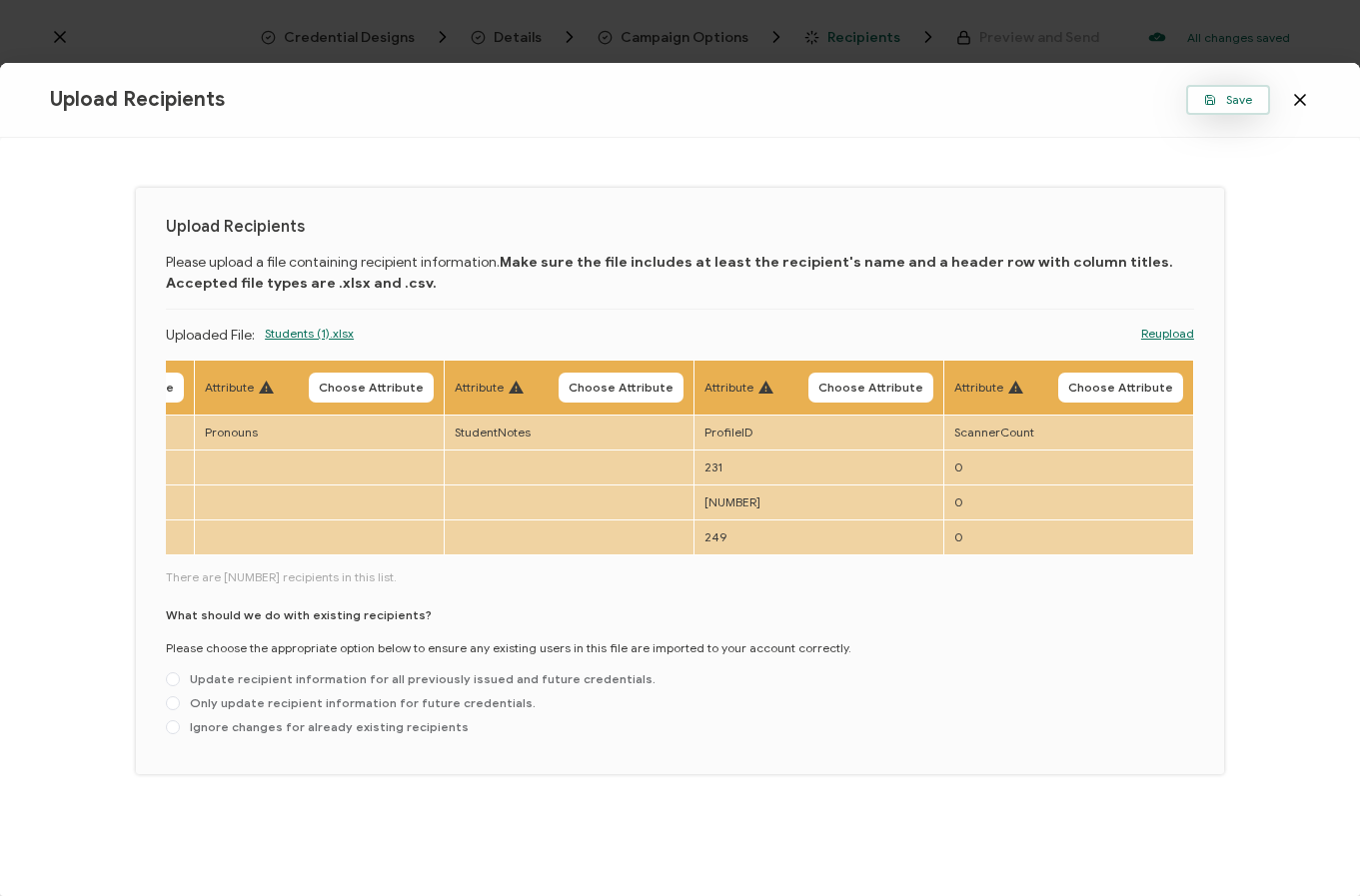 click 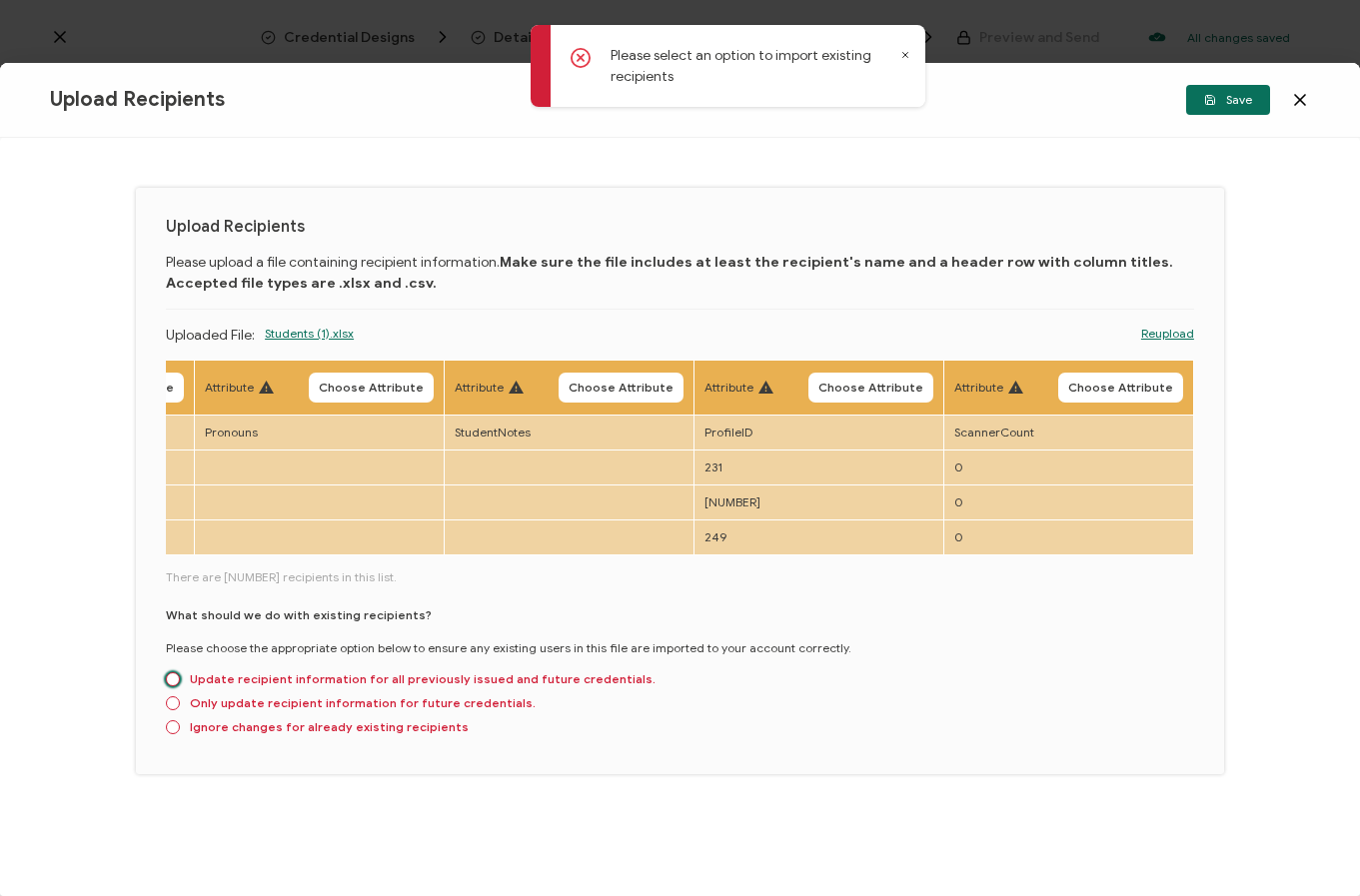 click at bounding box center (173, 679) 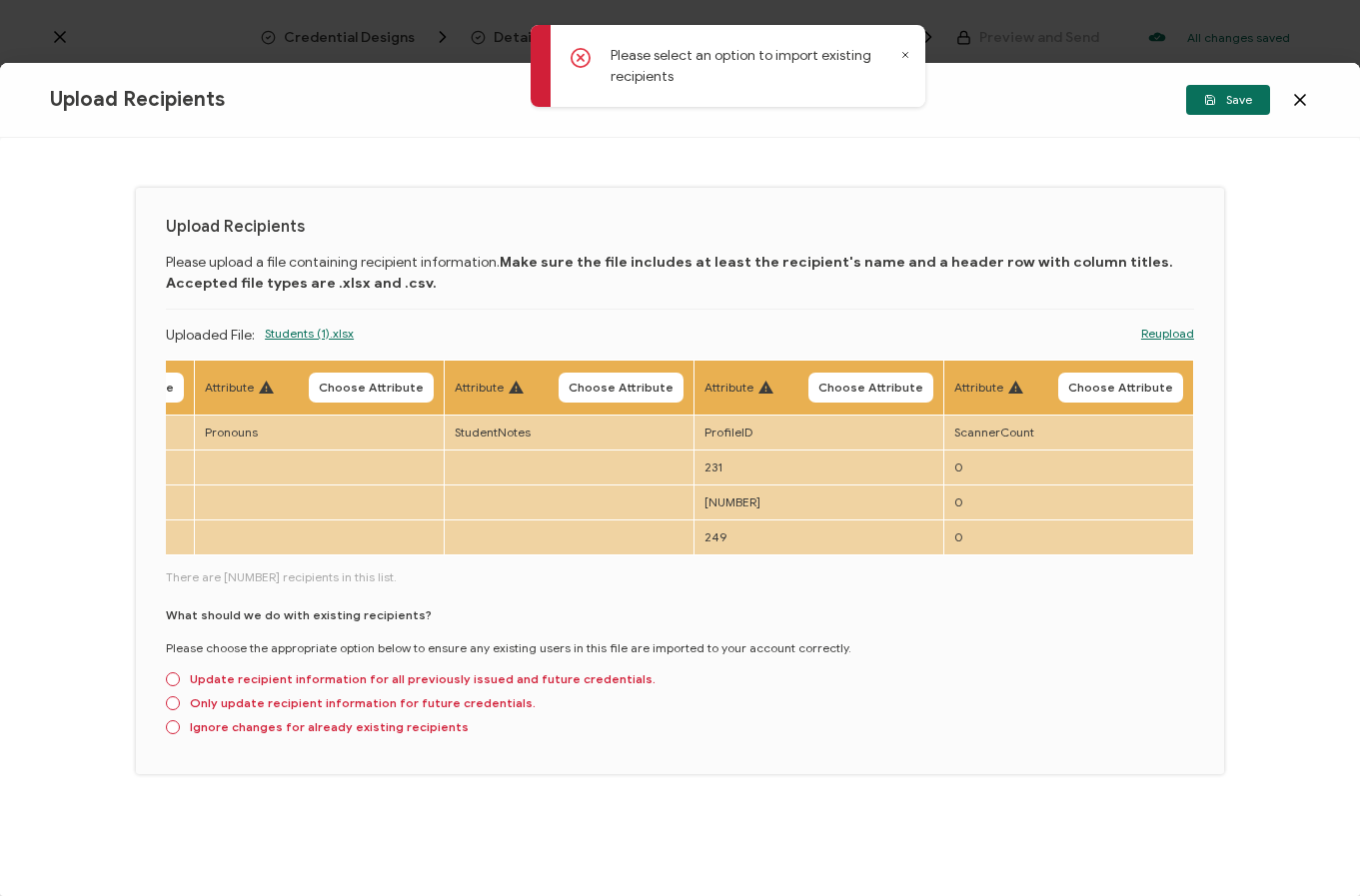 radio on "true" 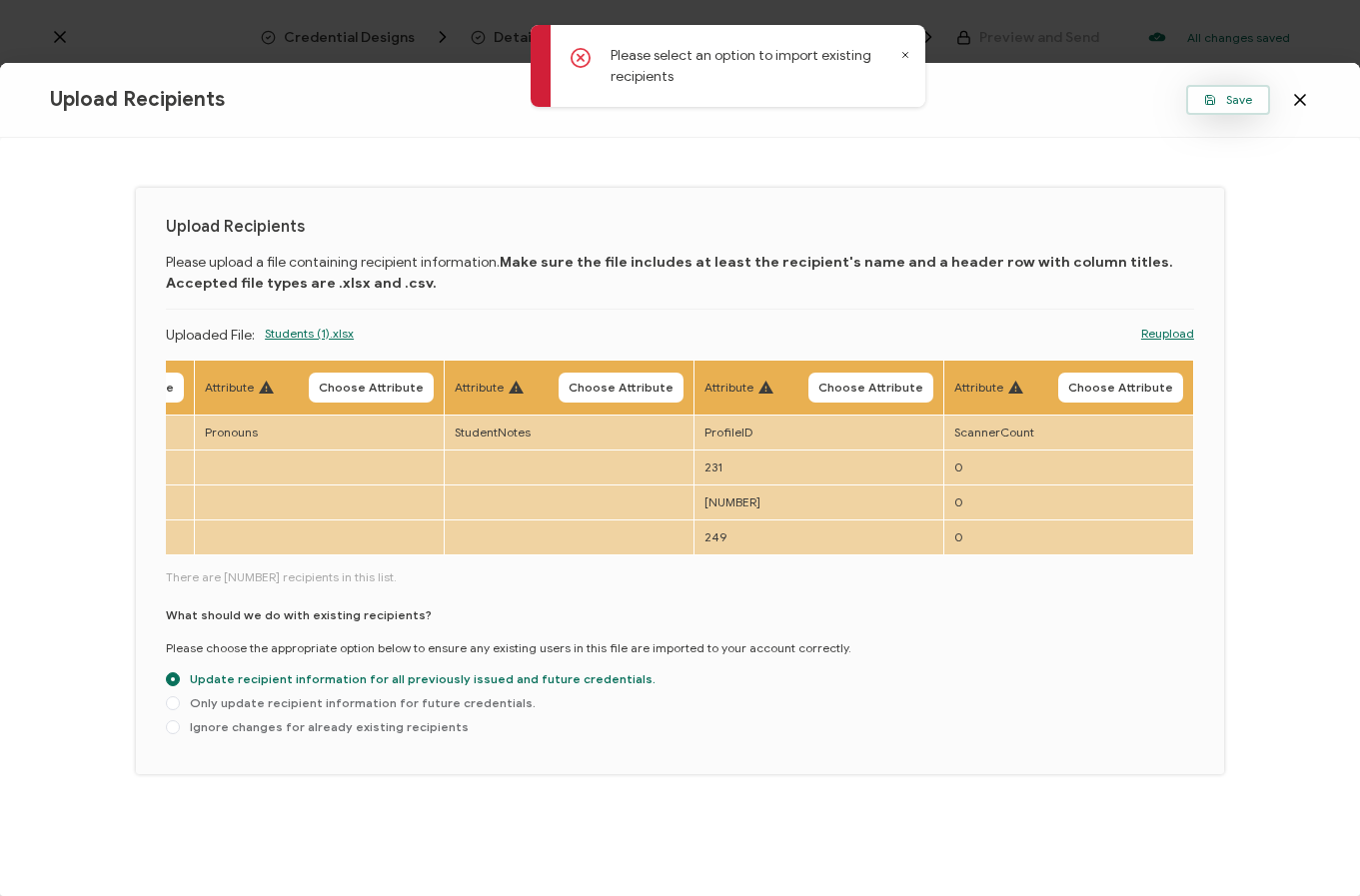 click on "Save" at bounding box center (1228, 100) 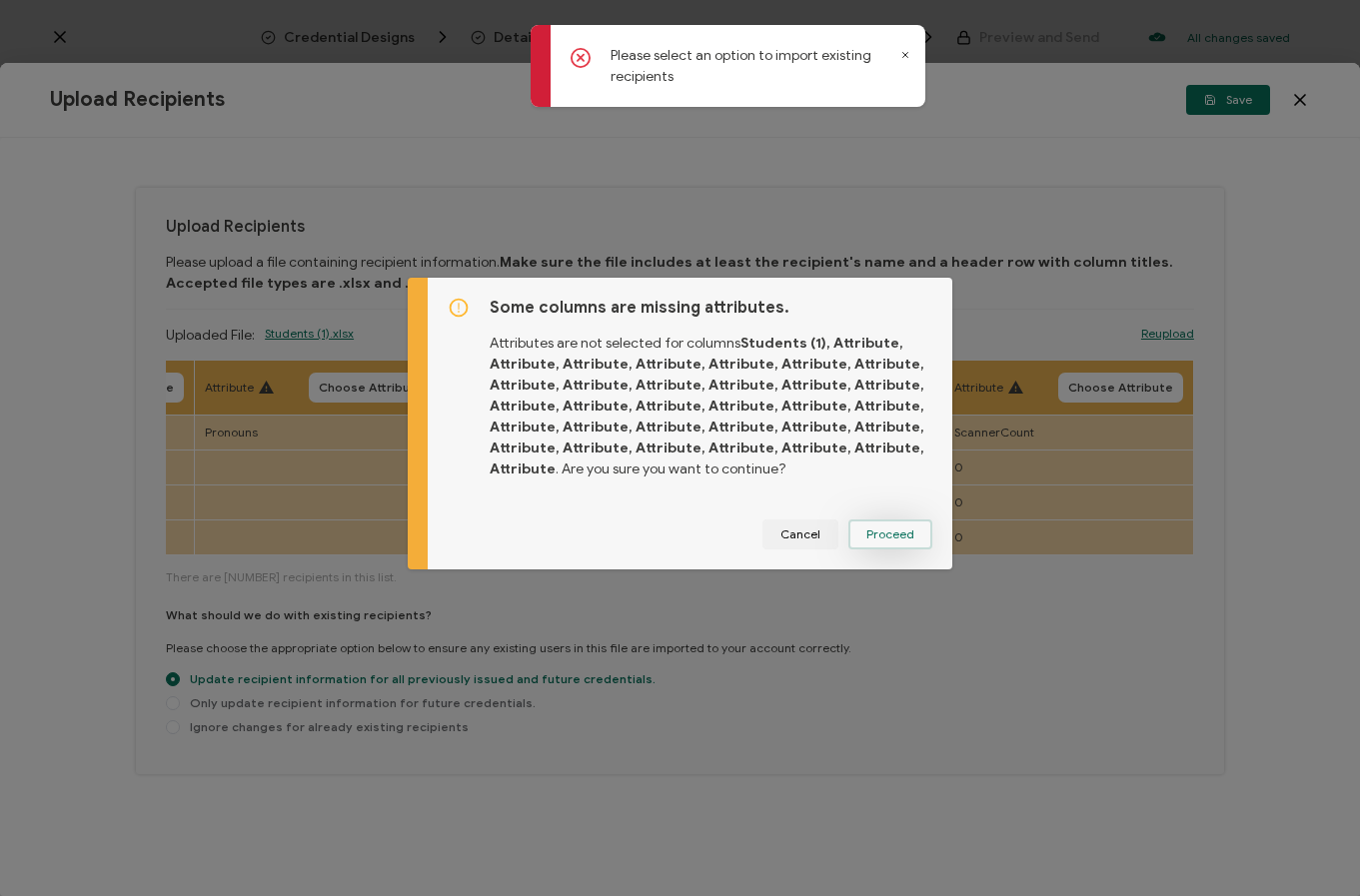 click on "Proceed" at bounding box center (890, 534) 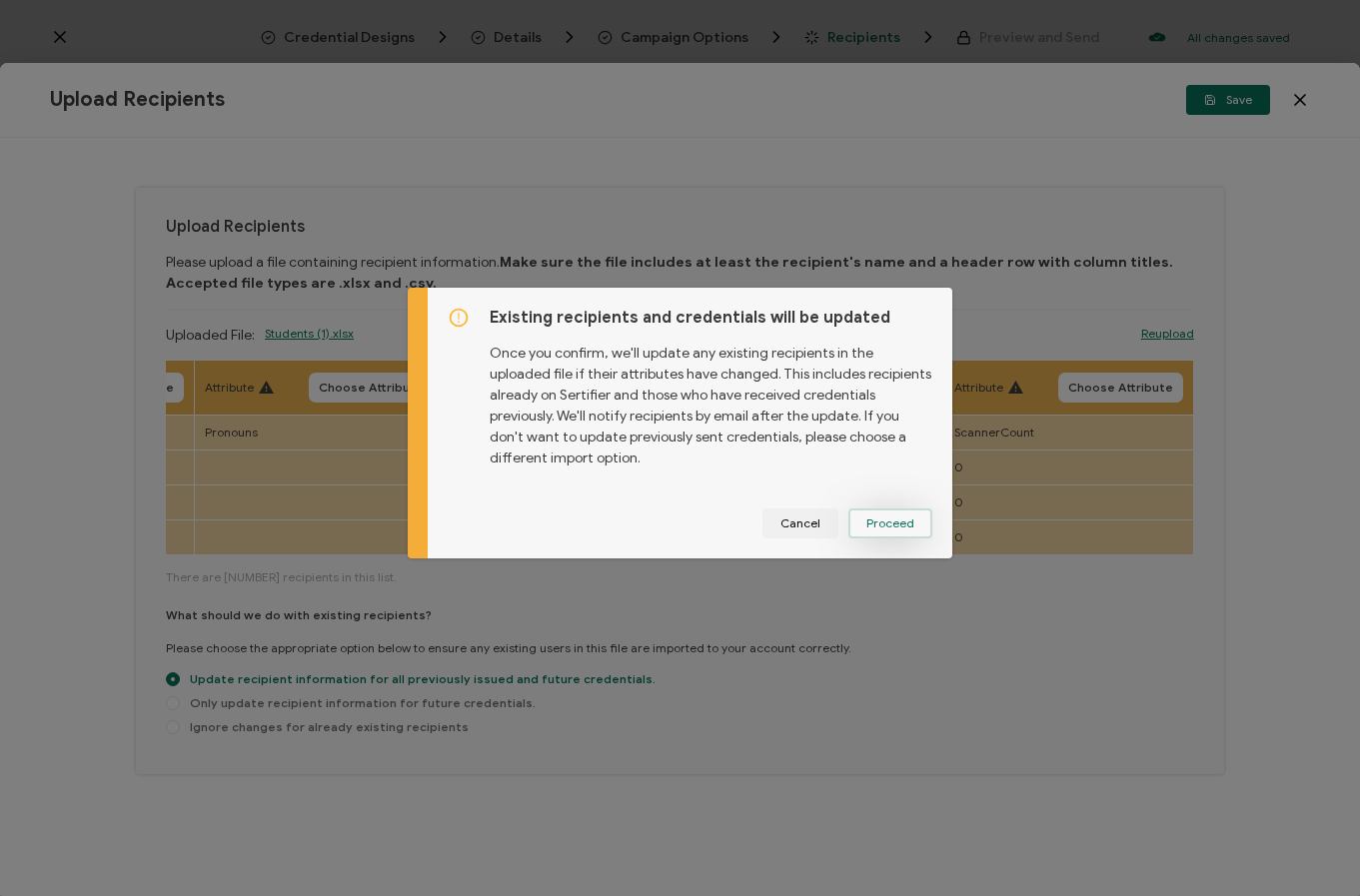 click on "Proceed" at bounding box center [0, 0] 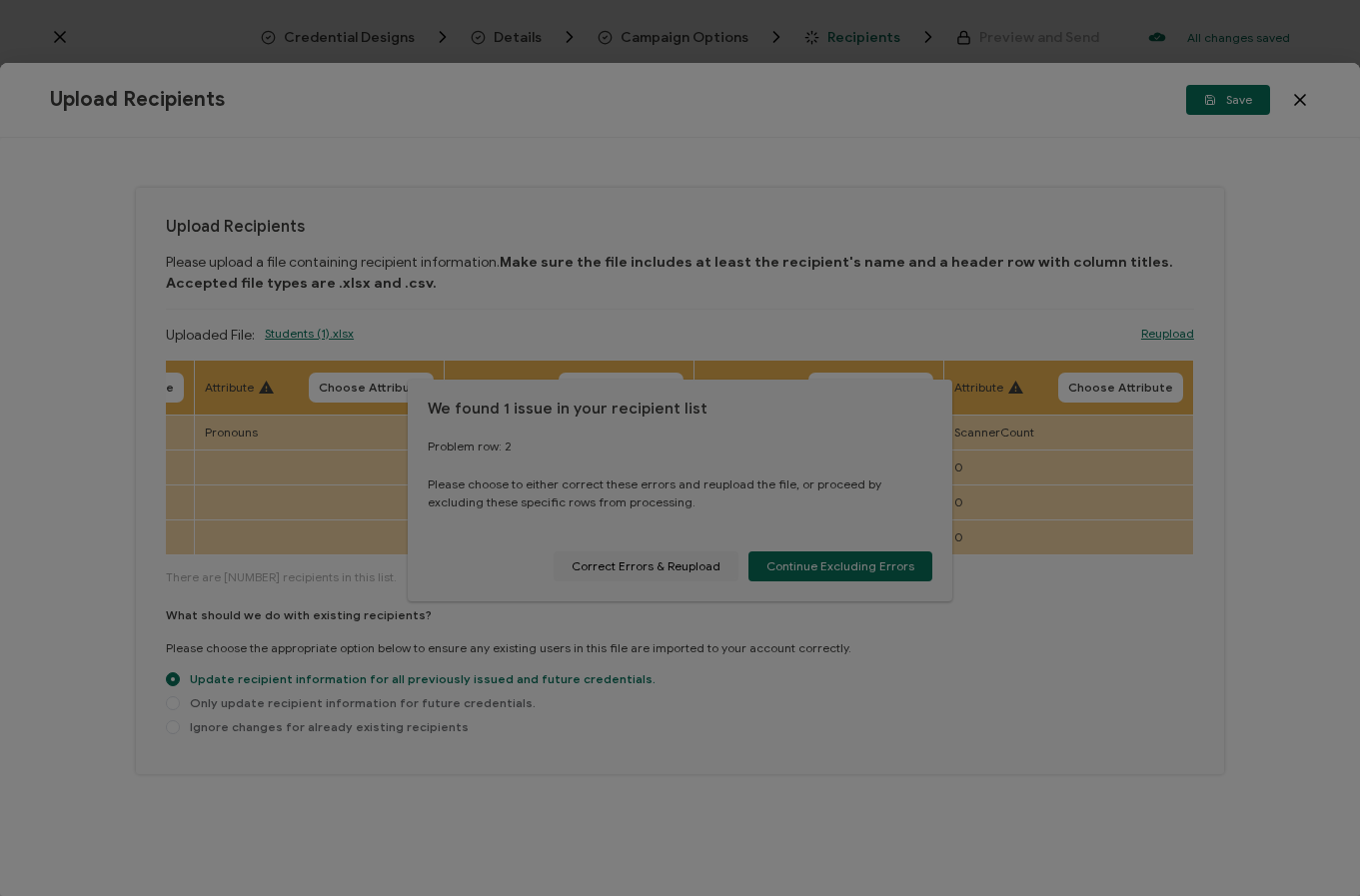 click at bounding box center [680, 448] 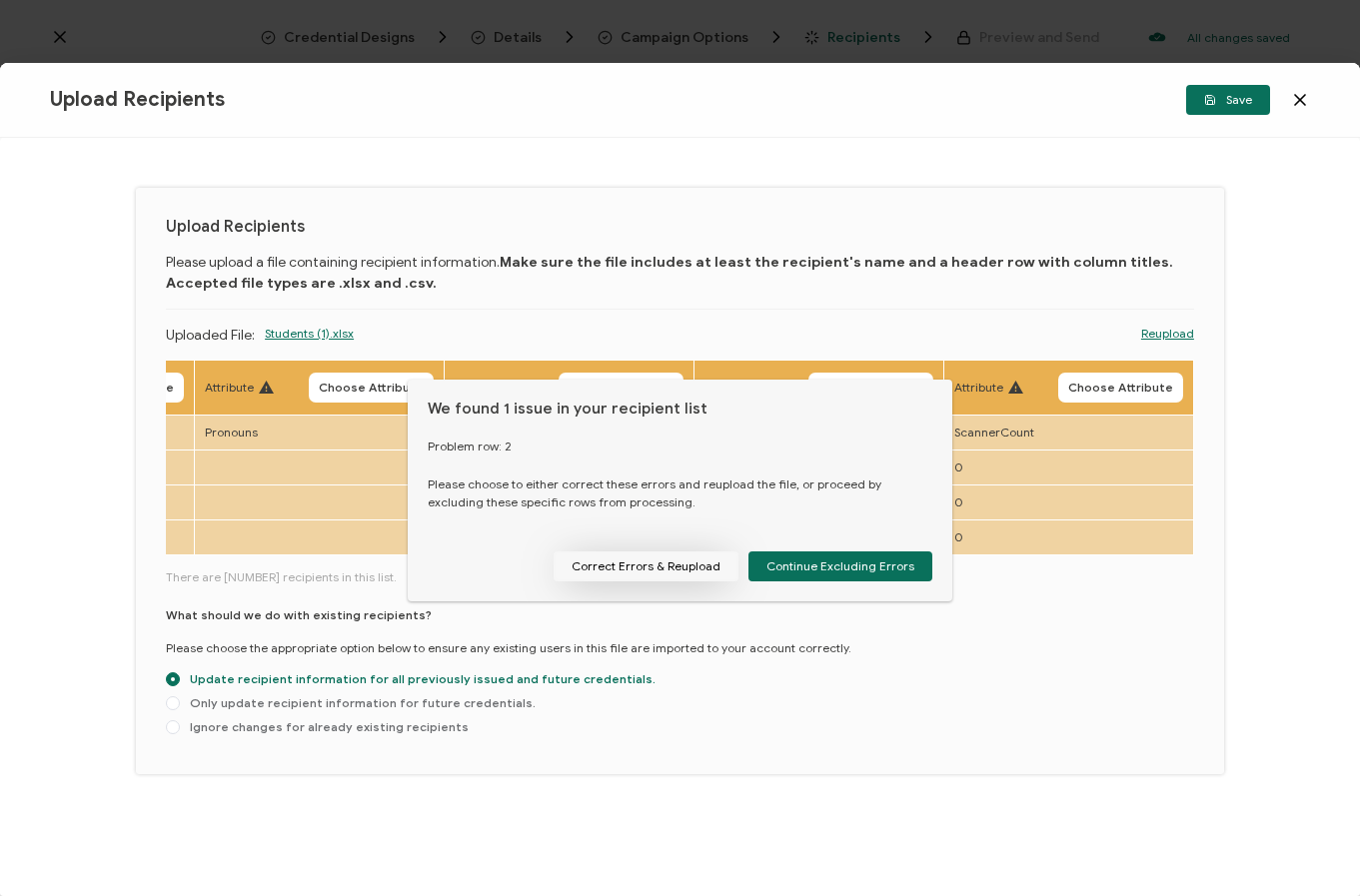 click on "Correct Errors & Reupload" at bounding box center (646, 566) 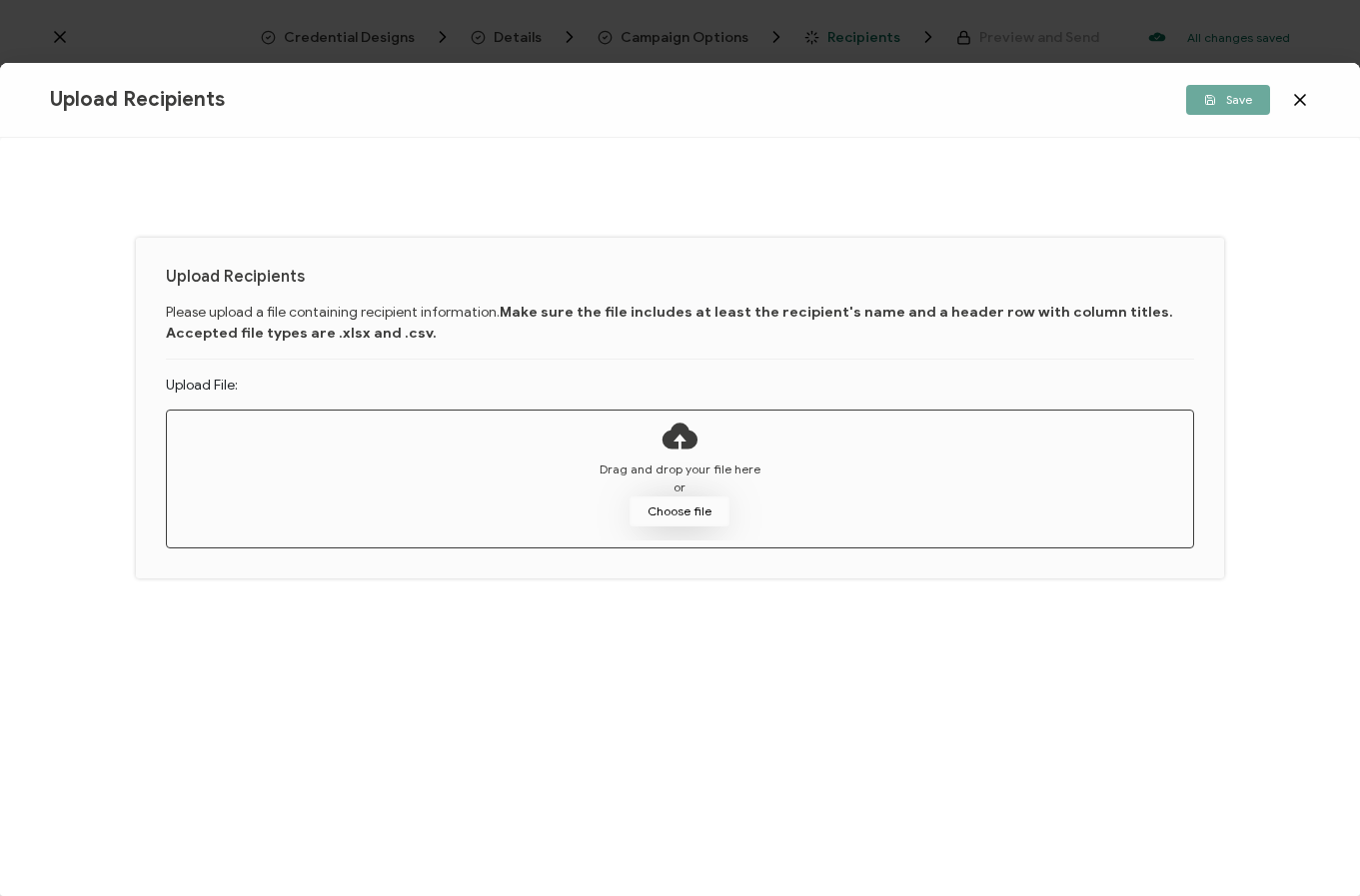 click on "Choose file" at bounding box center (680, 511) 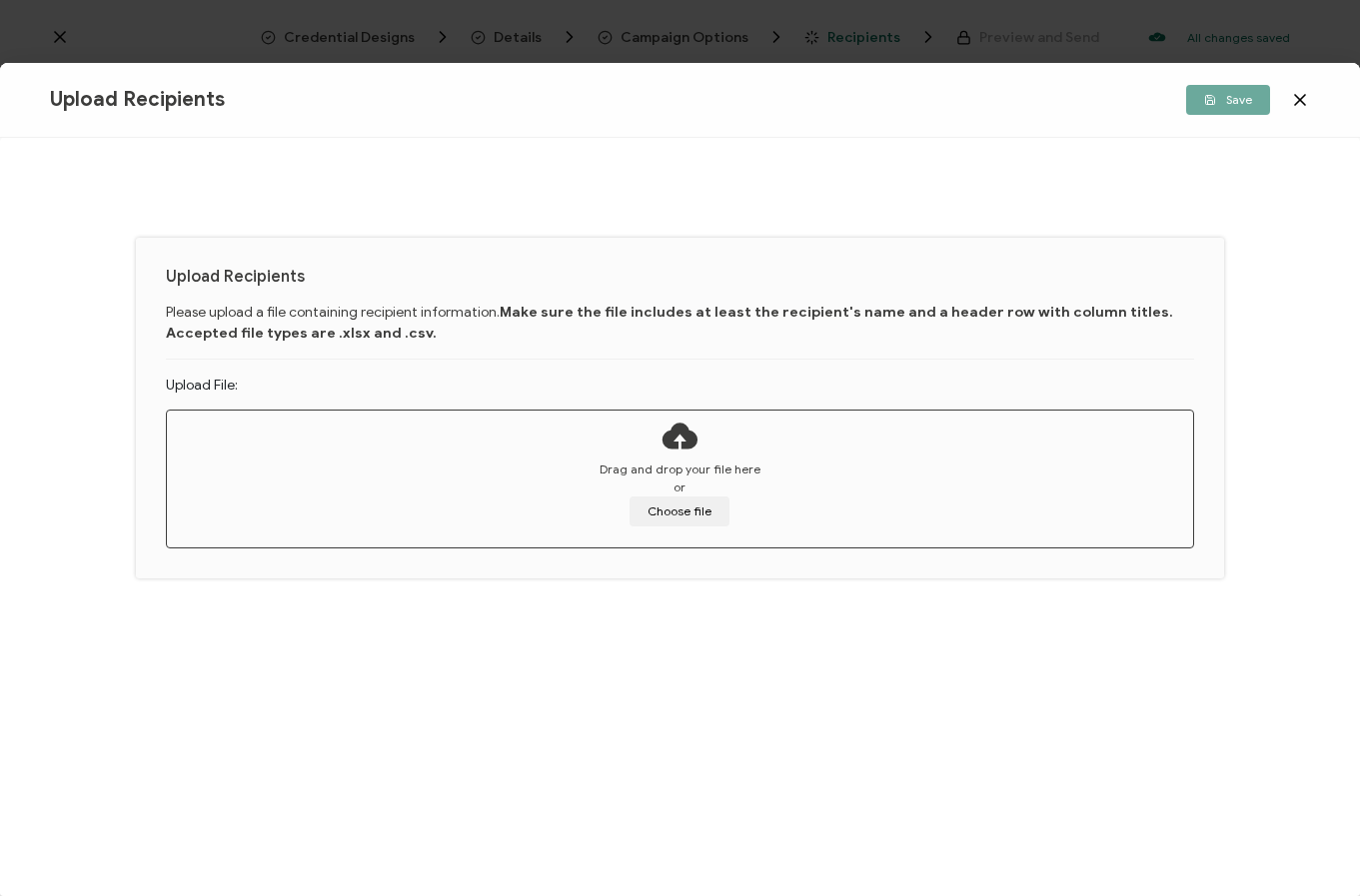 click on "Drag and drop your file here" at bounding box center [680, 469] 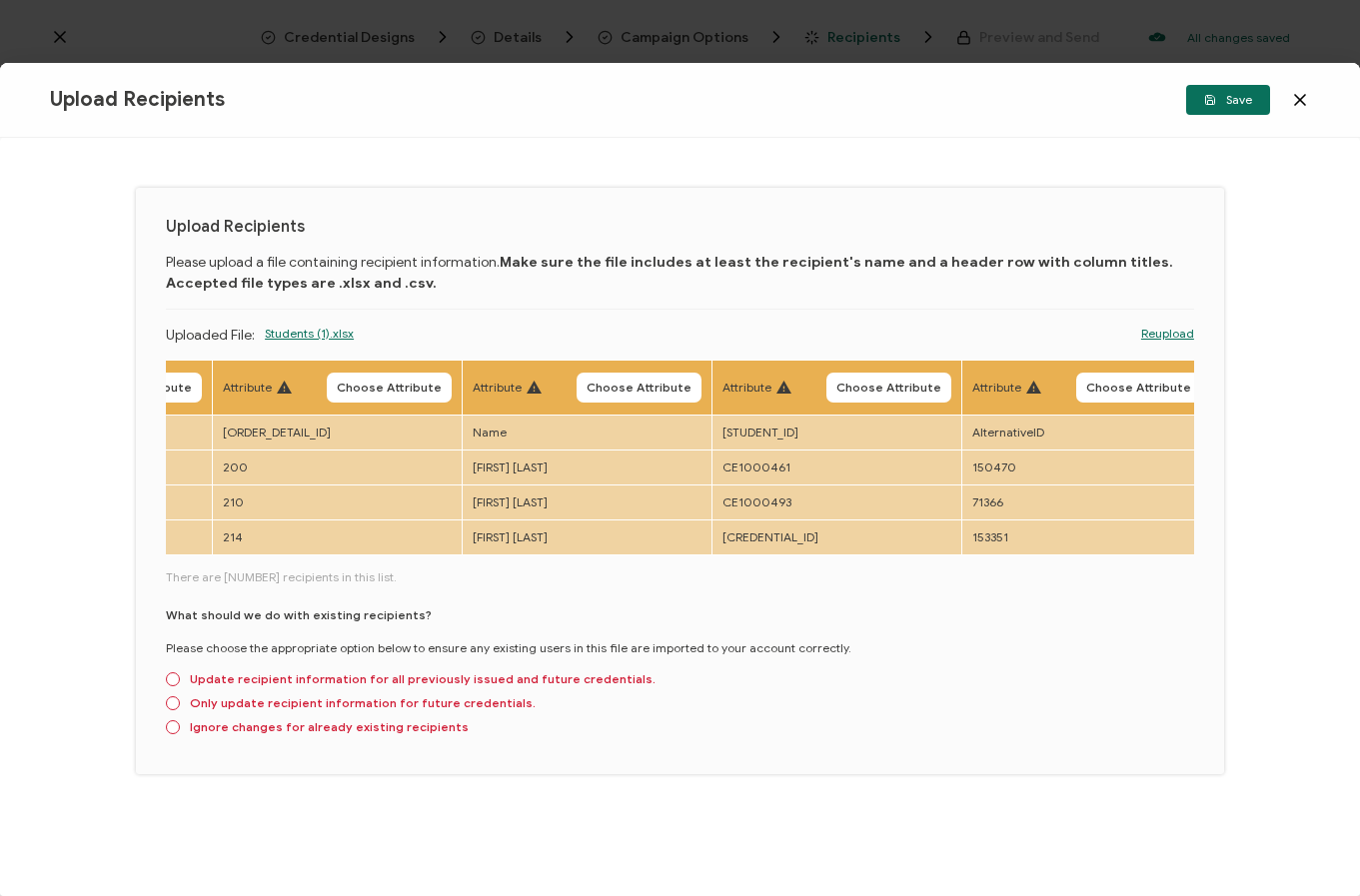 scroll, scrollTop: 0, scrollLeft: 206, axis: horizontal 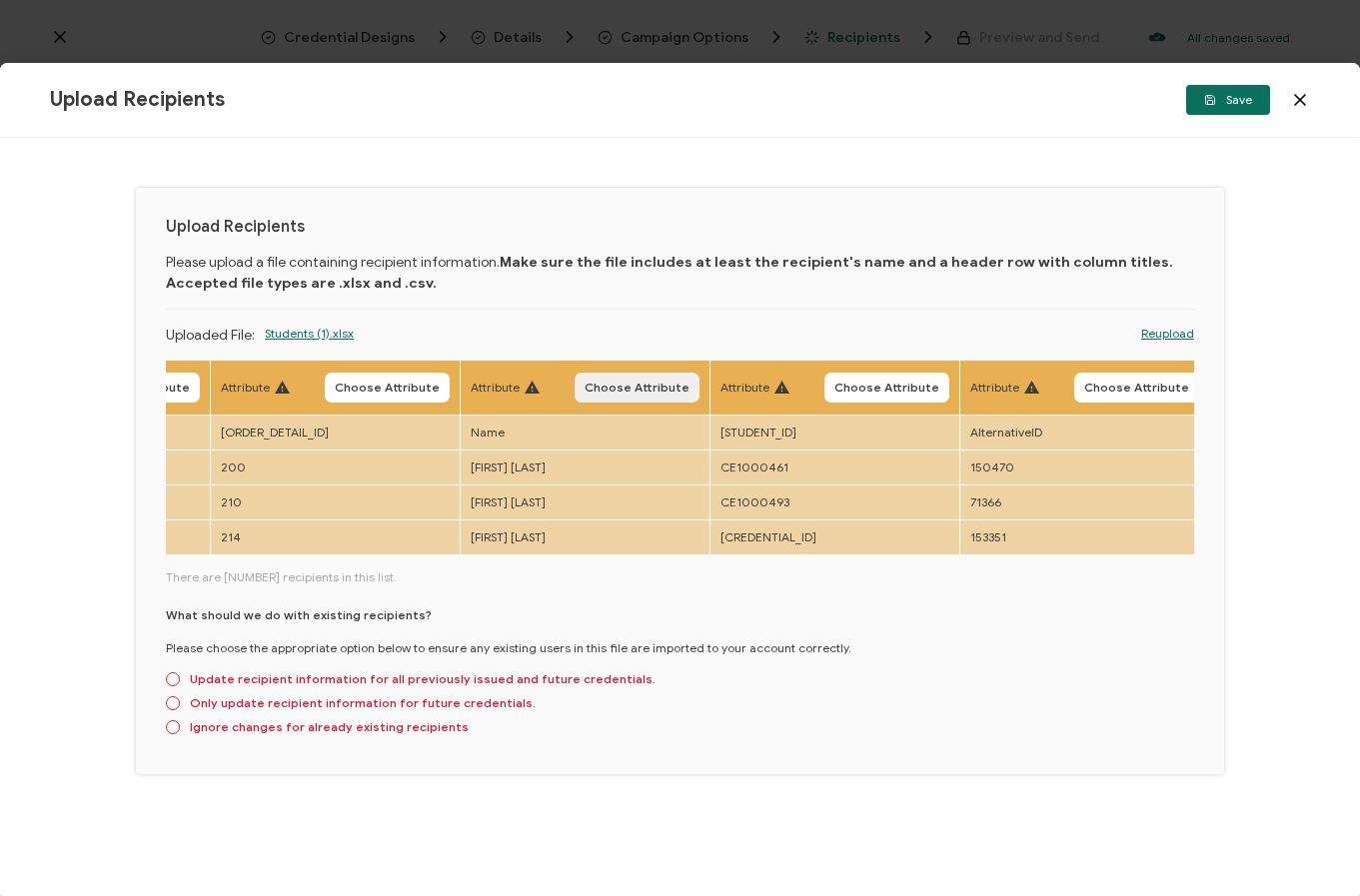 click on "Choose Attribute" at bounding box center [637, 388] 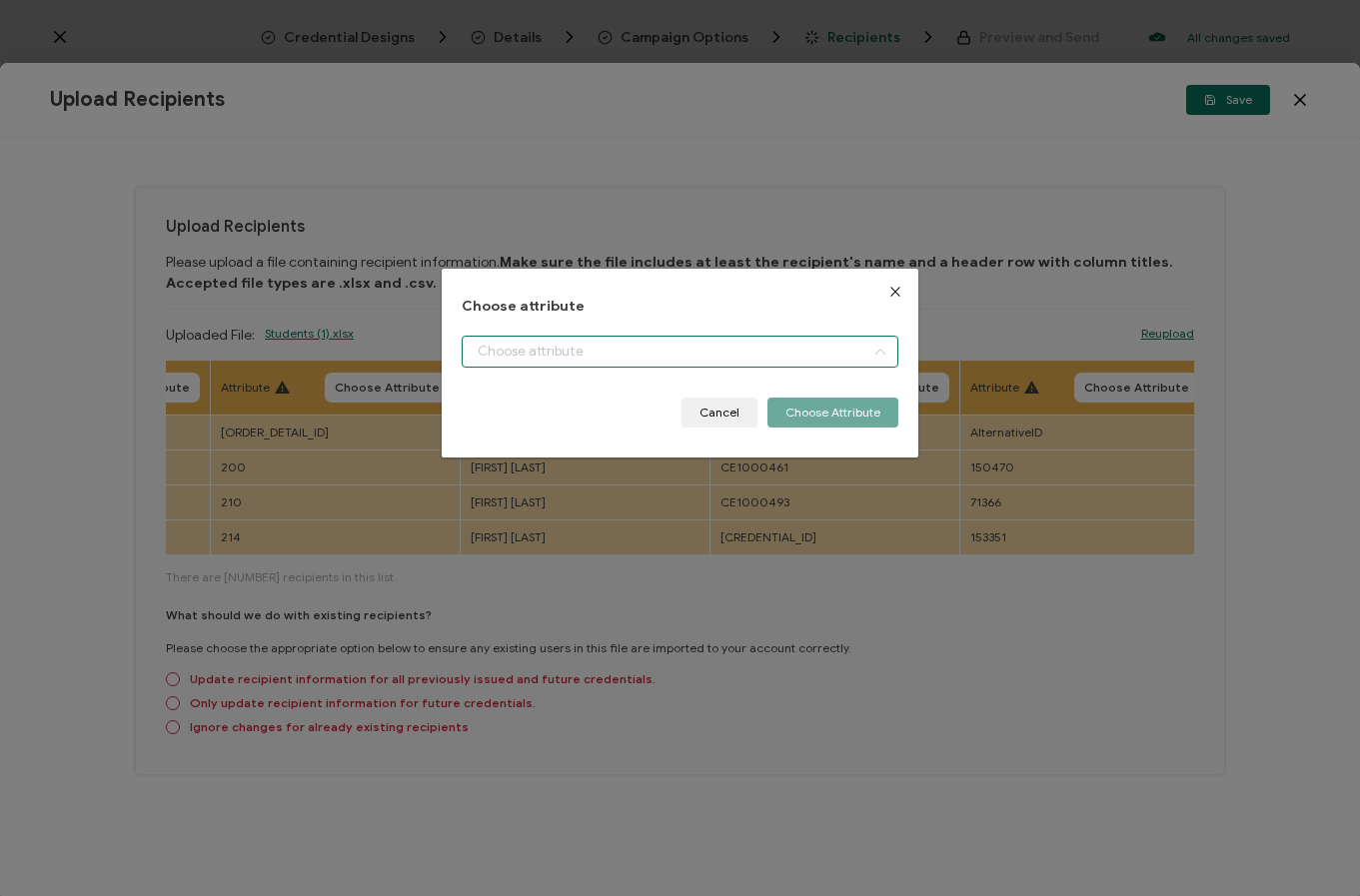 click at bounding box center (680, 352) 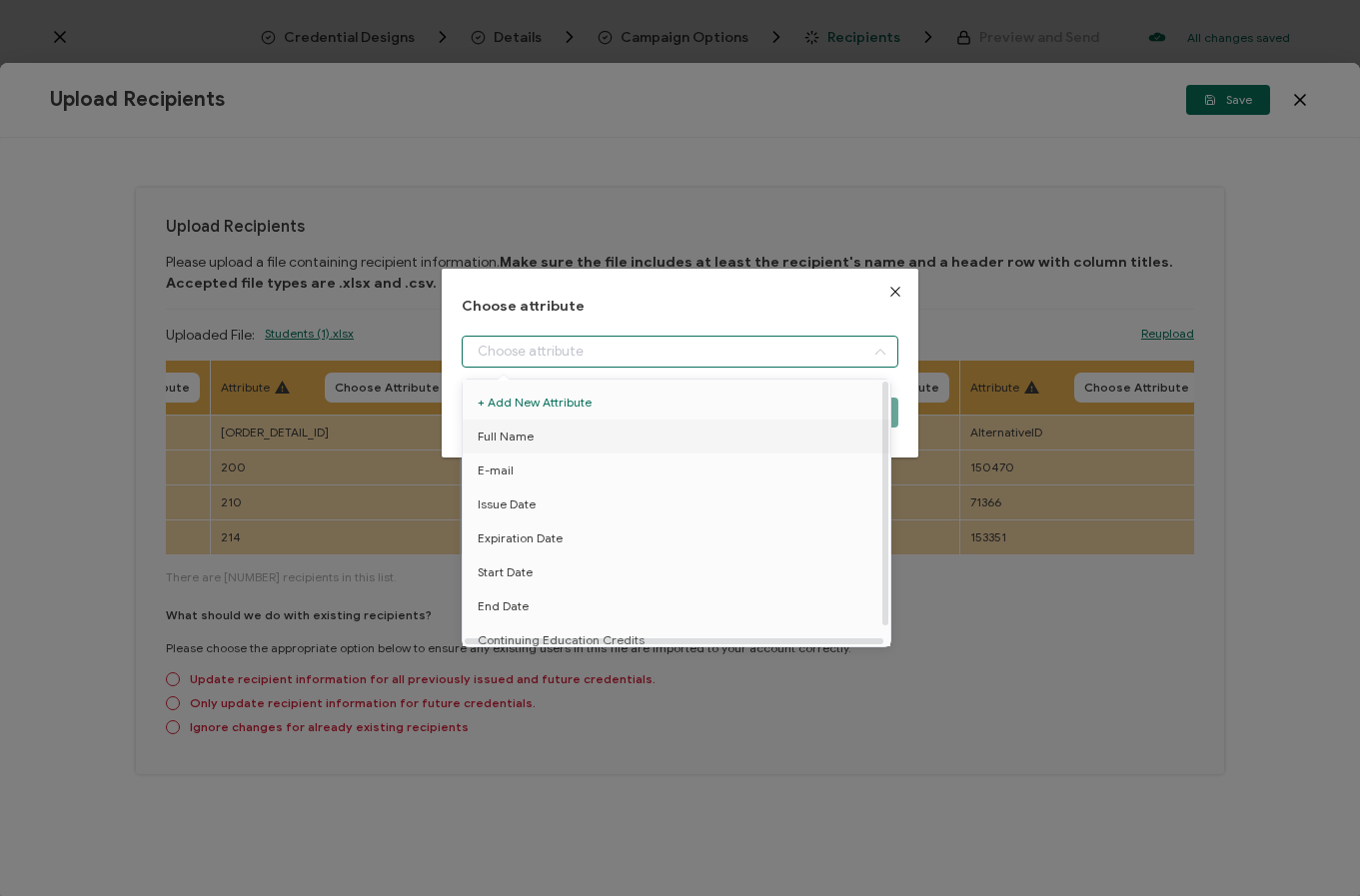 click on "Full Name" at bounding box center [680, 437] 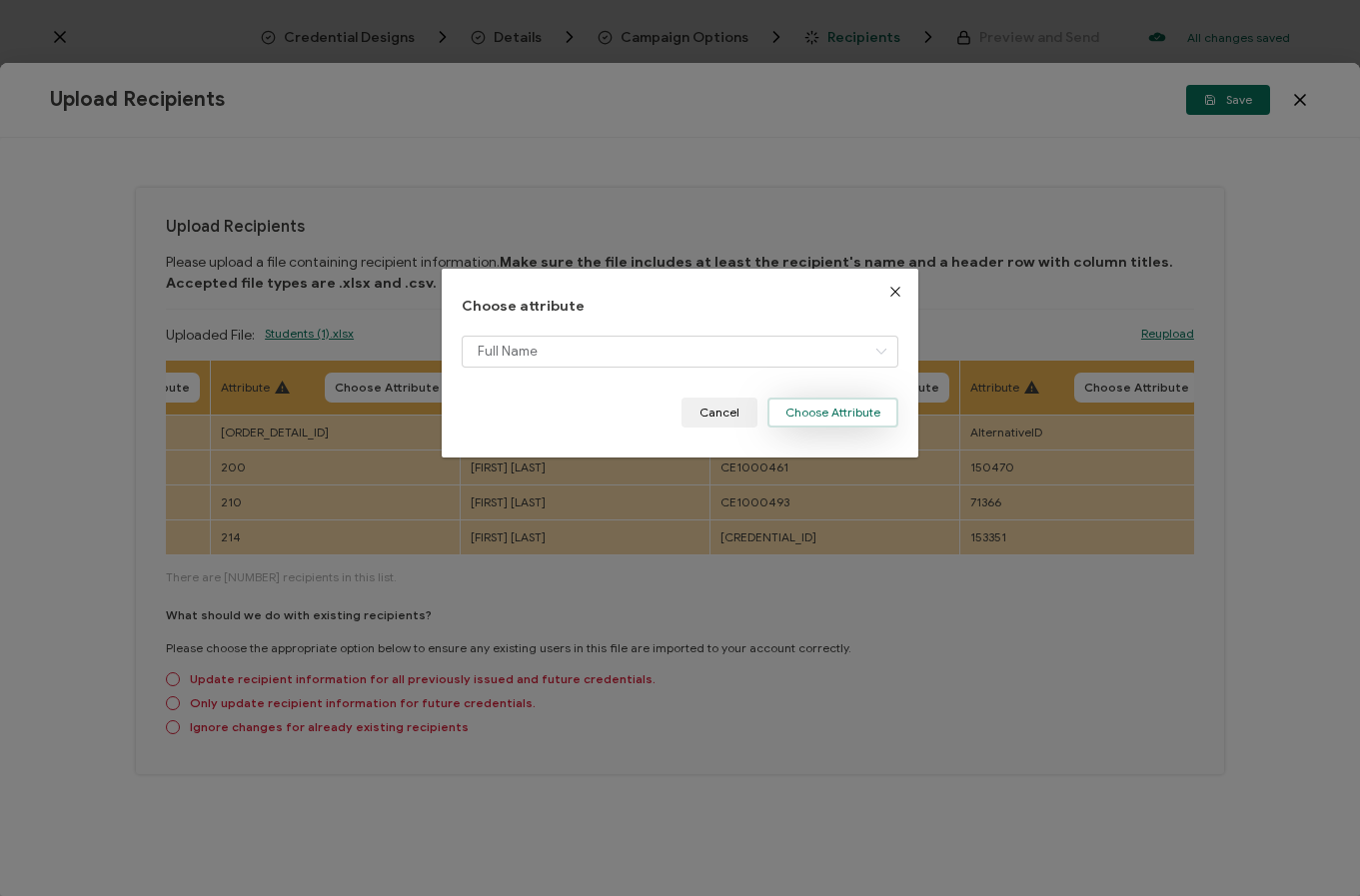 click on "Choose Attribute" at bounding box center (832, 413) 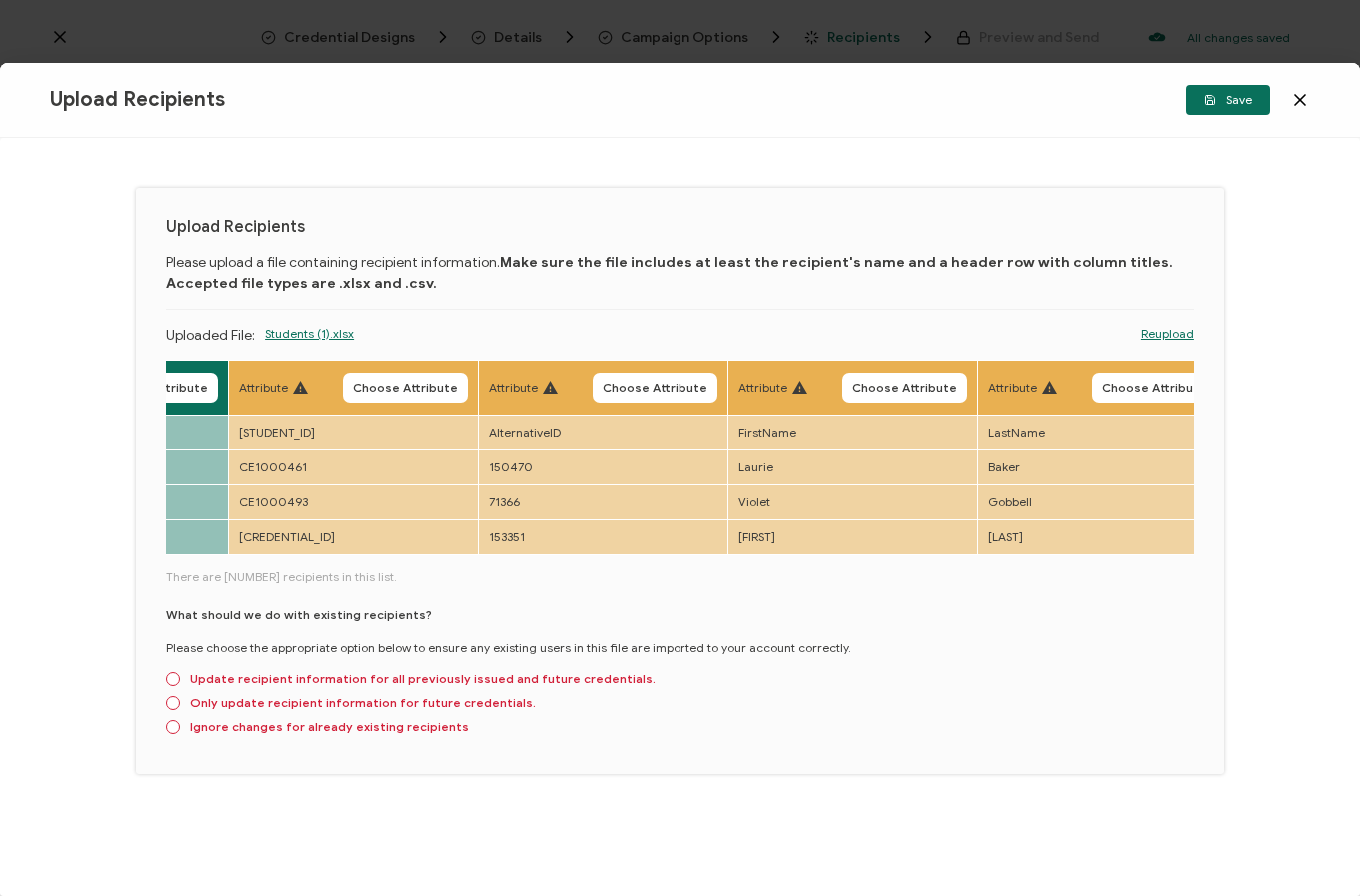 scroll, scrollTop: 0, scrollLeft: 715, axis: horizontal 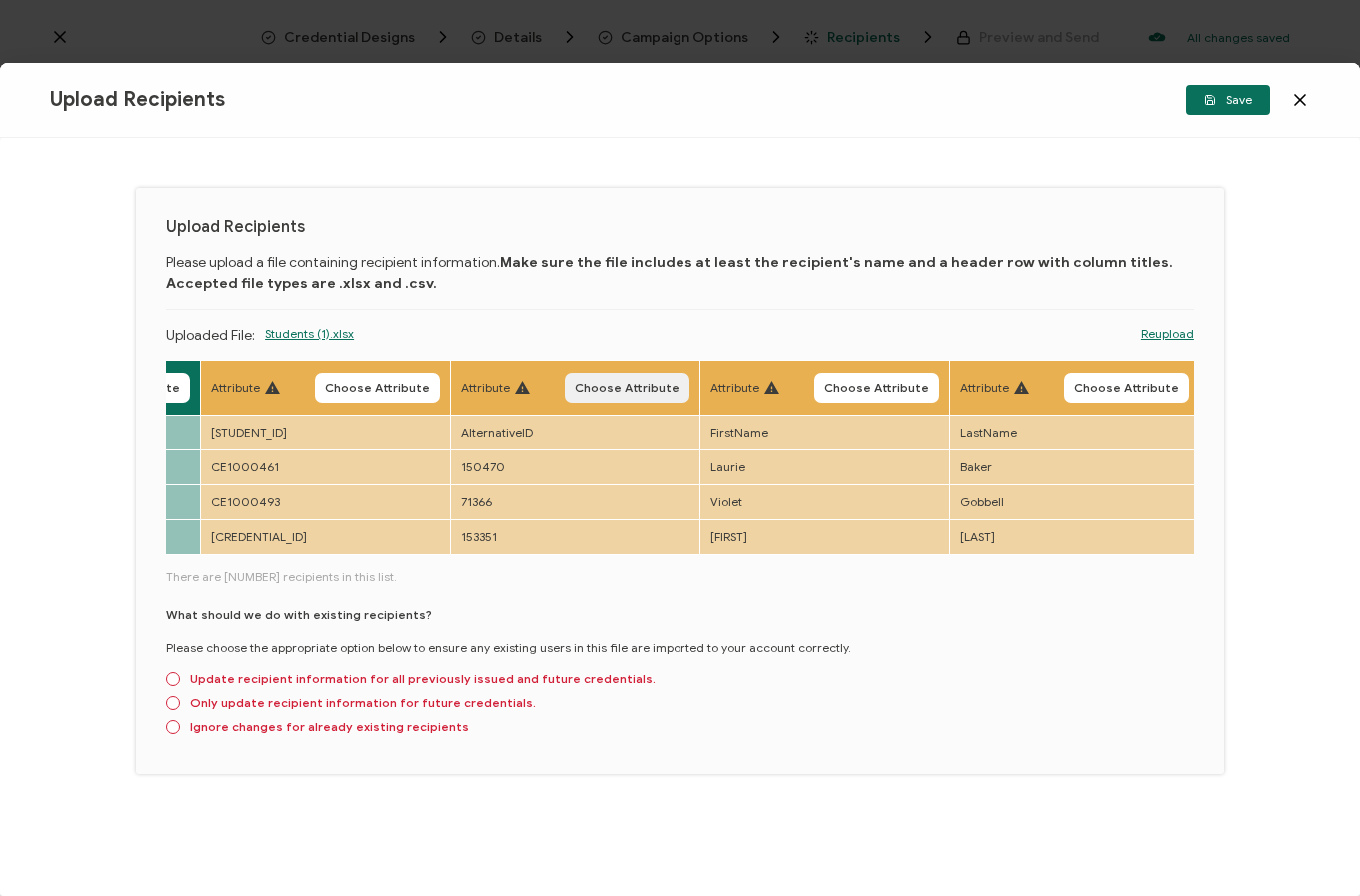 click on "Choose Attribute" at bounding box center (627, 388) 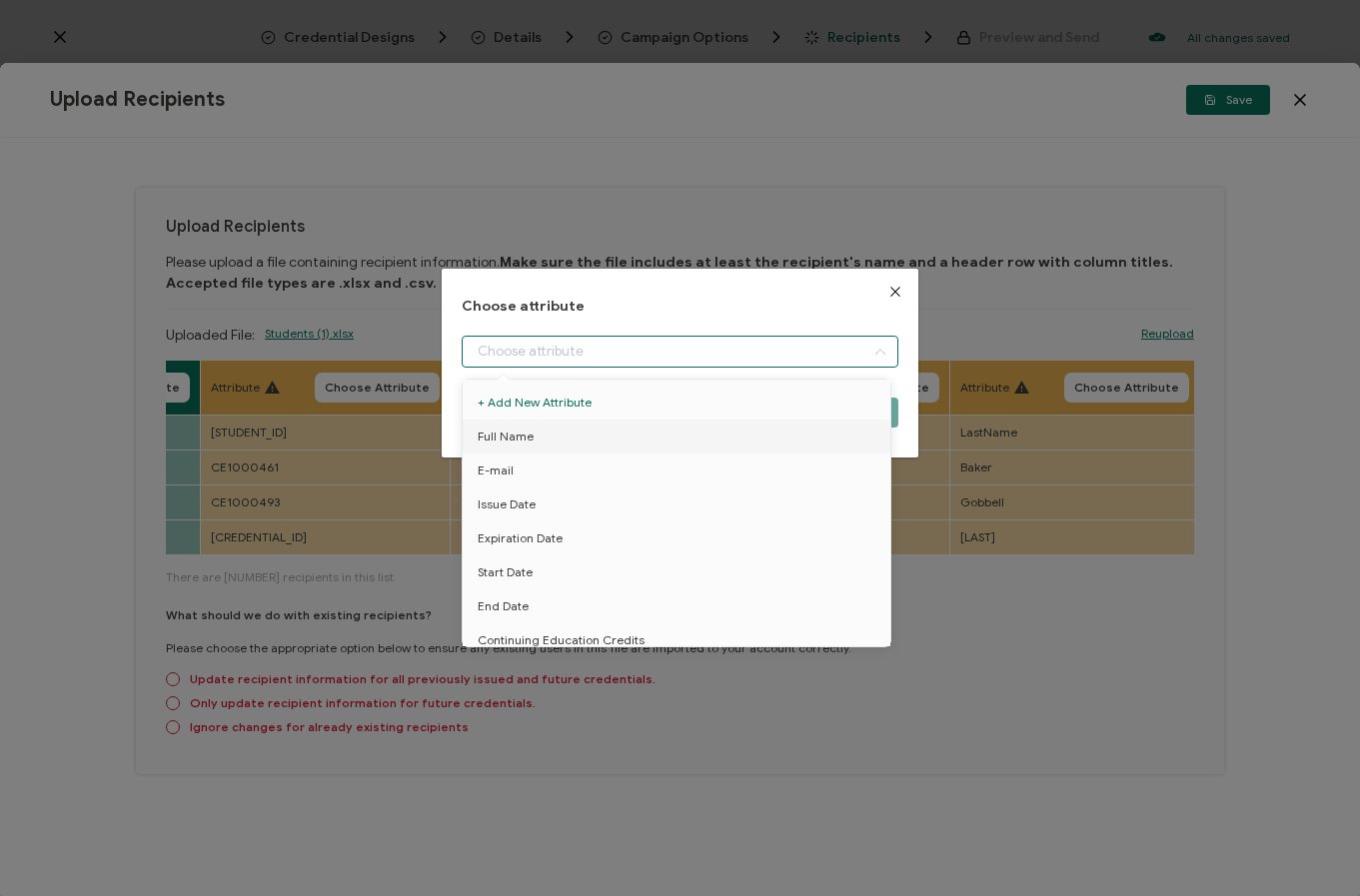 click at bounding box center (680, 352) 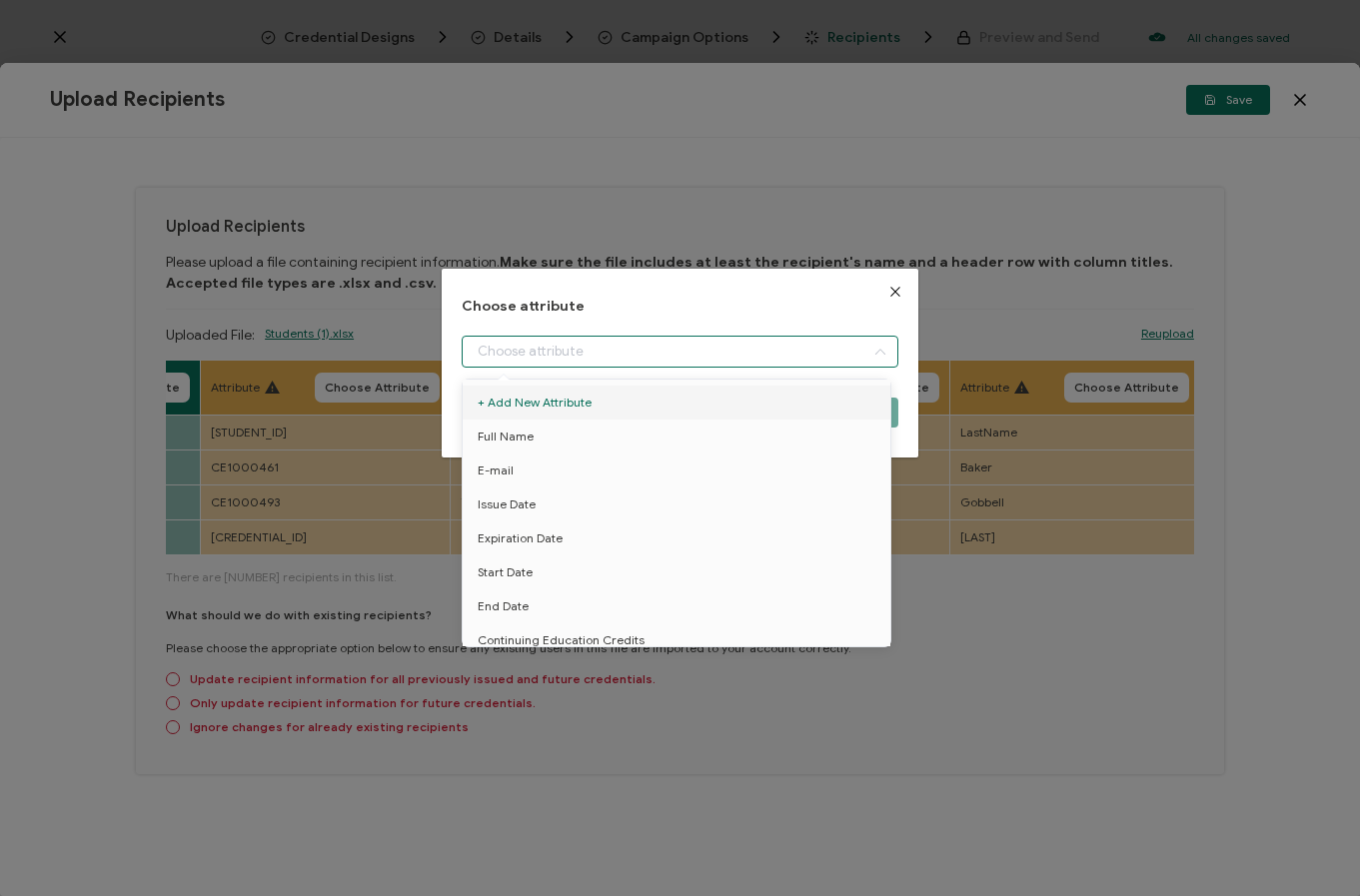 scroll, scrollTop: 0, scrollLeft: 0, axis: both 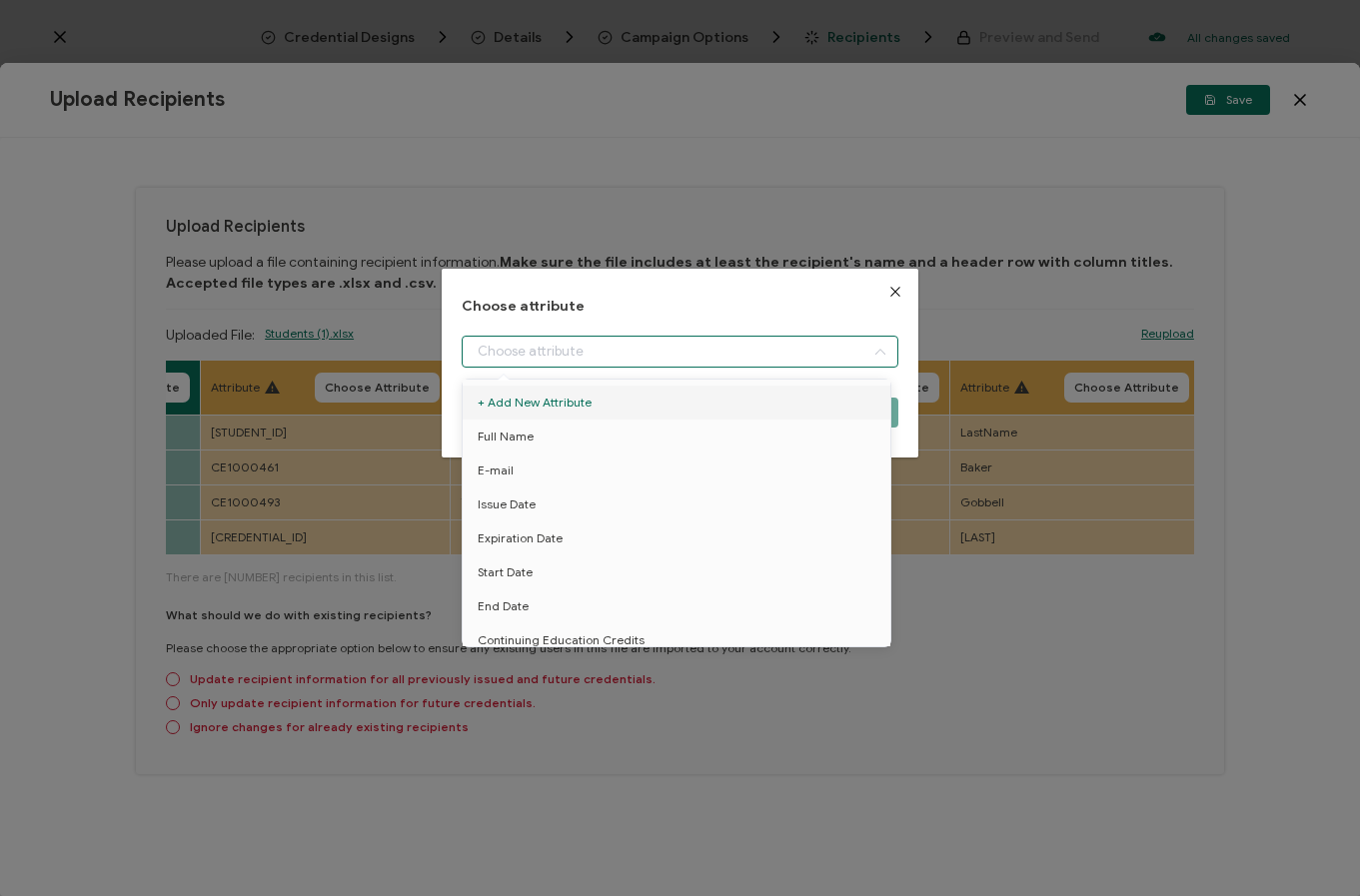 click at bounding box center [895, 292] 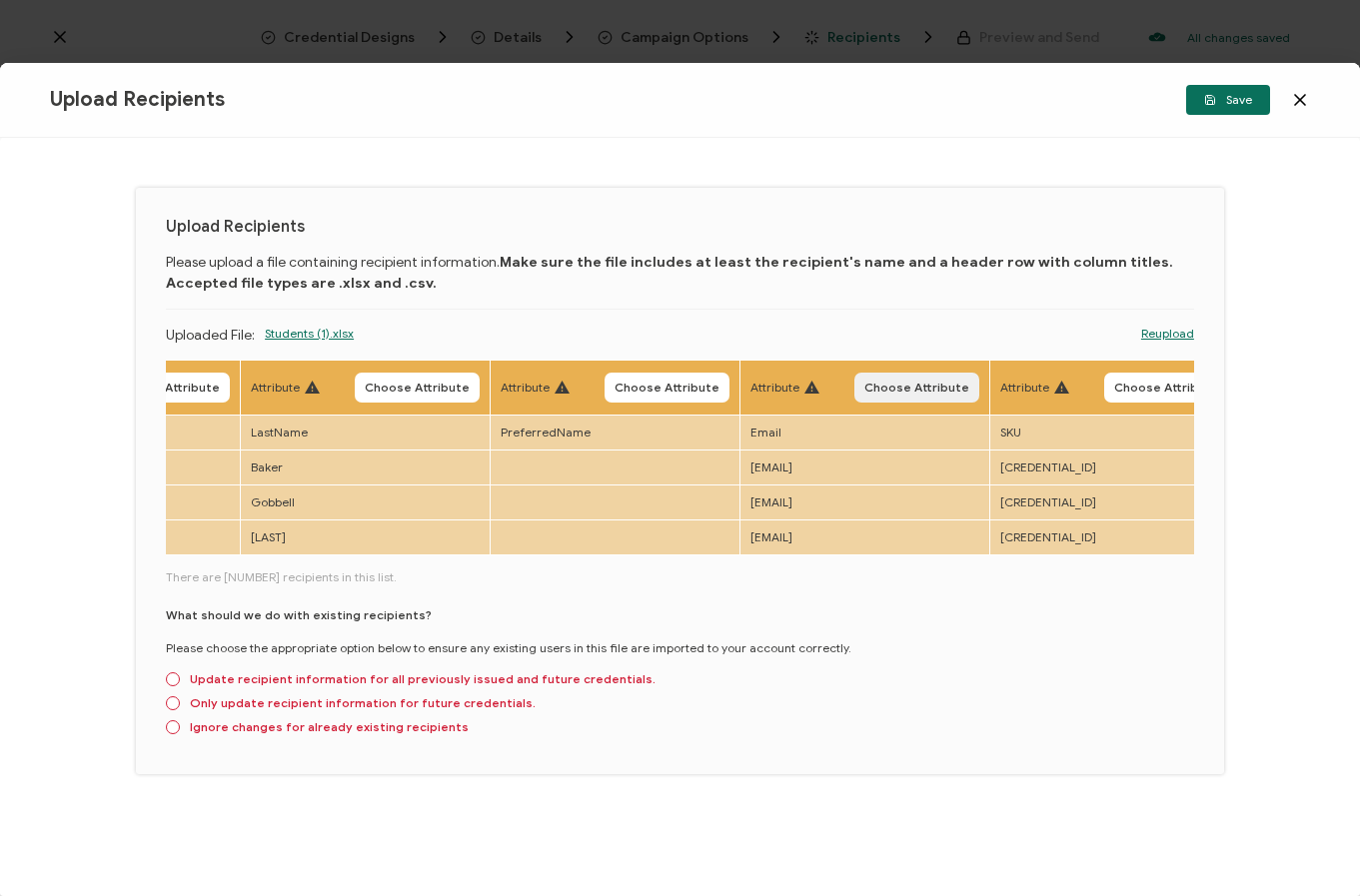 scroll, scrollTop: 0, scrollLeft: 1428, axis: horizontal 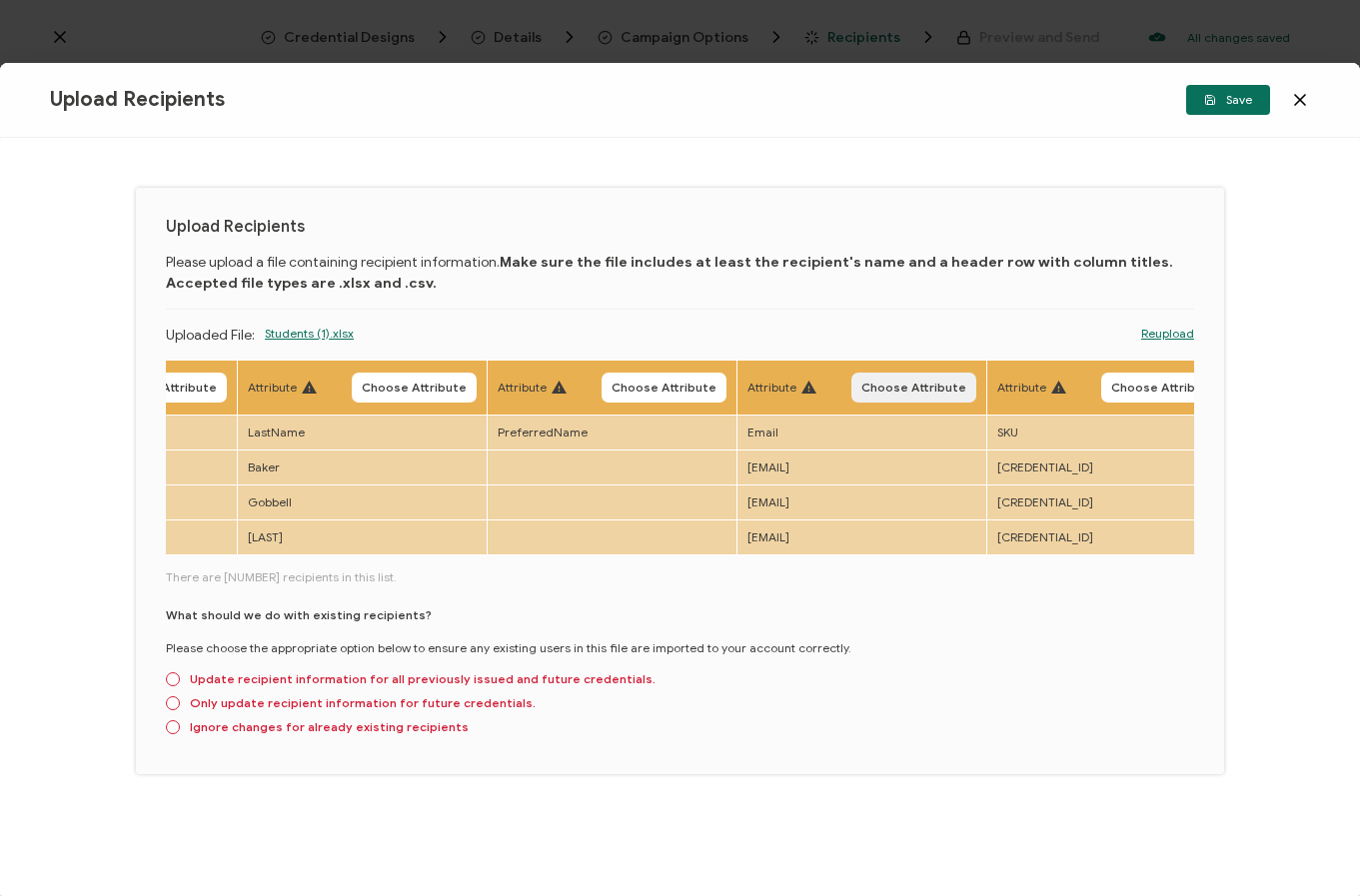 click on "Choose Attribute" at bounding box center [913, 388] 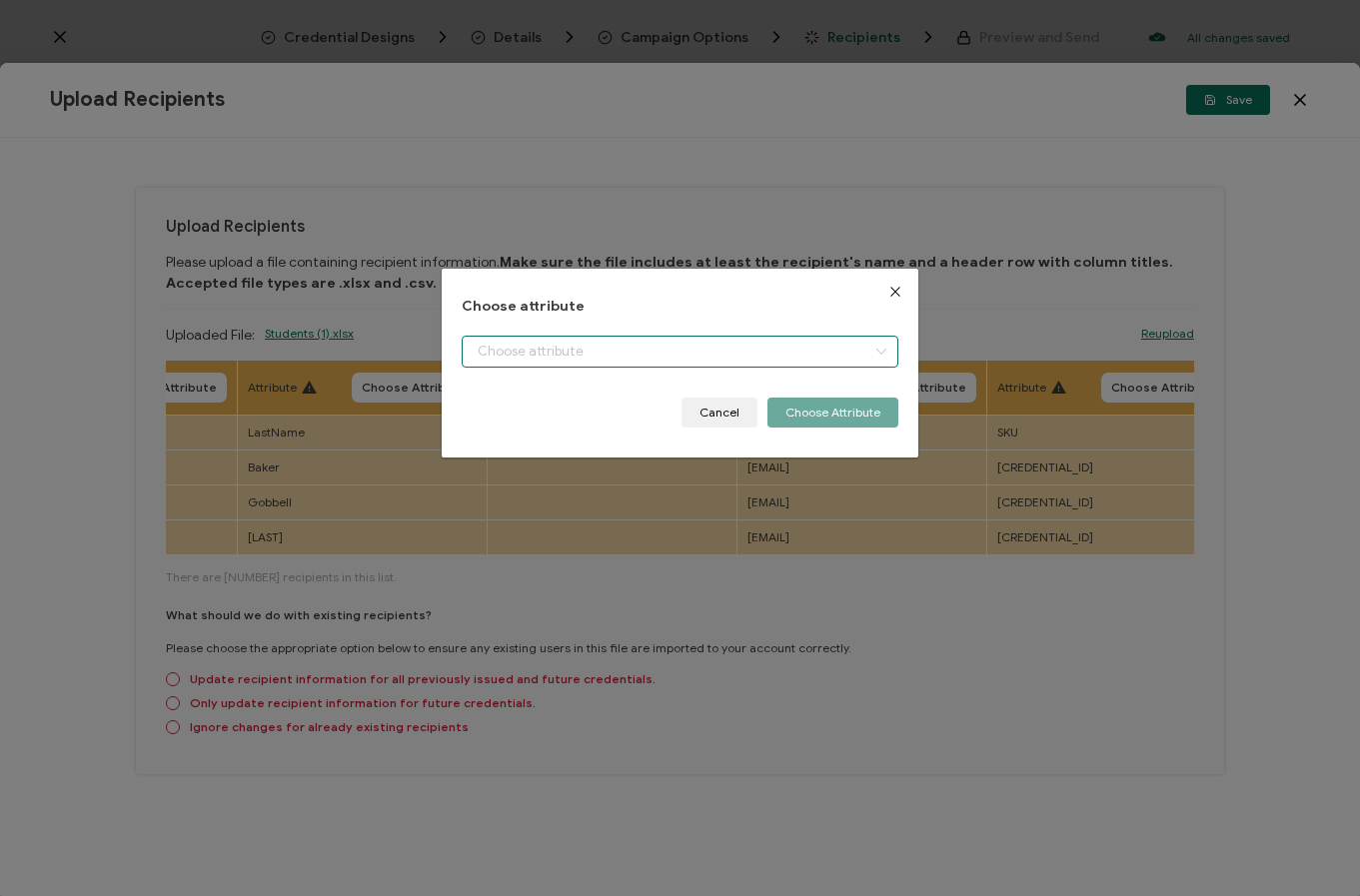 click at bounding box center [680, 352] 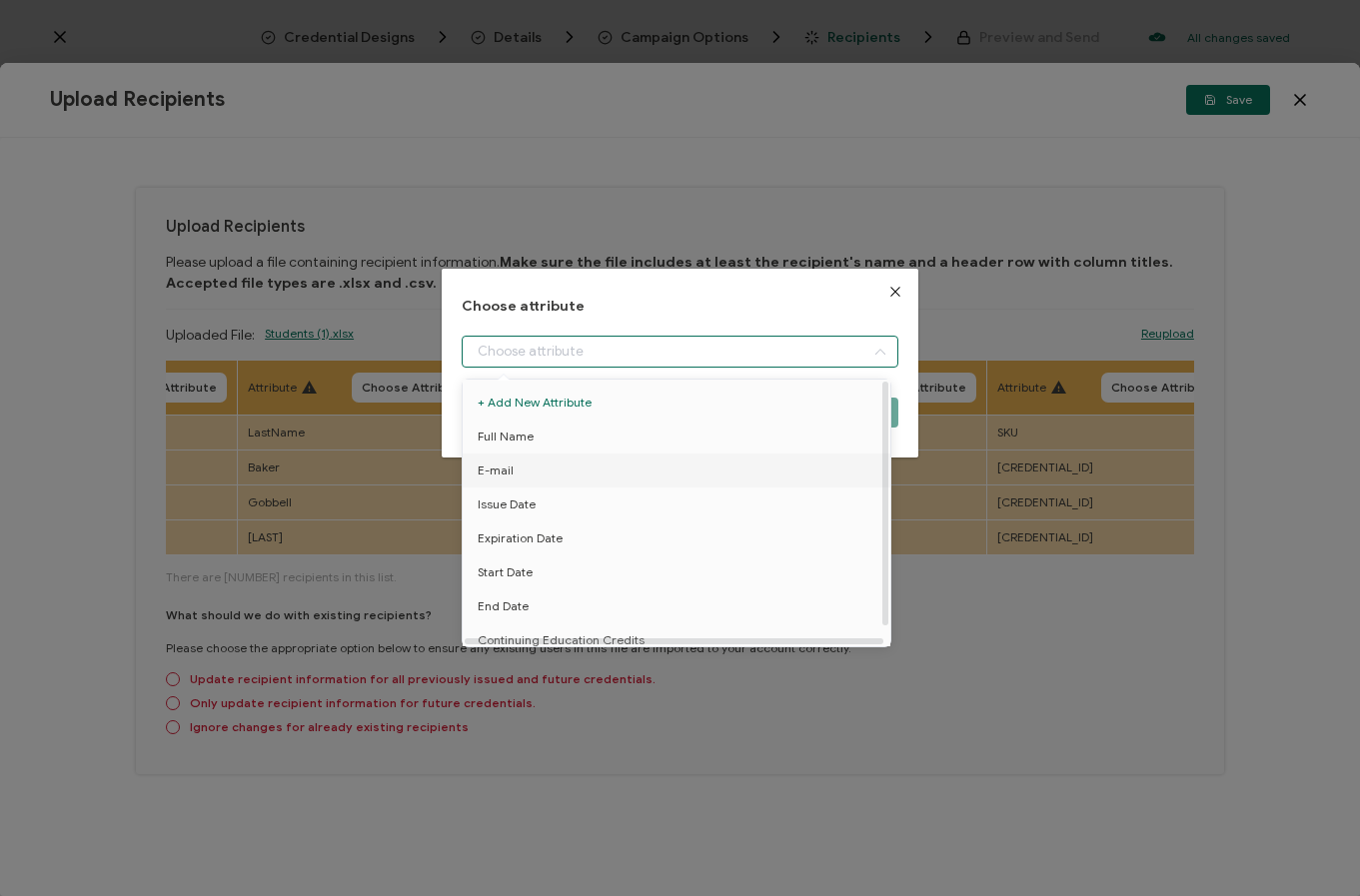 click on "E-mail" at bounding box center [680, 470] 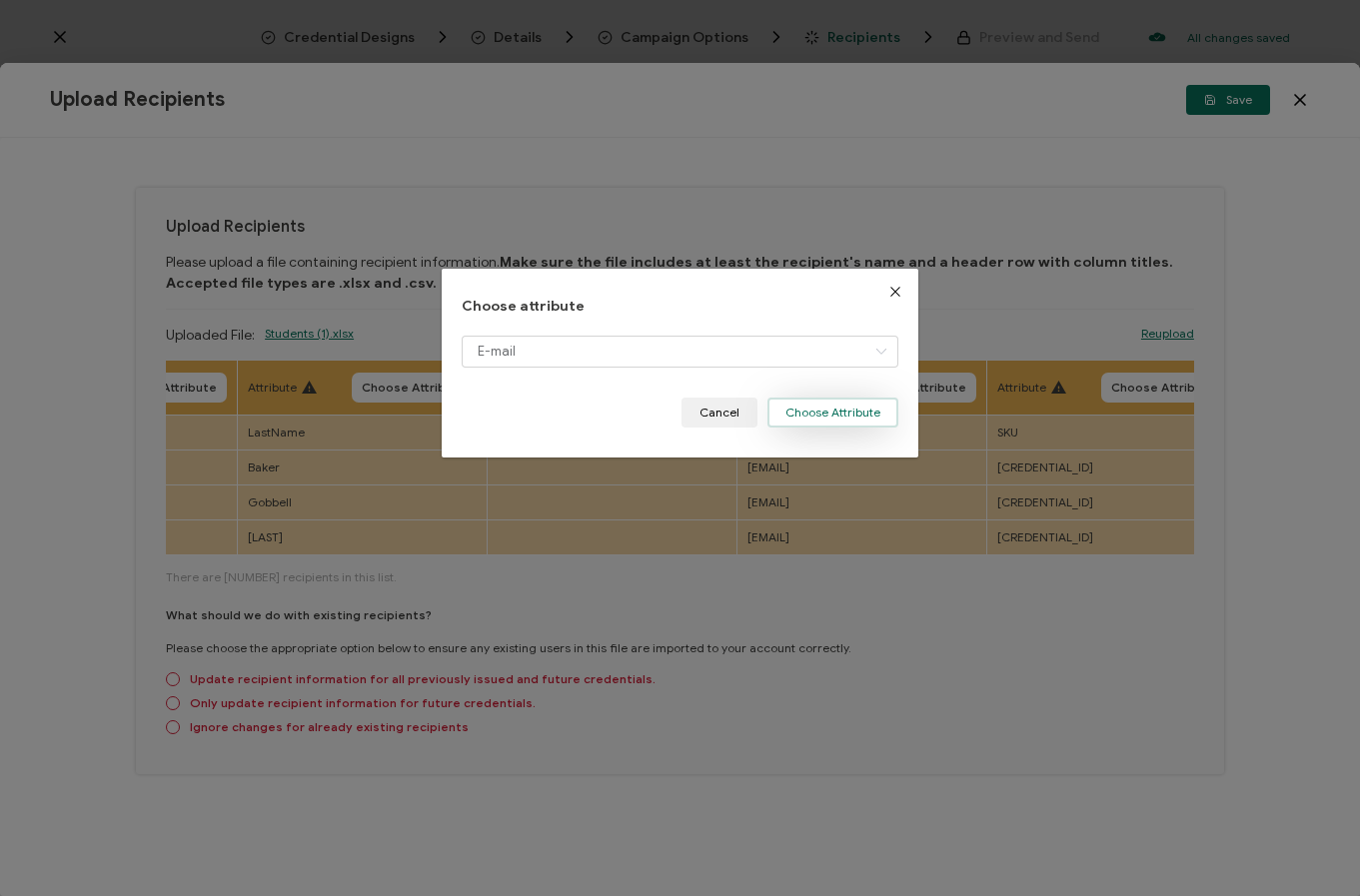 click on "Choose Attribute" at bounding box center (832, 413) 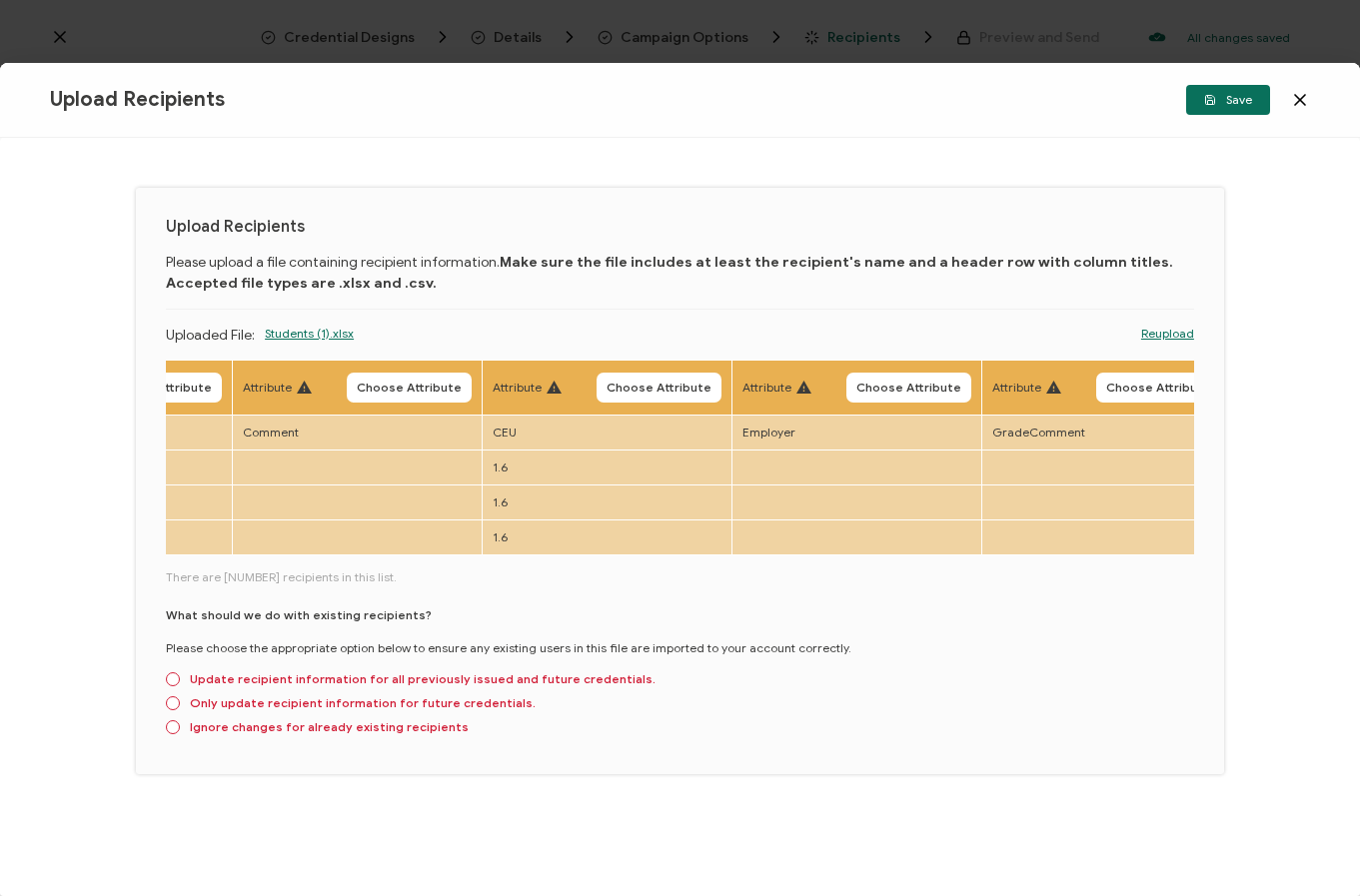 scroll, scrollTop: 0, scrollLeft: 6001, axis: horizontal 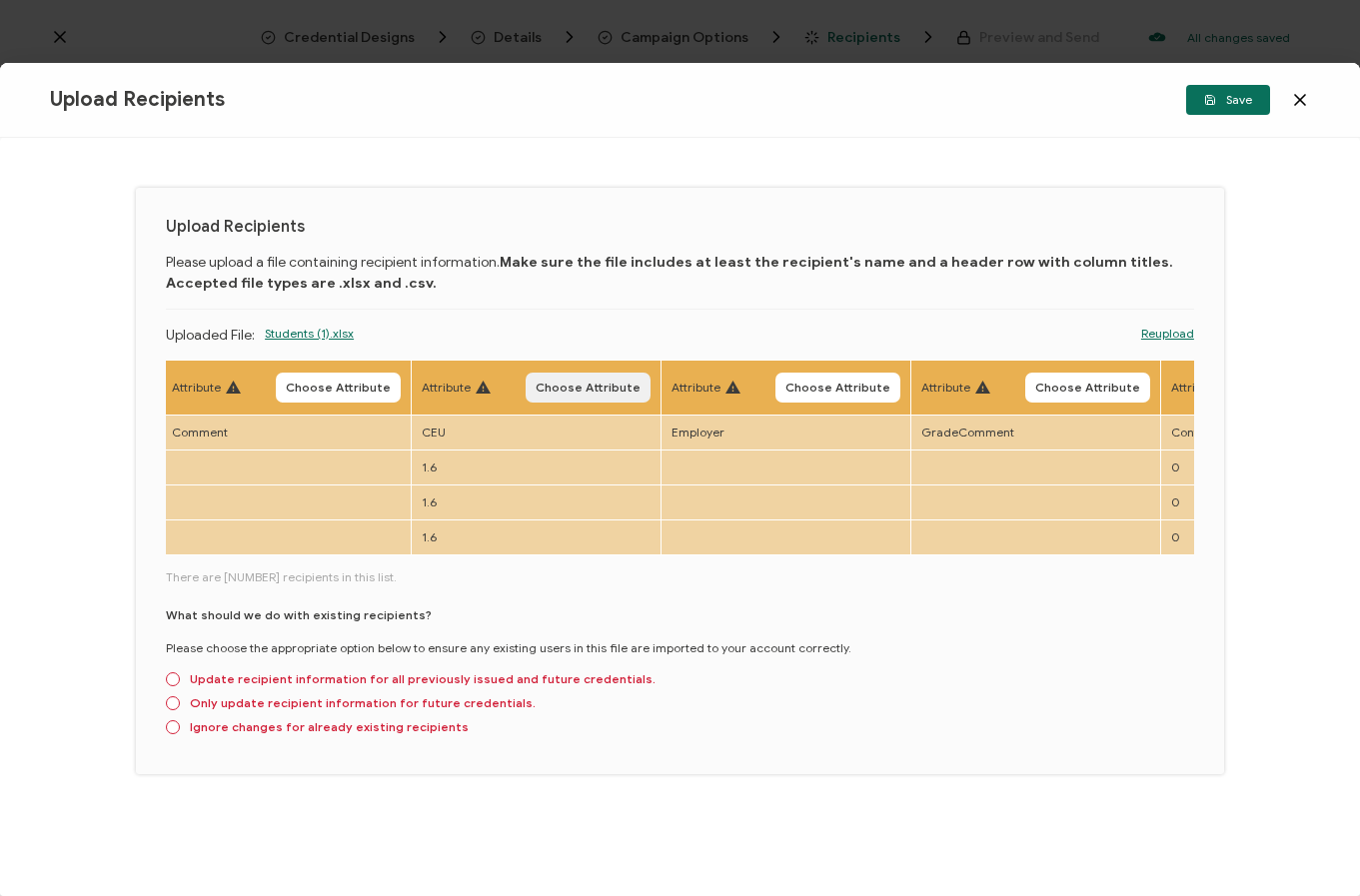 click on "Choose Attribute" at bounding box center [588, 388] 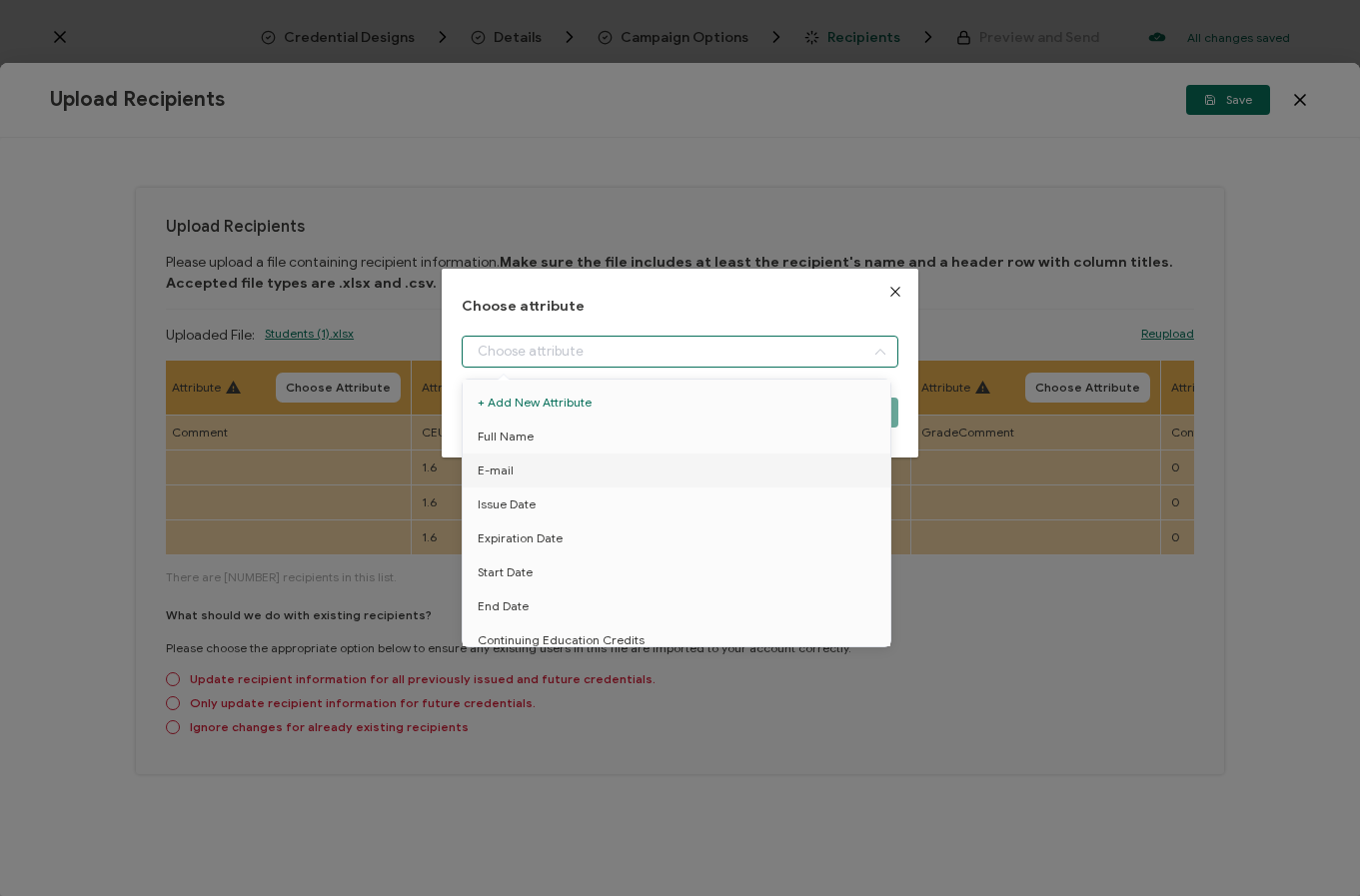 click at bounding box center [680, 352] 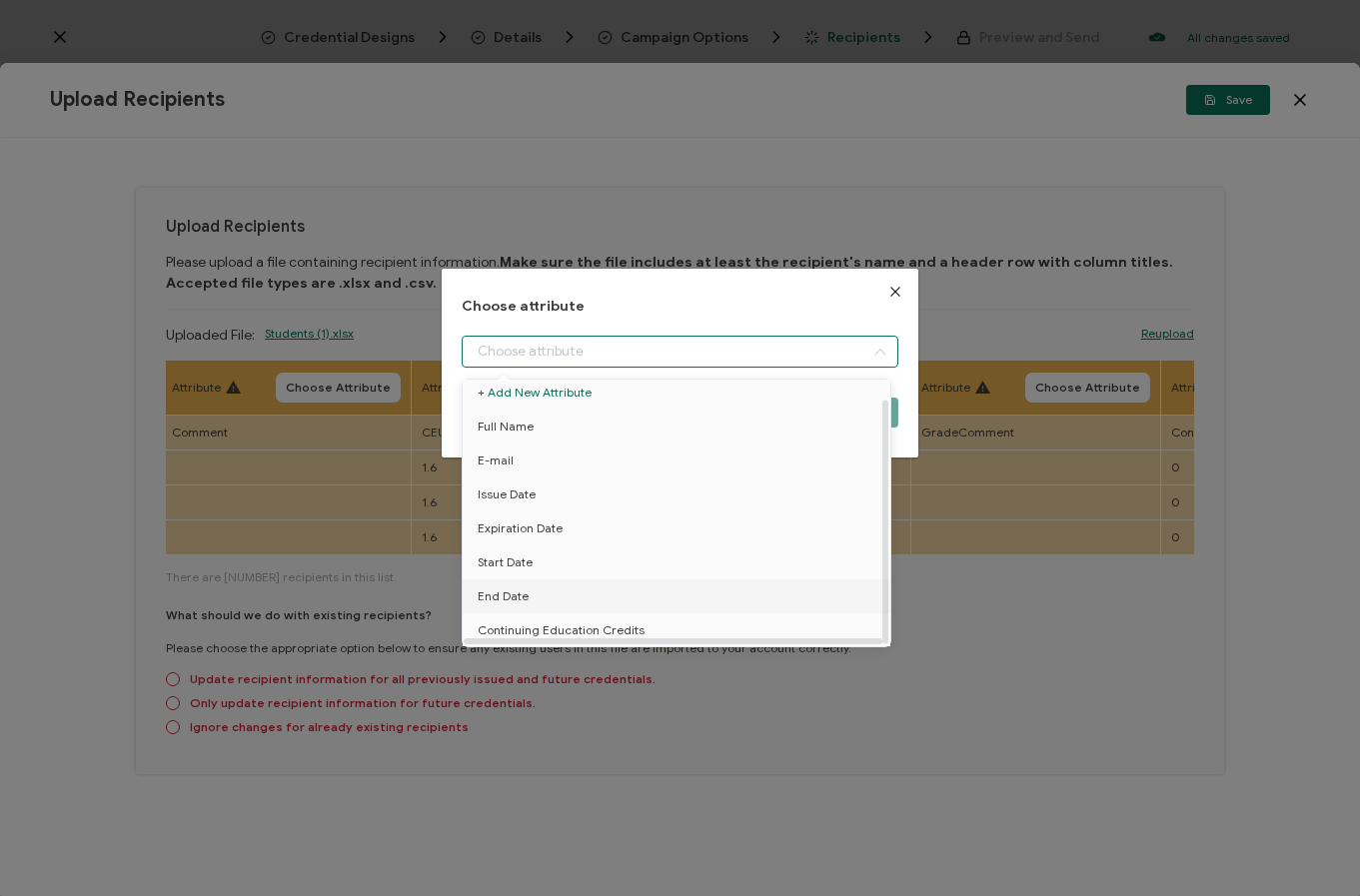 scroll, scrollTop: 20, scrollLeft: 0, axis: vertical 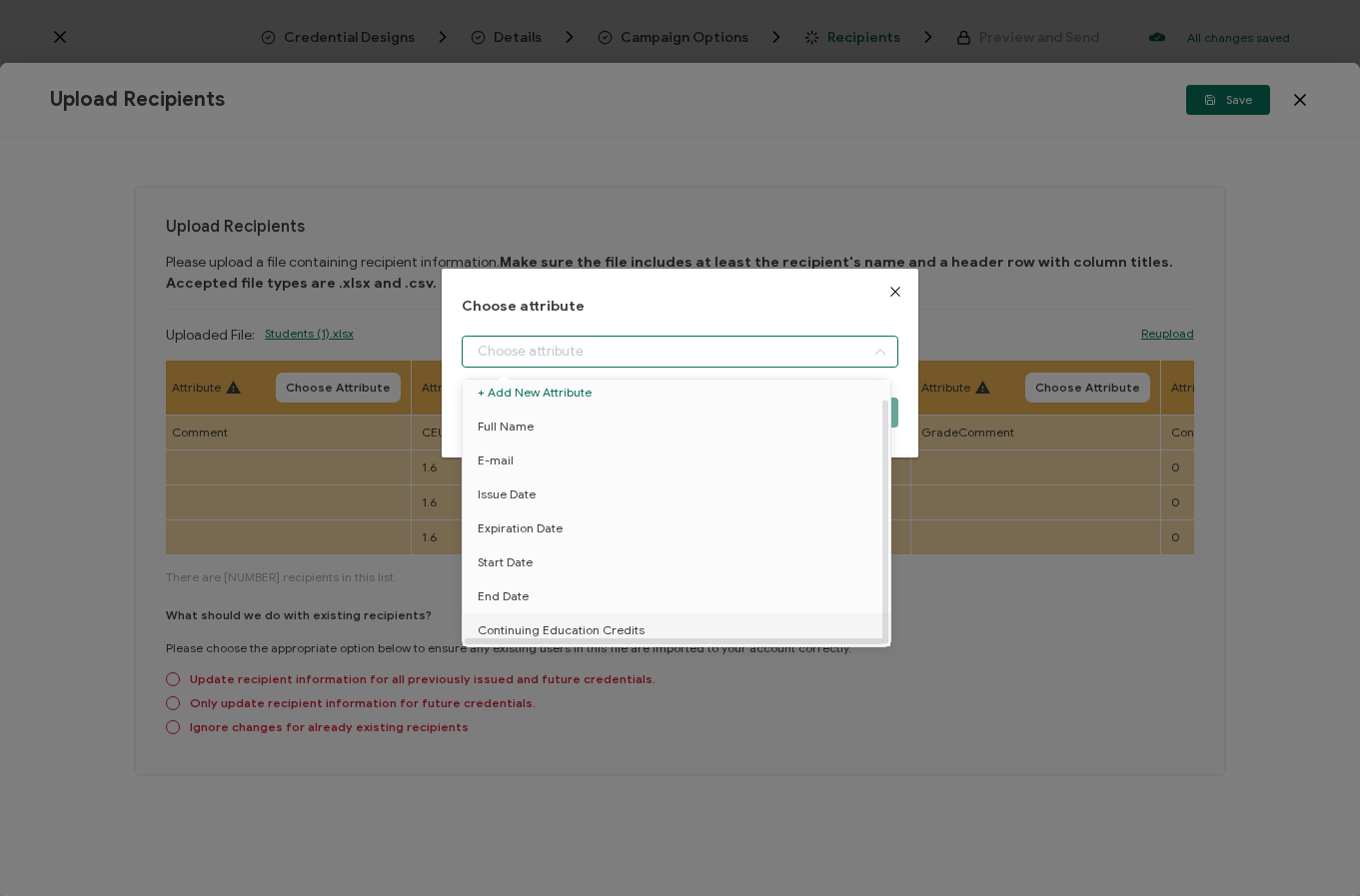 click on "Continuing Education Credits" at bounding box center [561, 630] 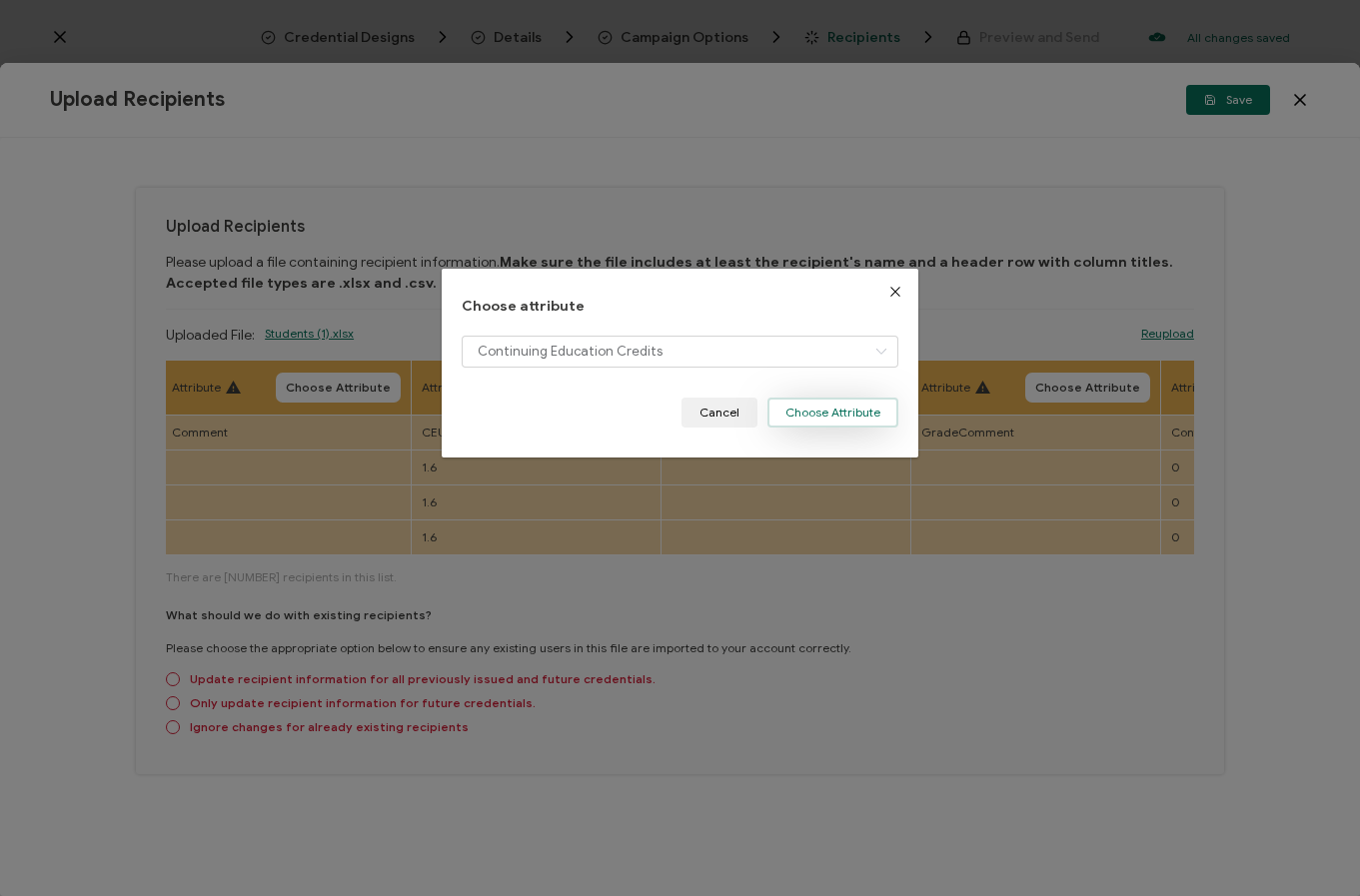 click on "Choose Attribute" at bounding box center (832, 413) 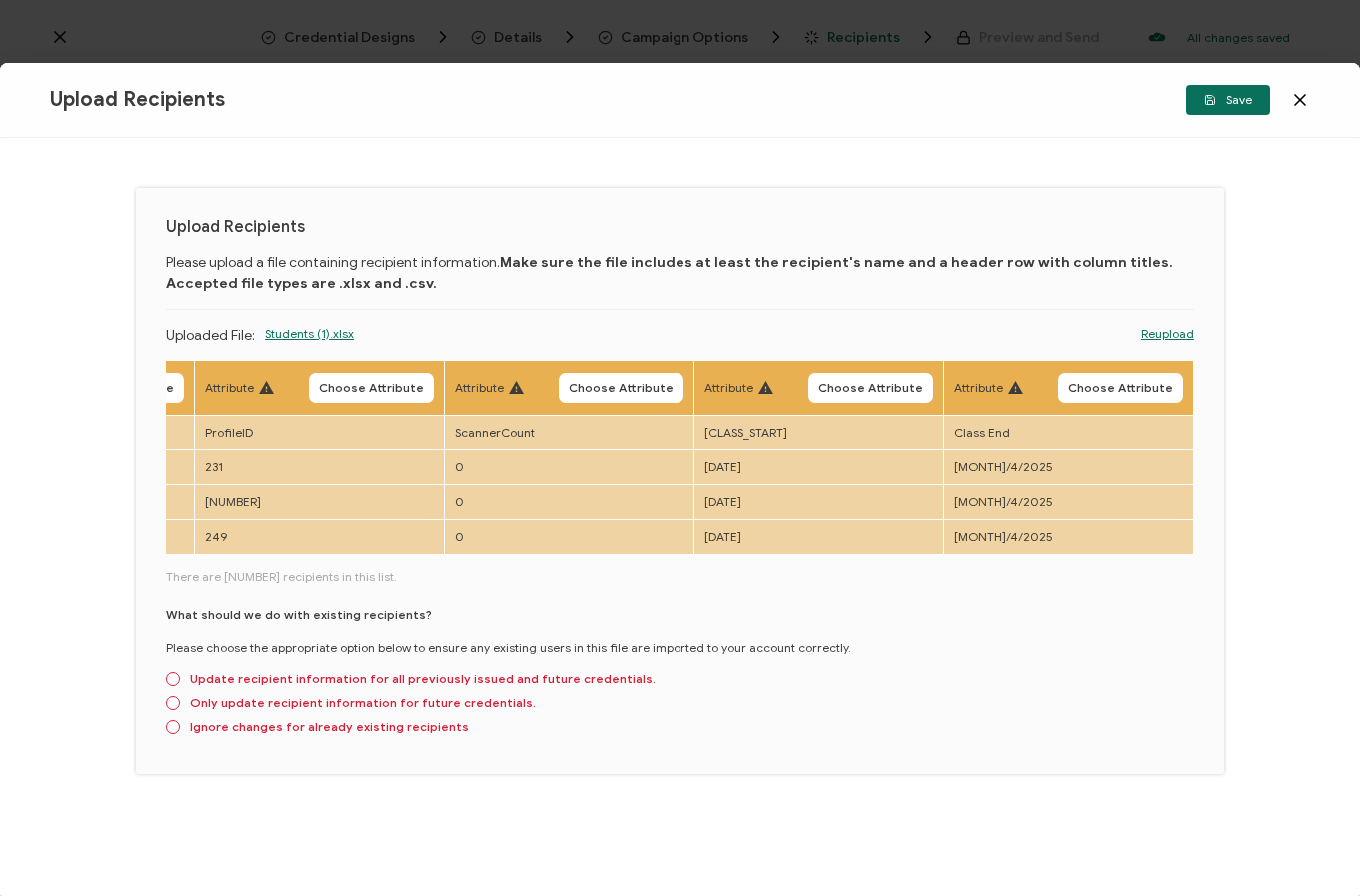 scroll, scrollTop: 0, scrollLeft: 8216, axis: horizontal 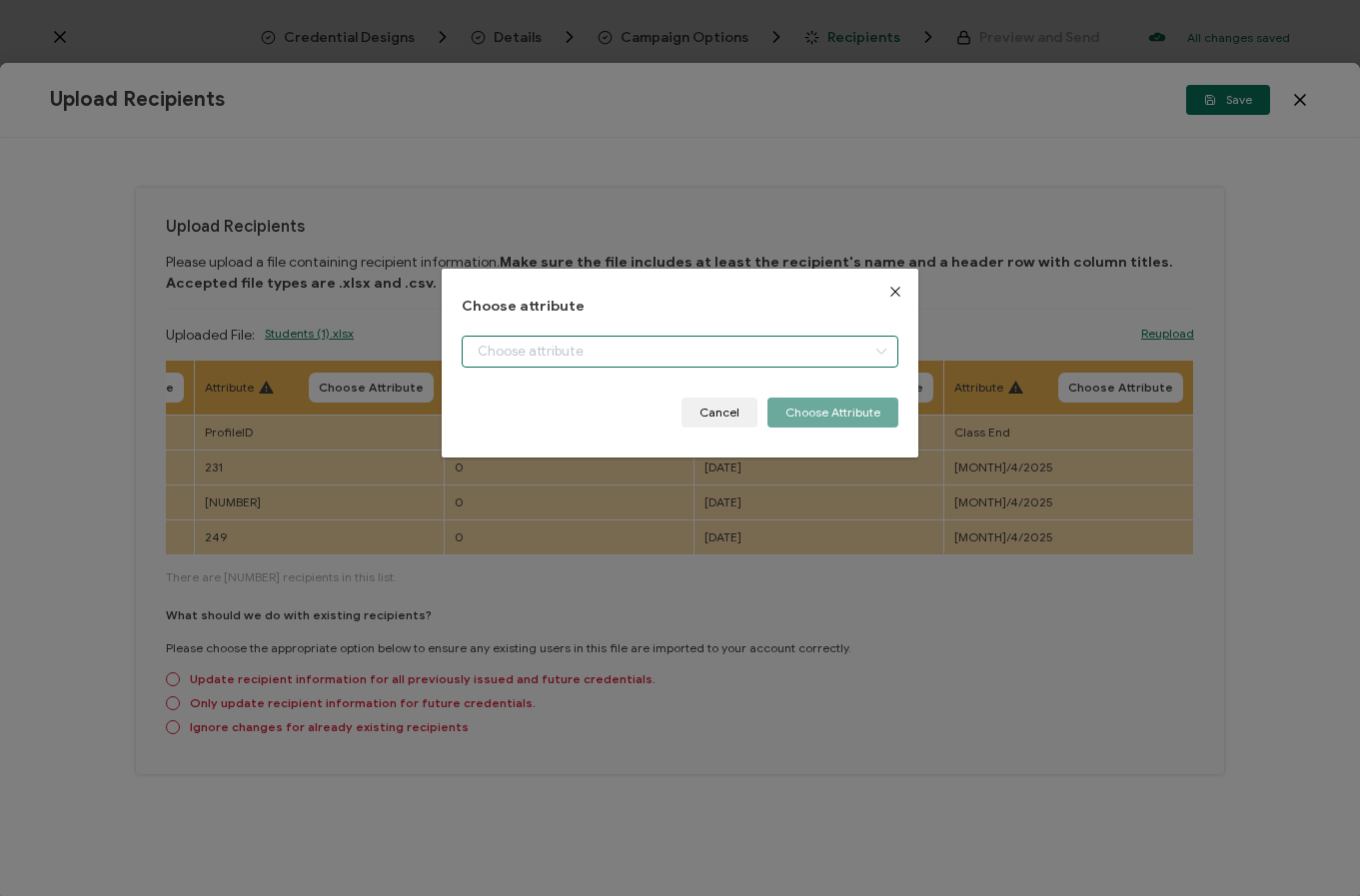click at bounding box center (680, 352) 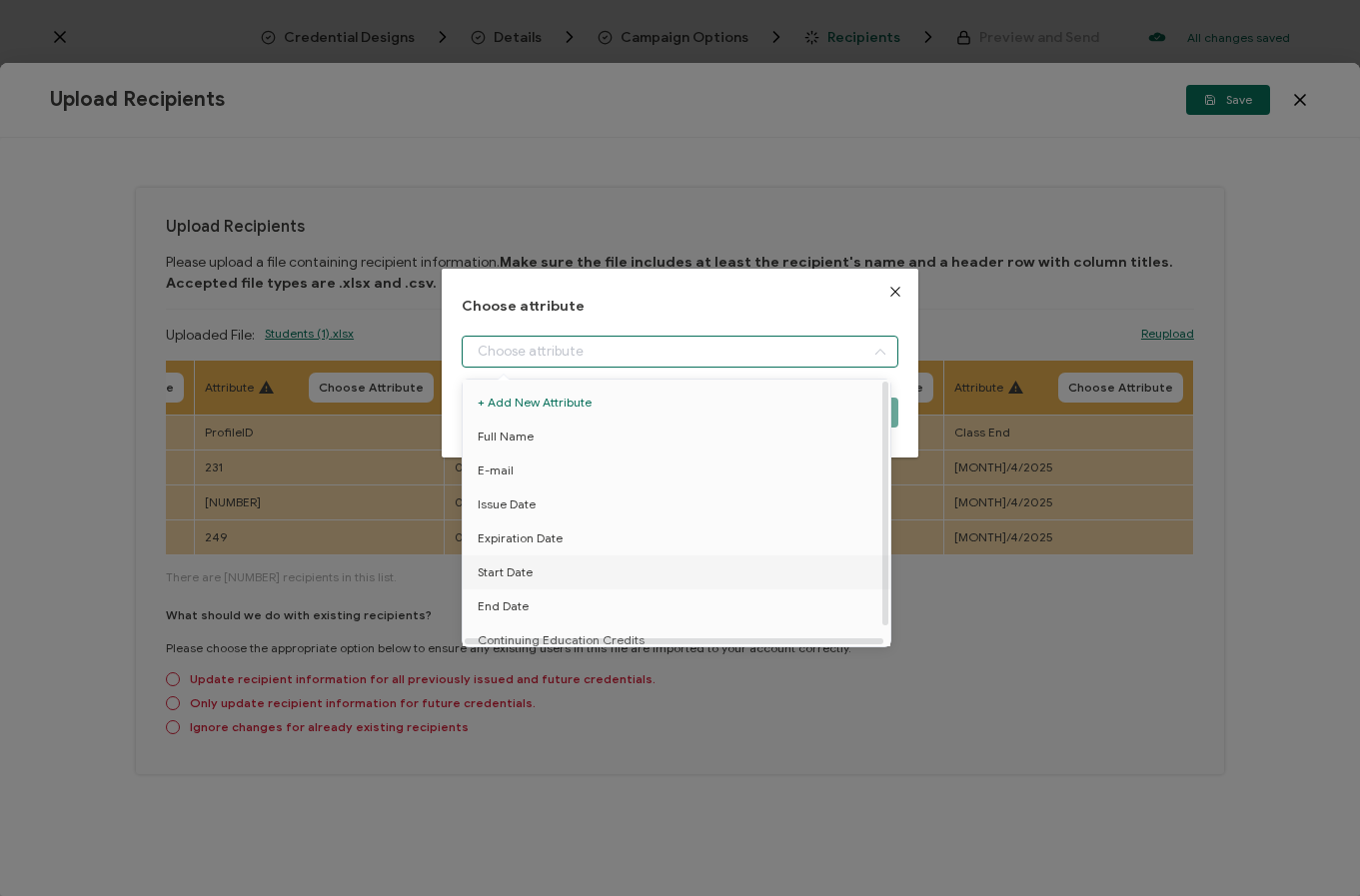 click on "Start Date" at bounding box center [680, 572] 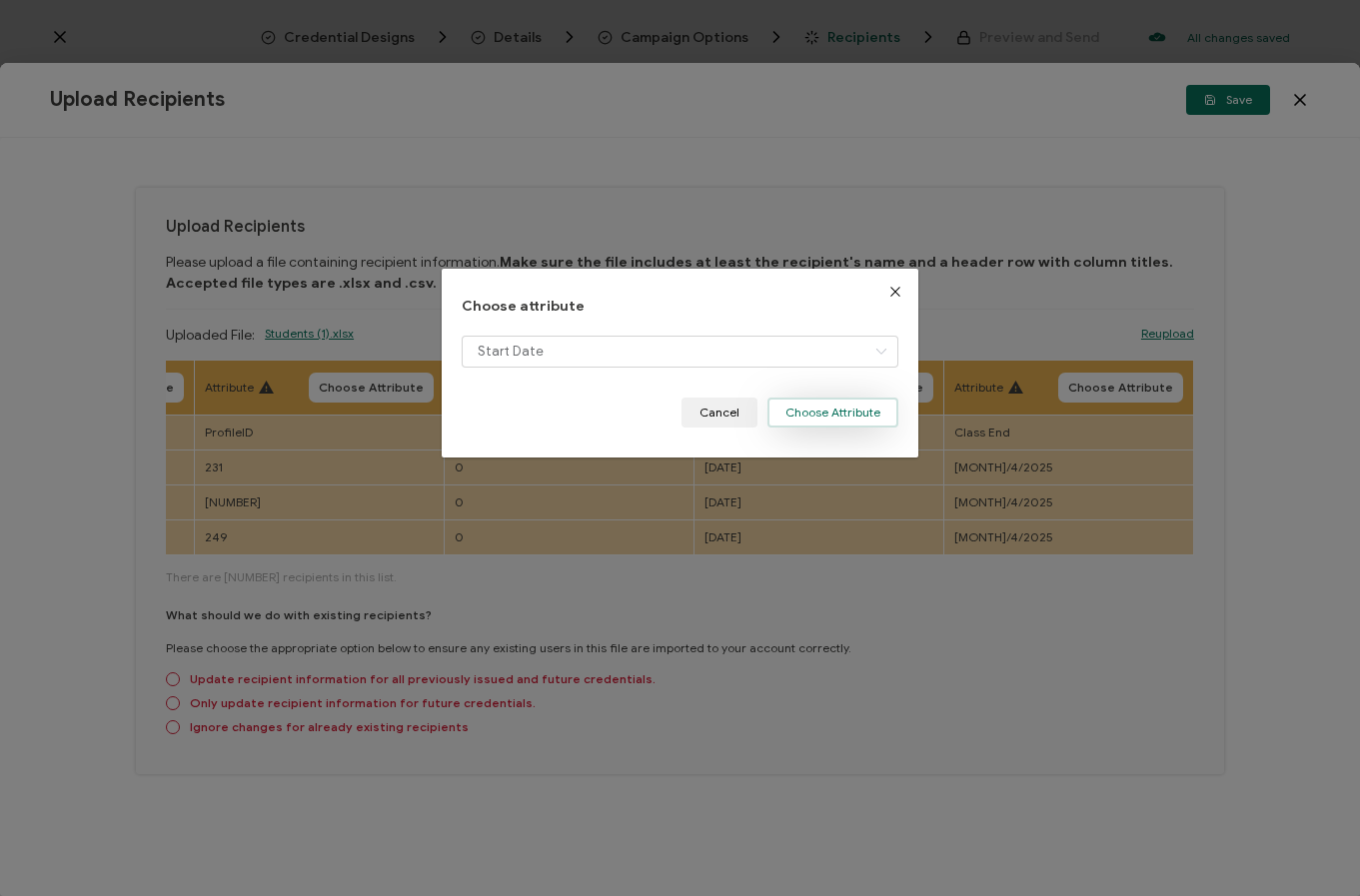 click on "Choose Attribute" at bounding box center (832, 413) 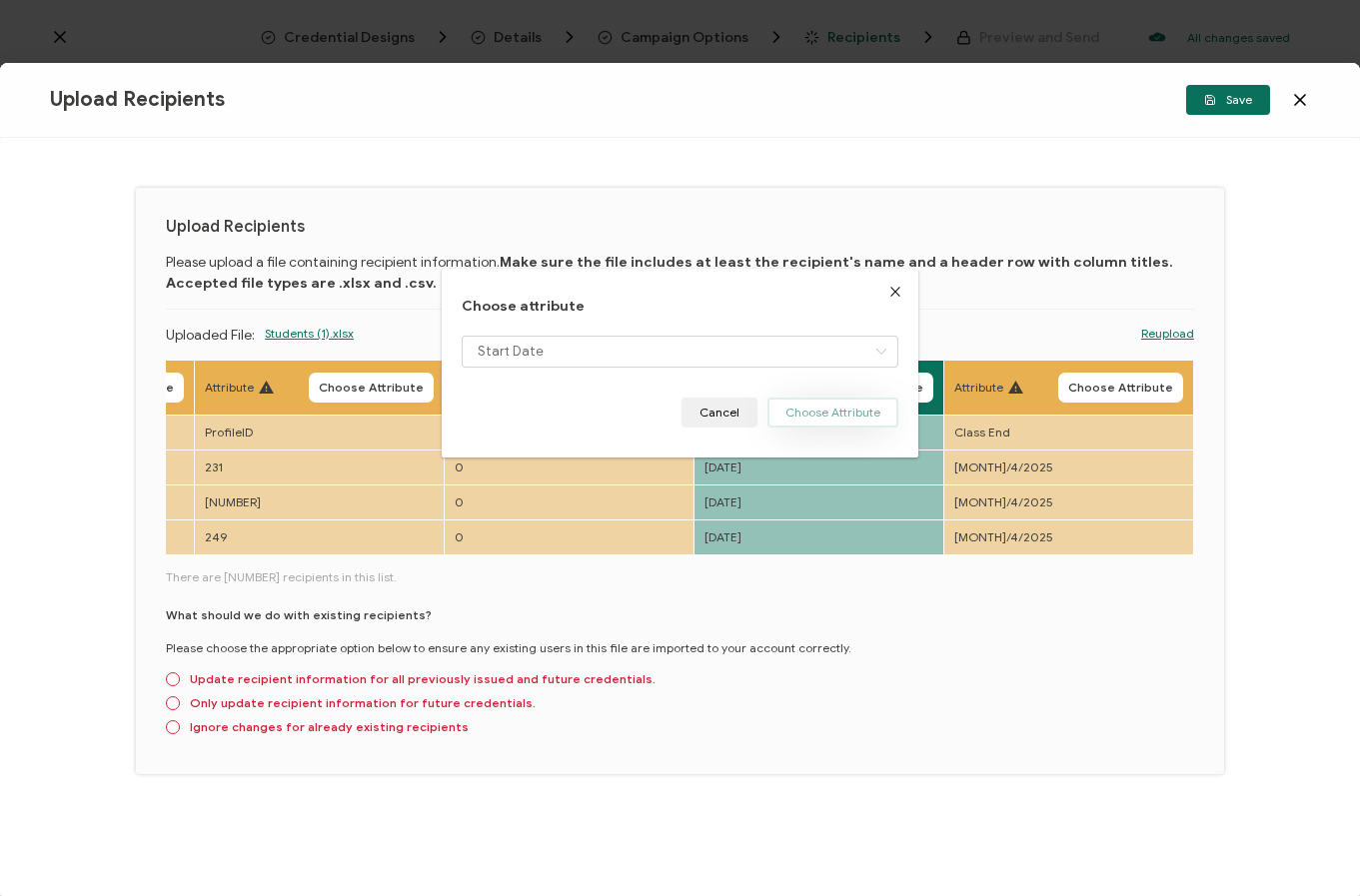 type 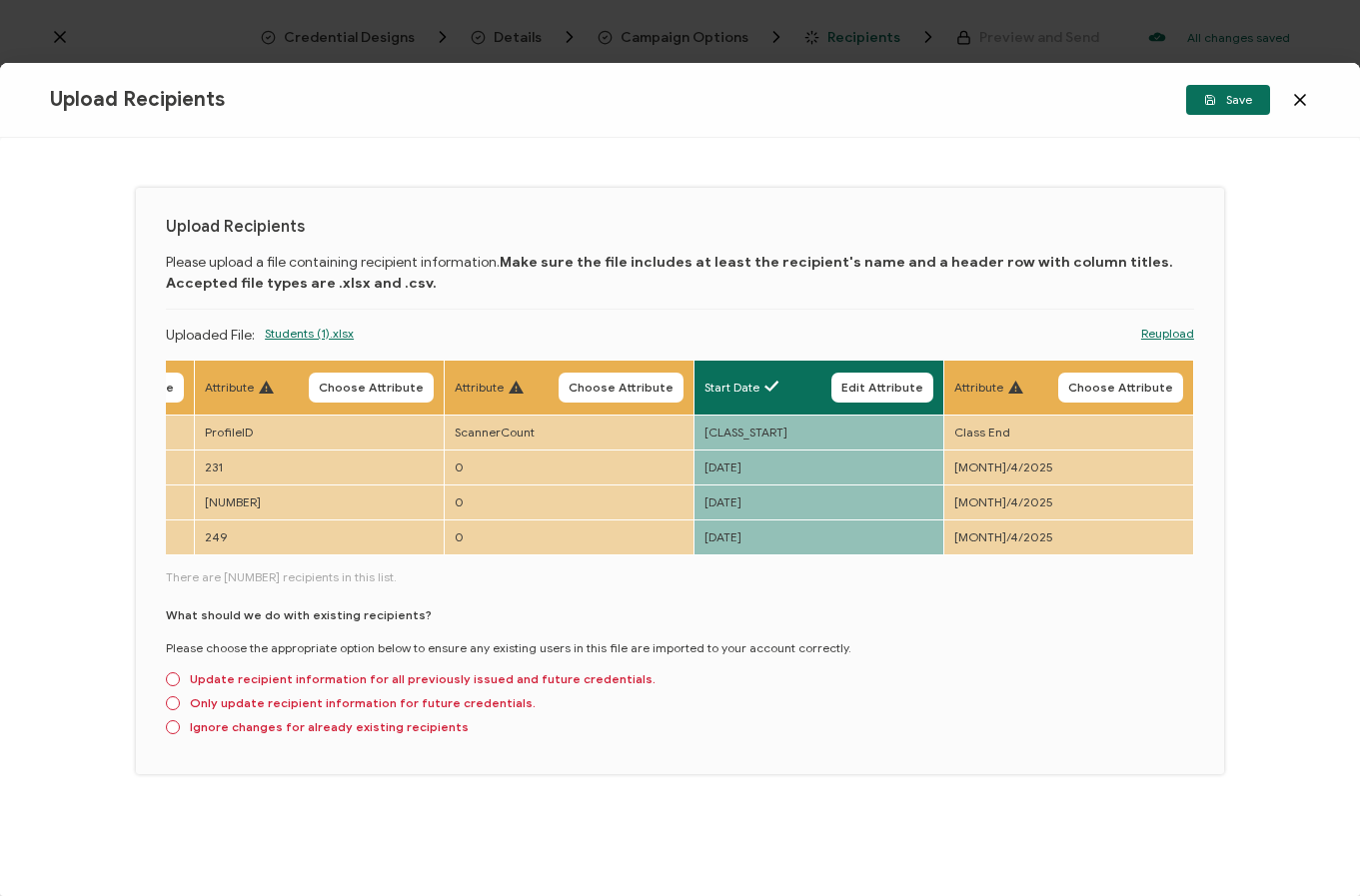 click on "Choose Attribute" at bounding box center [1120, 388] 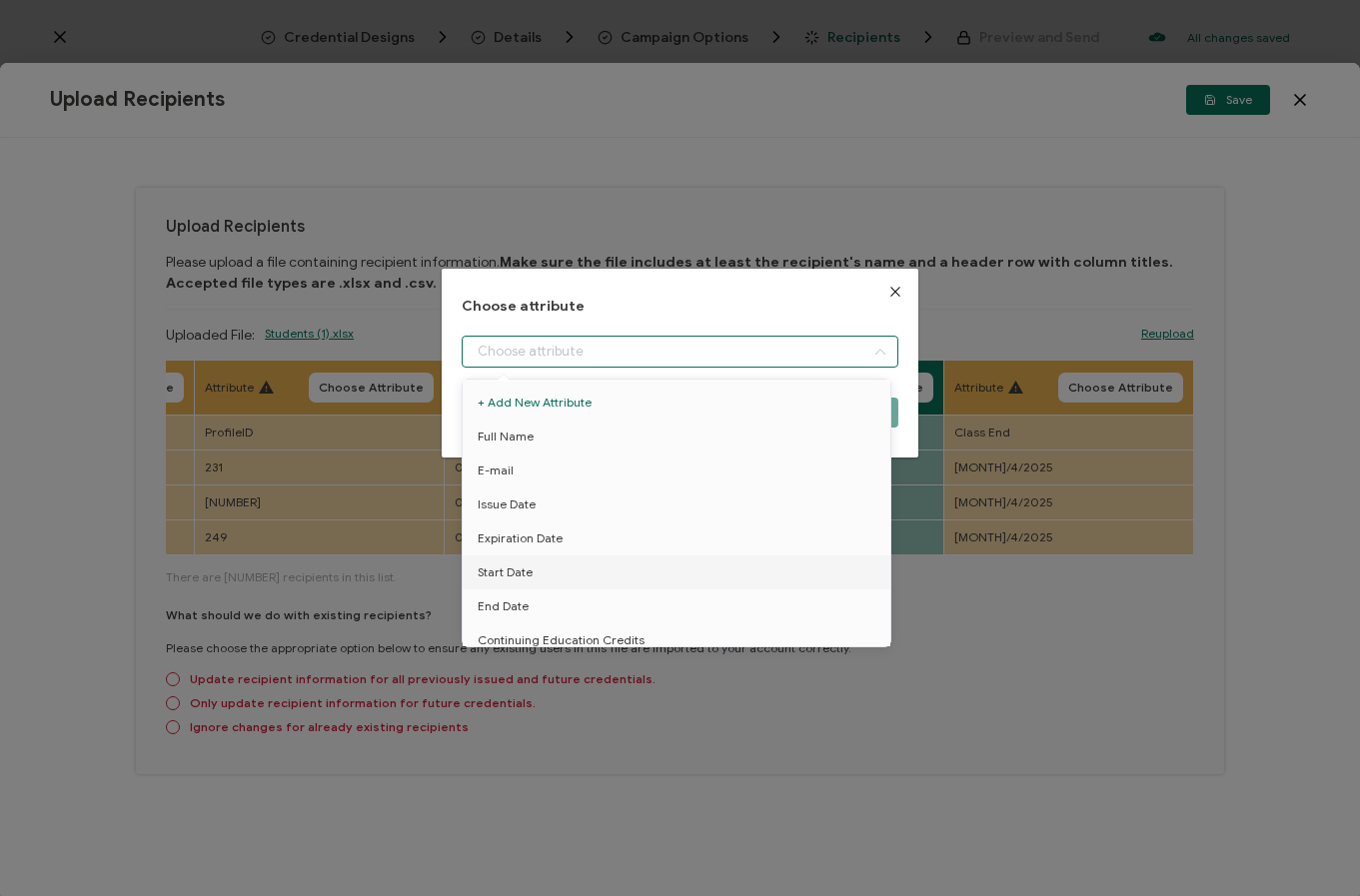 click at bounding box center (680, 352) 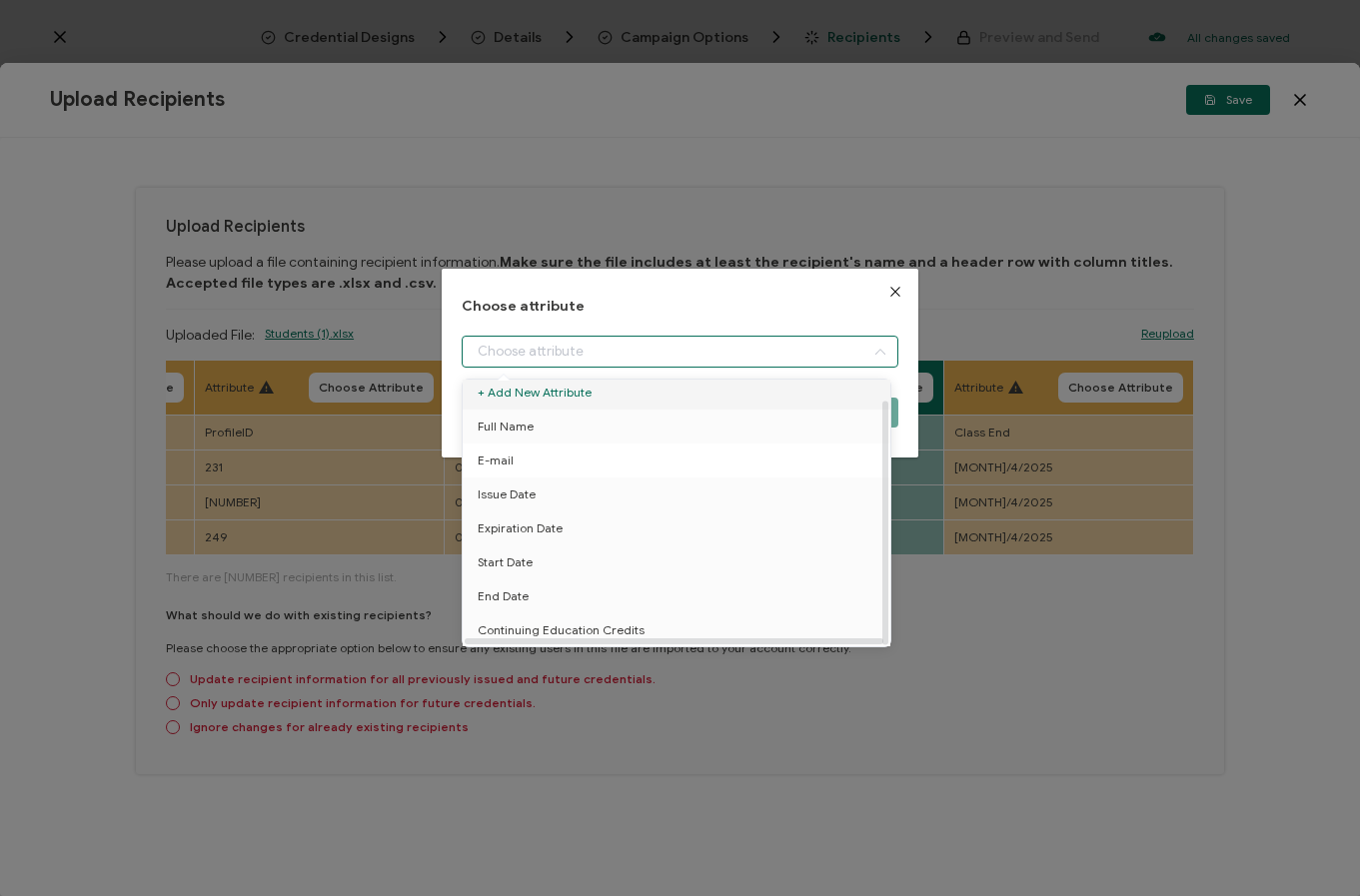 scroll, scrollTop: 20, scrollLeft: 0, axis: vertical 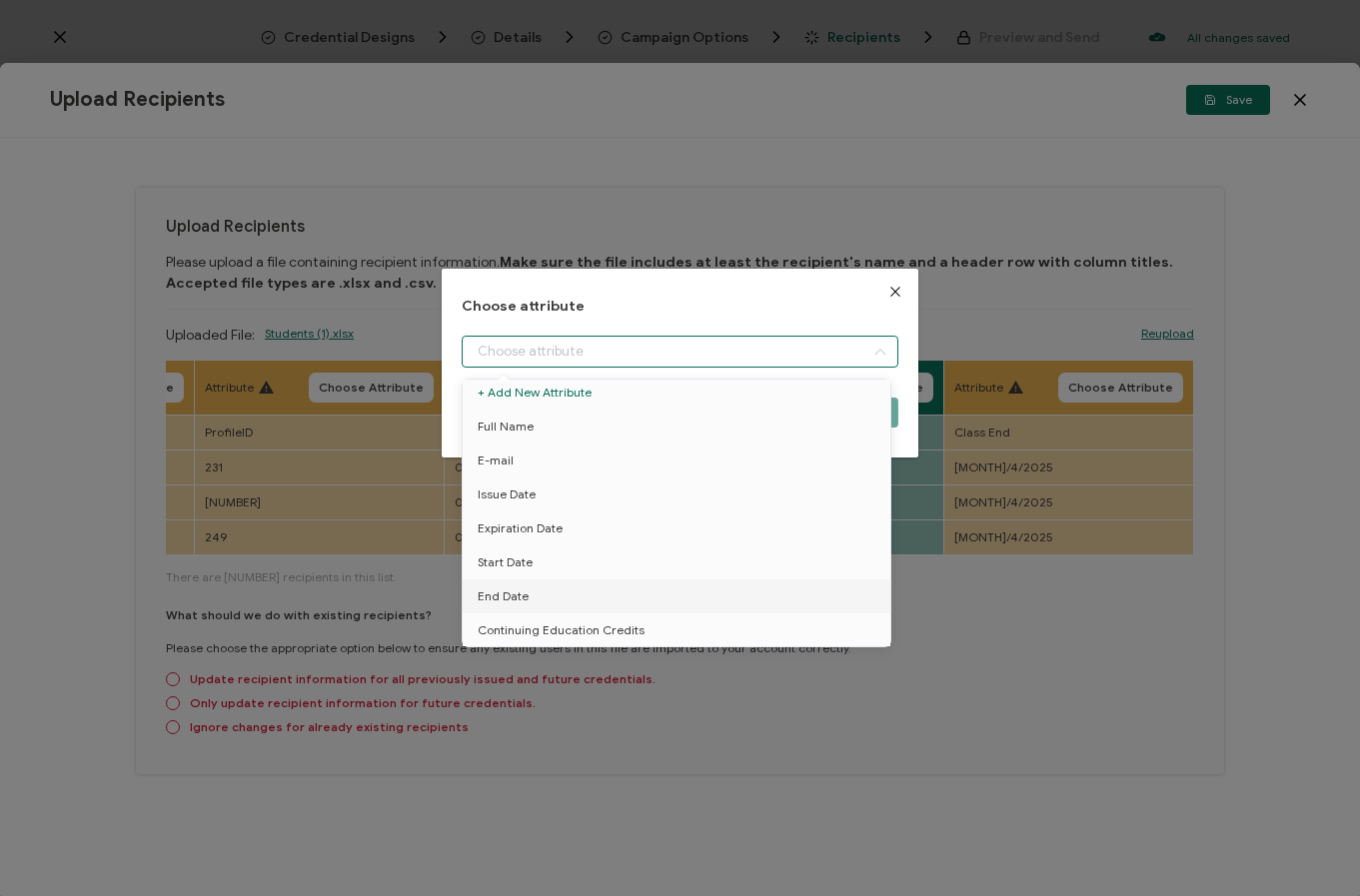 click on "End Date" at bounding box center [680, 596] 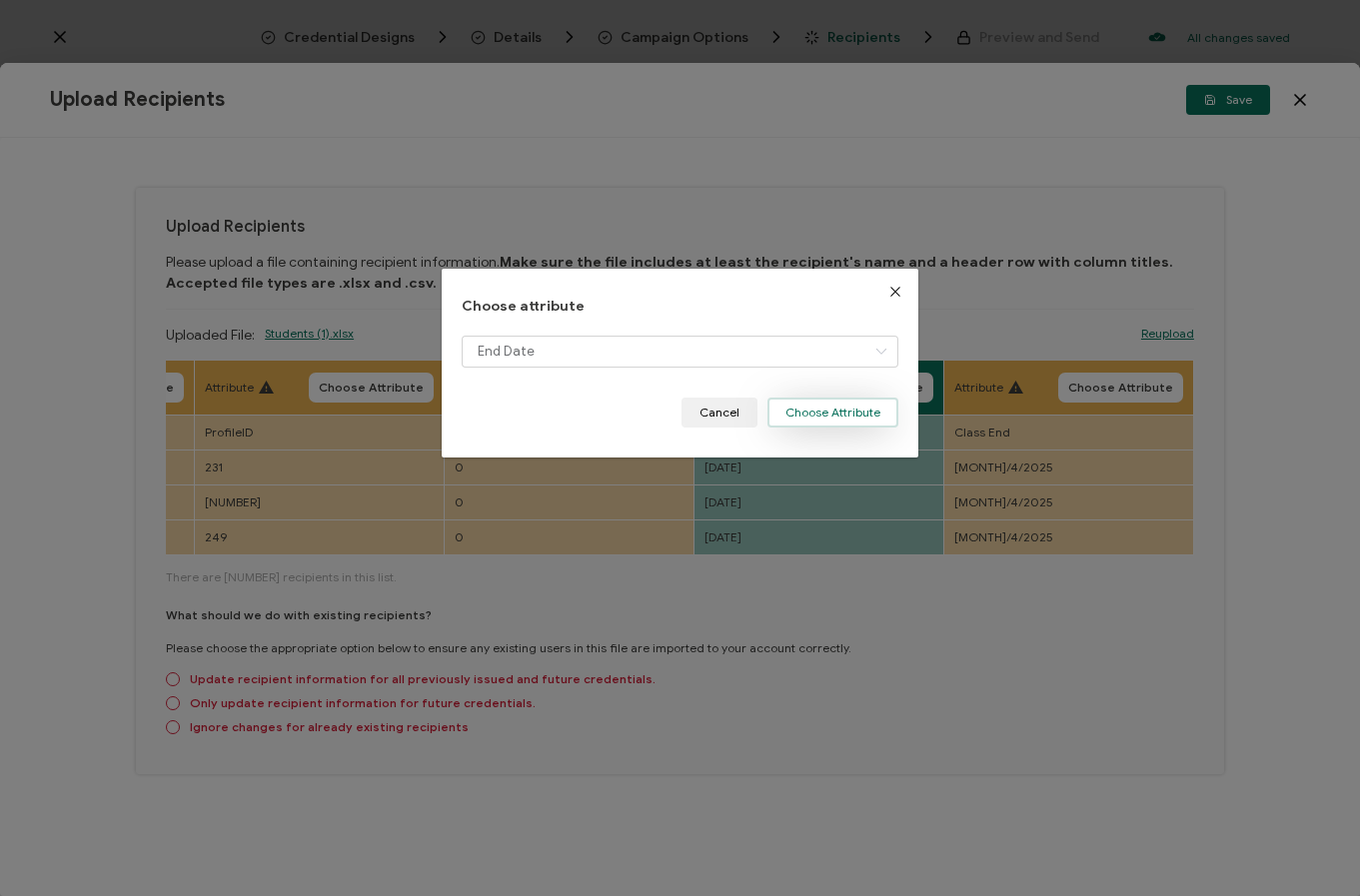 click on "Choose Attribute" at bounding box center (832, 413) 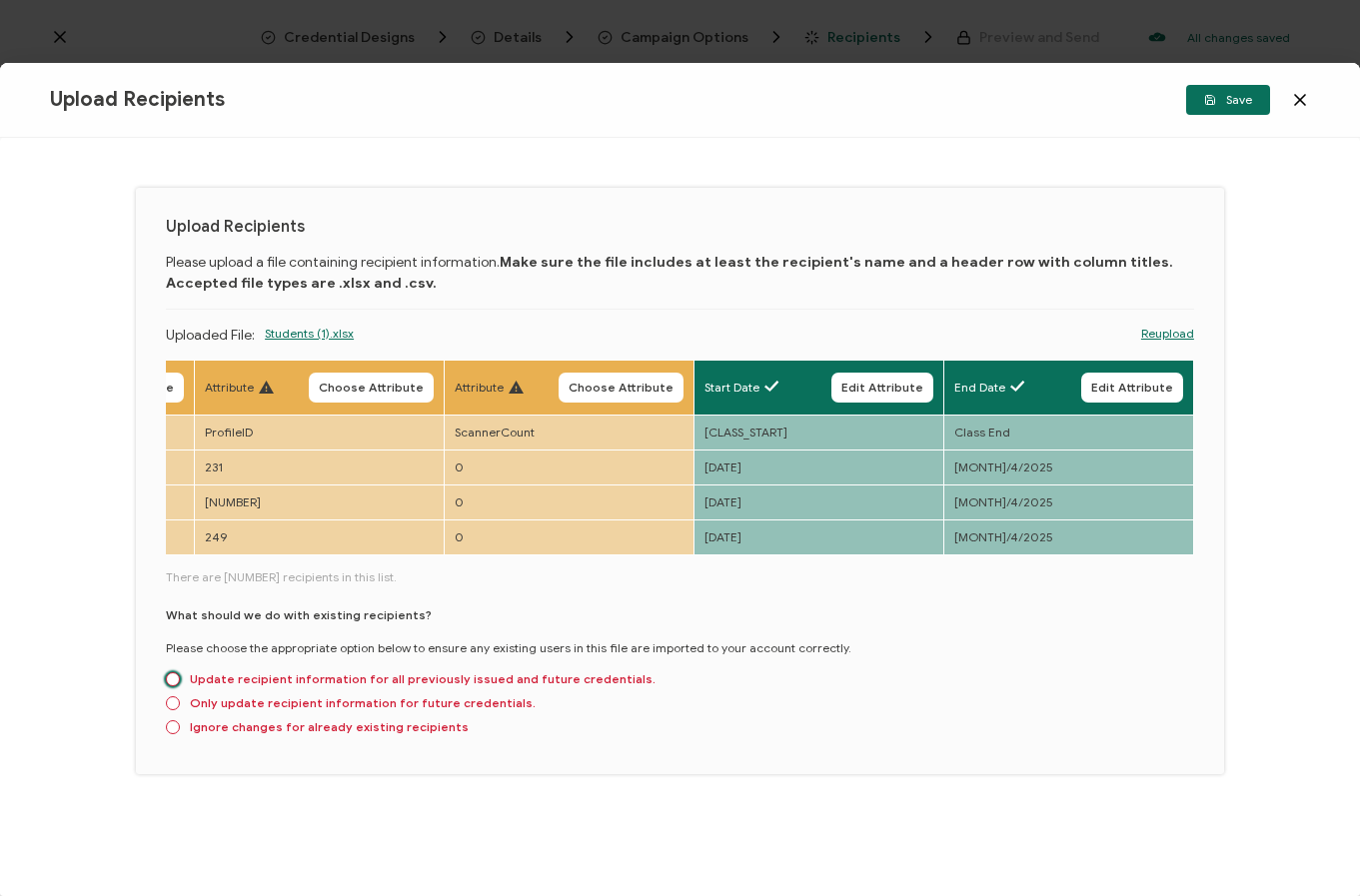 click on "Update recipient information for all previously issued and future credentials." at bounding box center (418, 678) 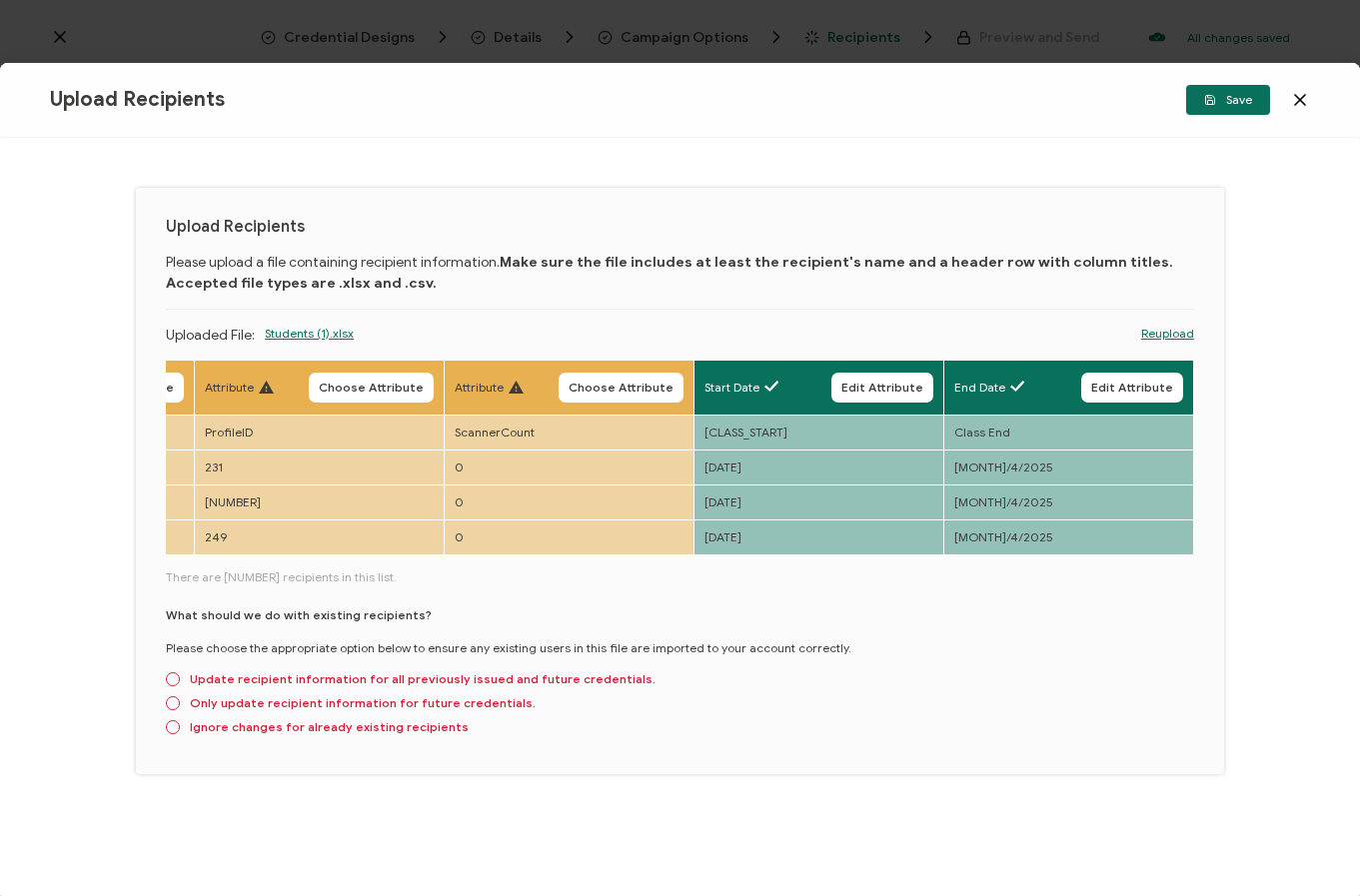 radio on "true" 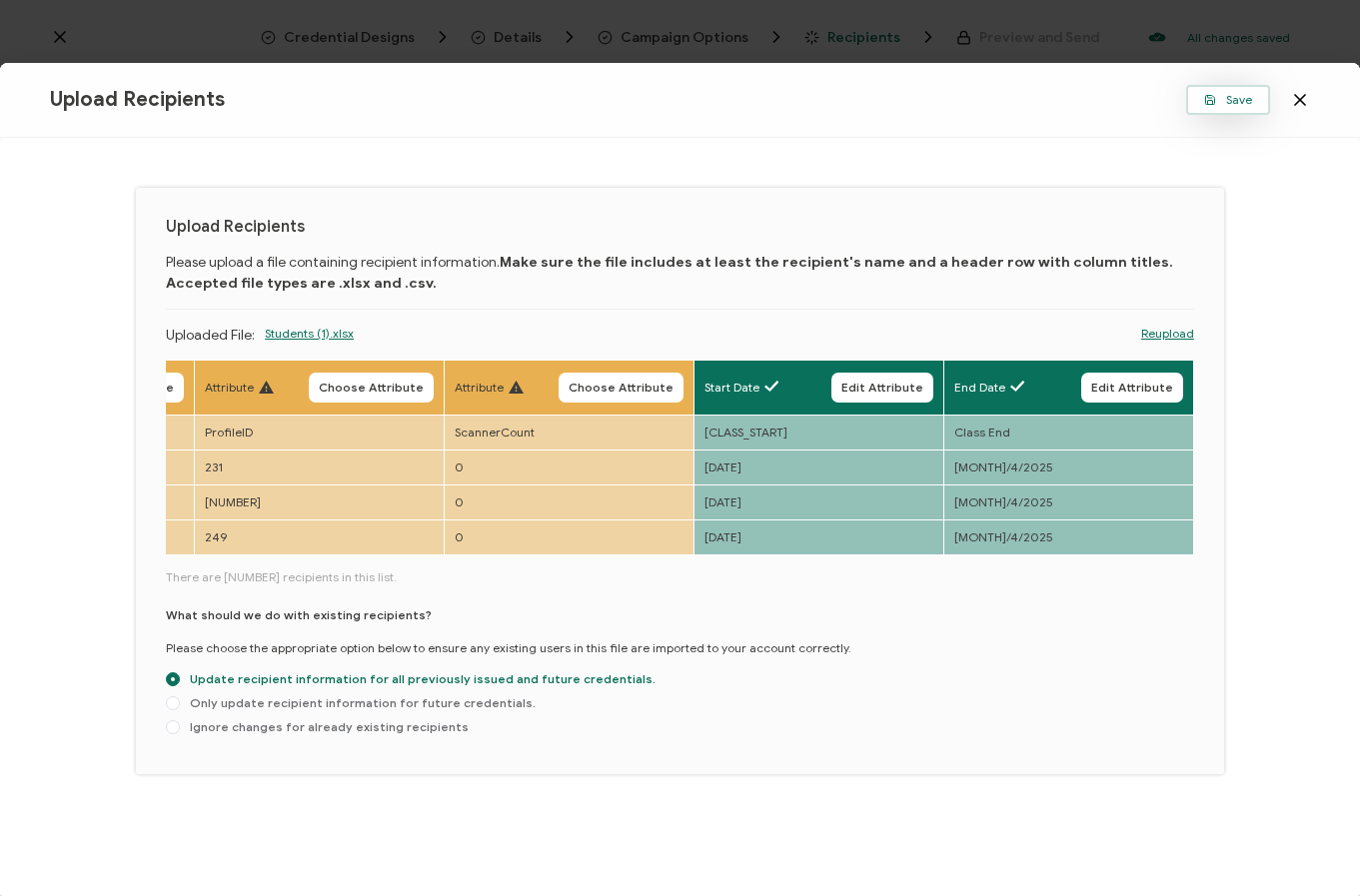 click 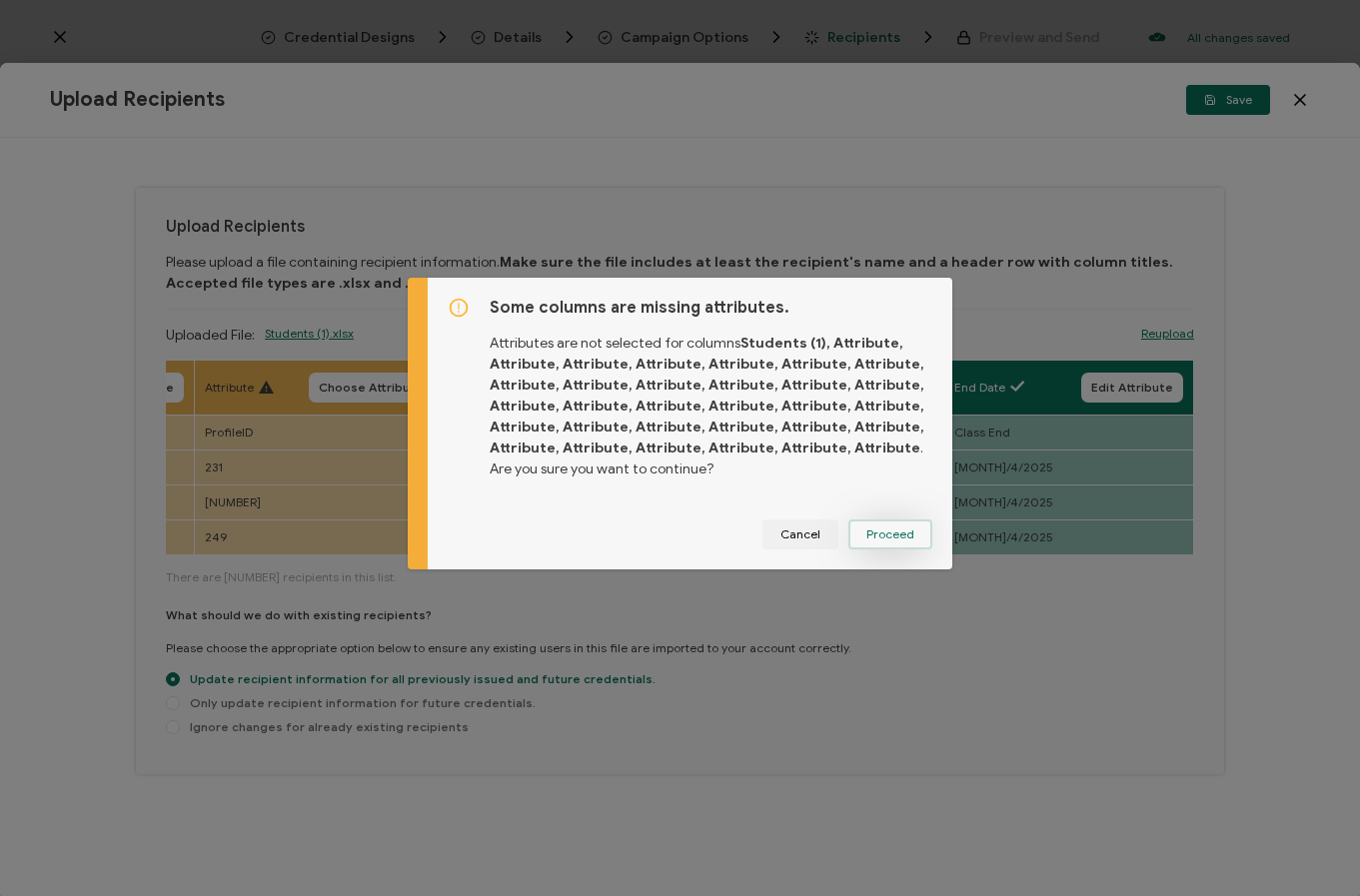 click on "Proceed" at bounding box center (0, 0) 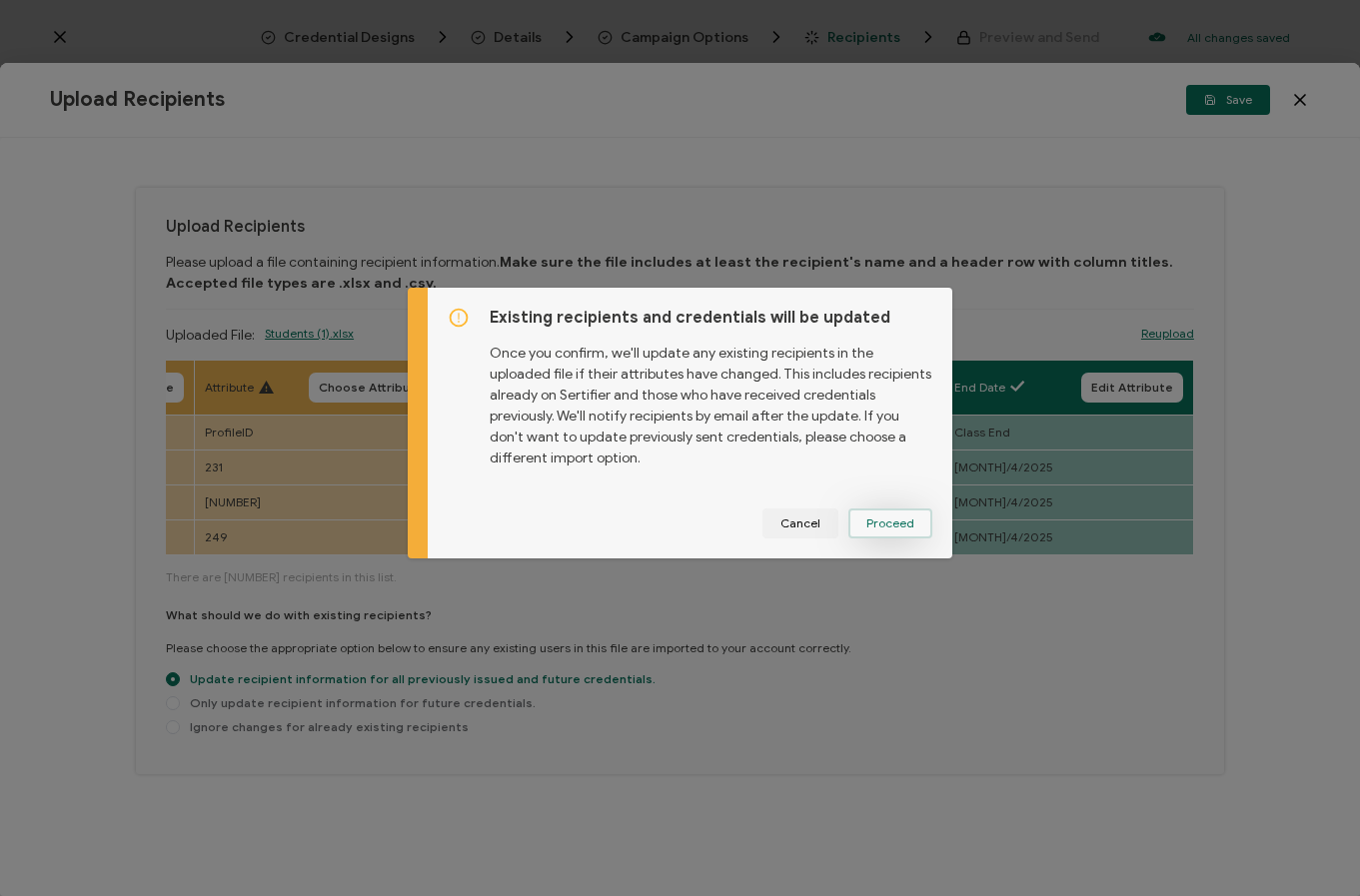 click on "Proceed" at bounding box center (0, 0) 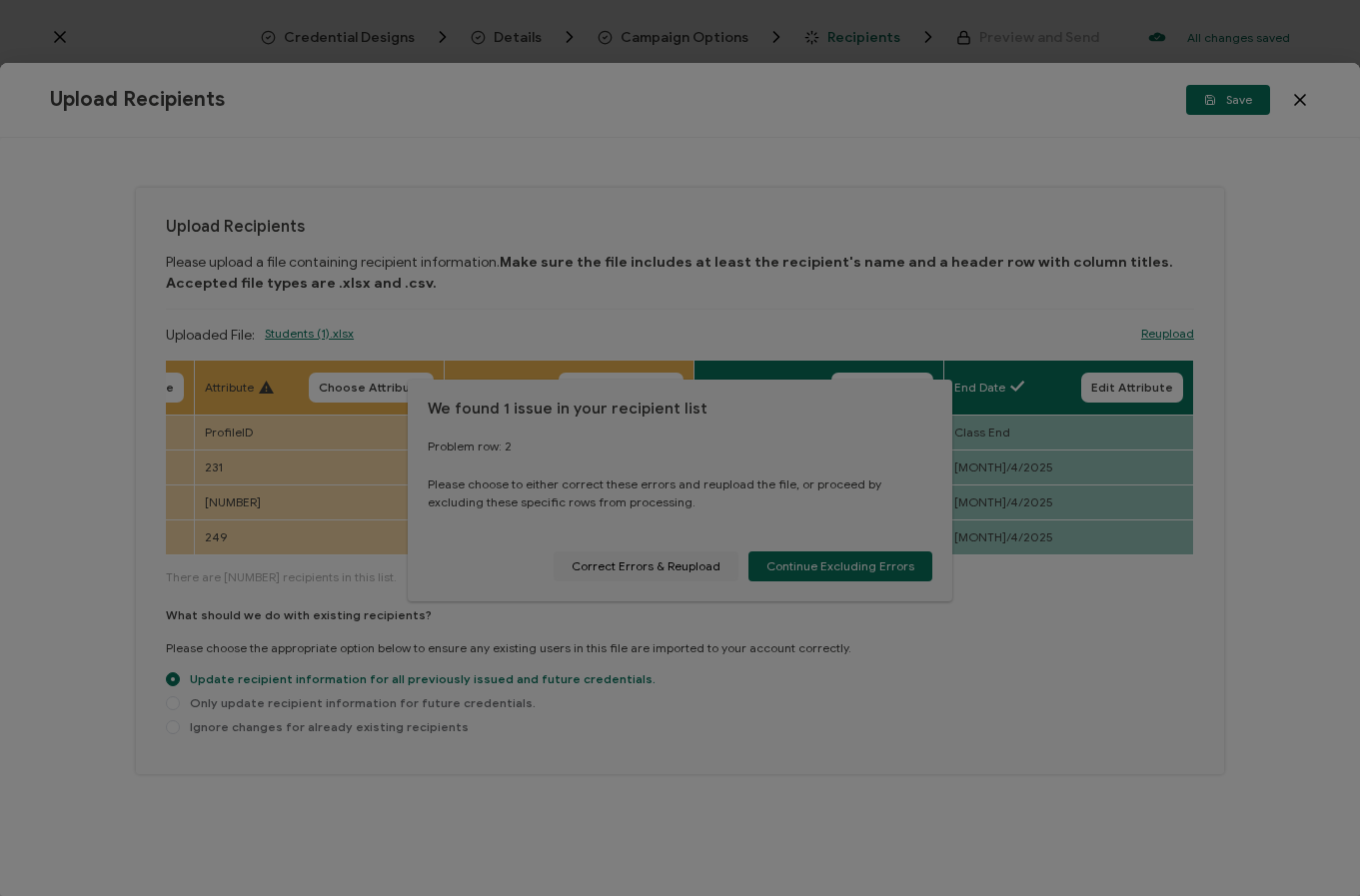 click at bounding box center (680, 448) 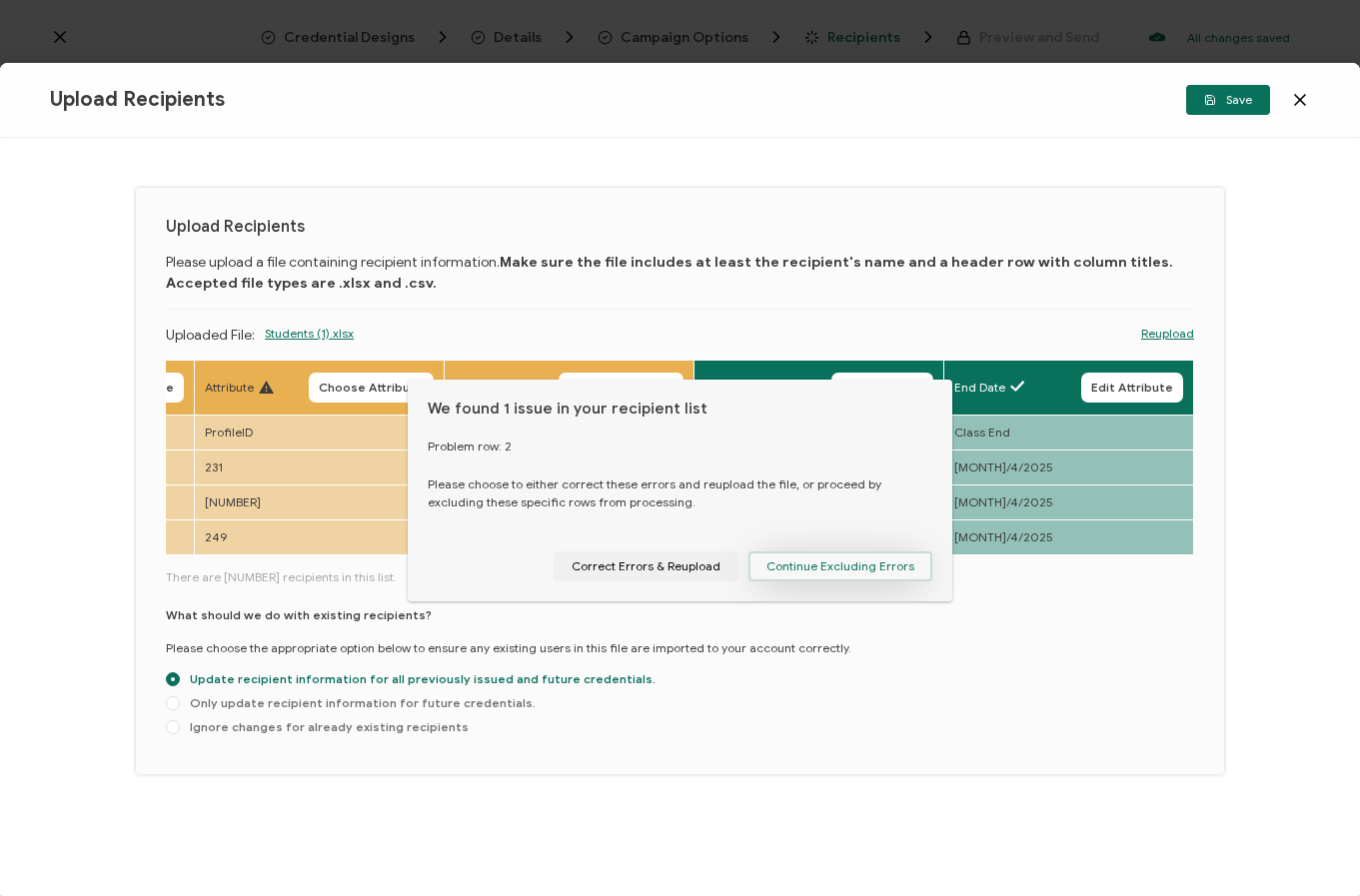 click on "Continue Excluding Errors" at bounding box center (840, 566) 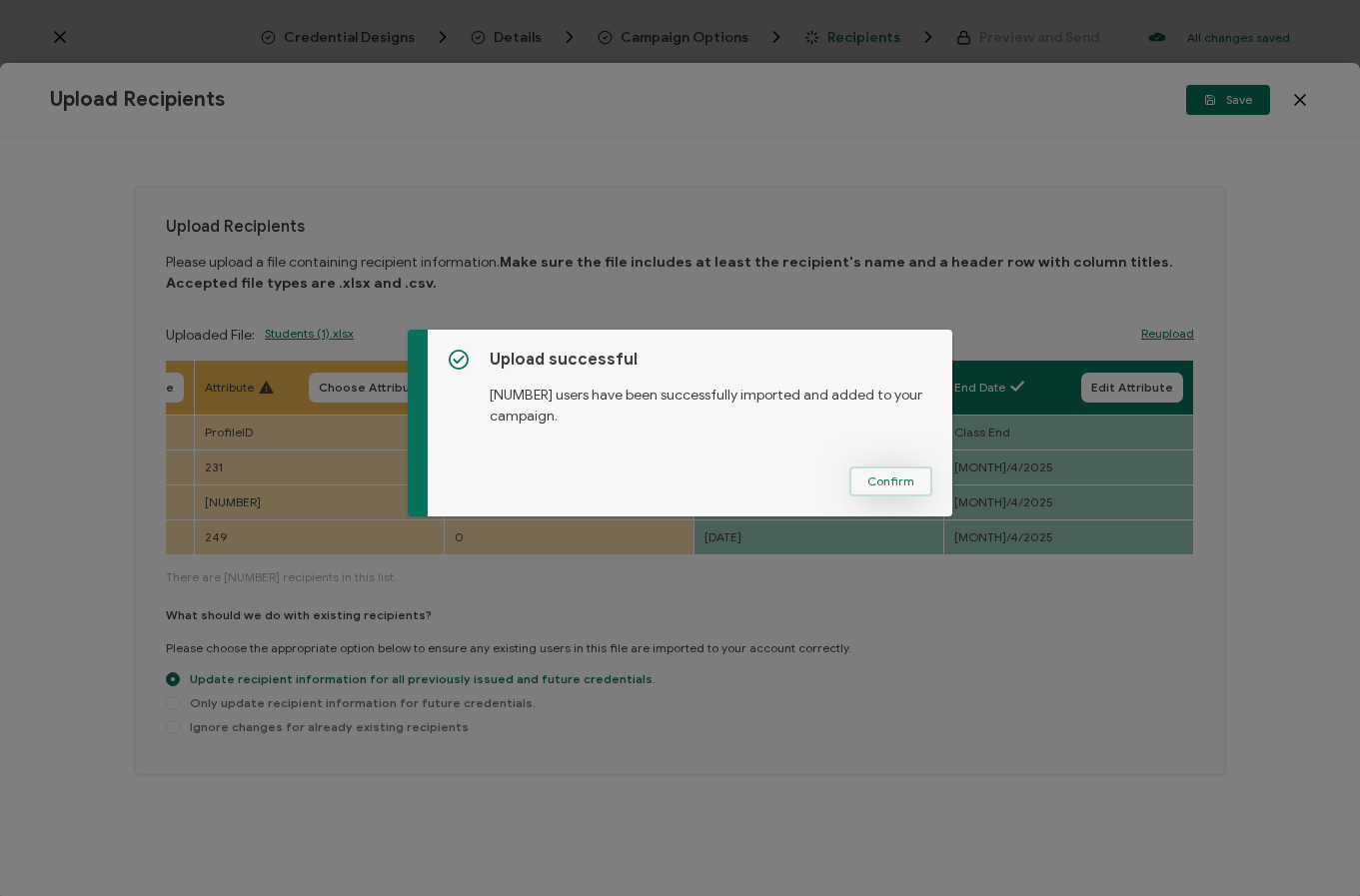 click on "Confirm" at bounding box center (890, 481) 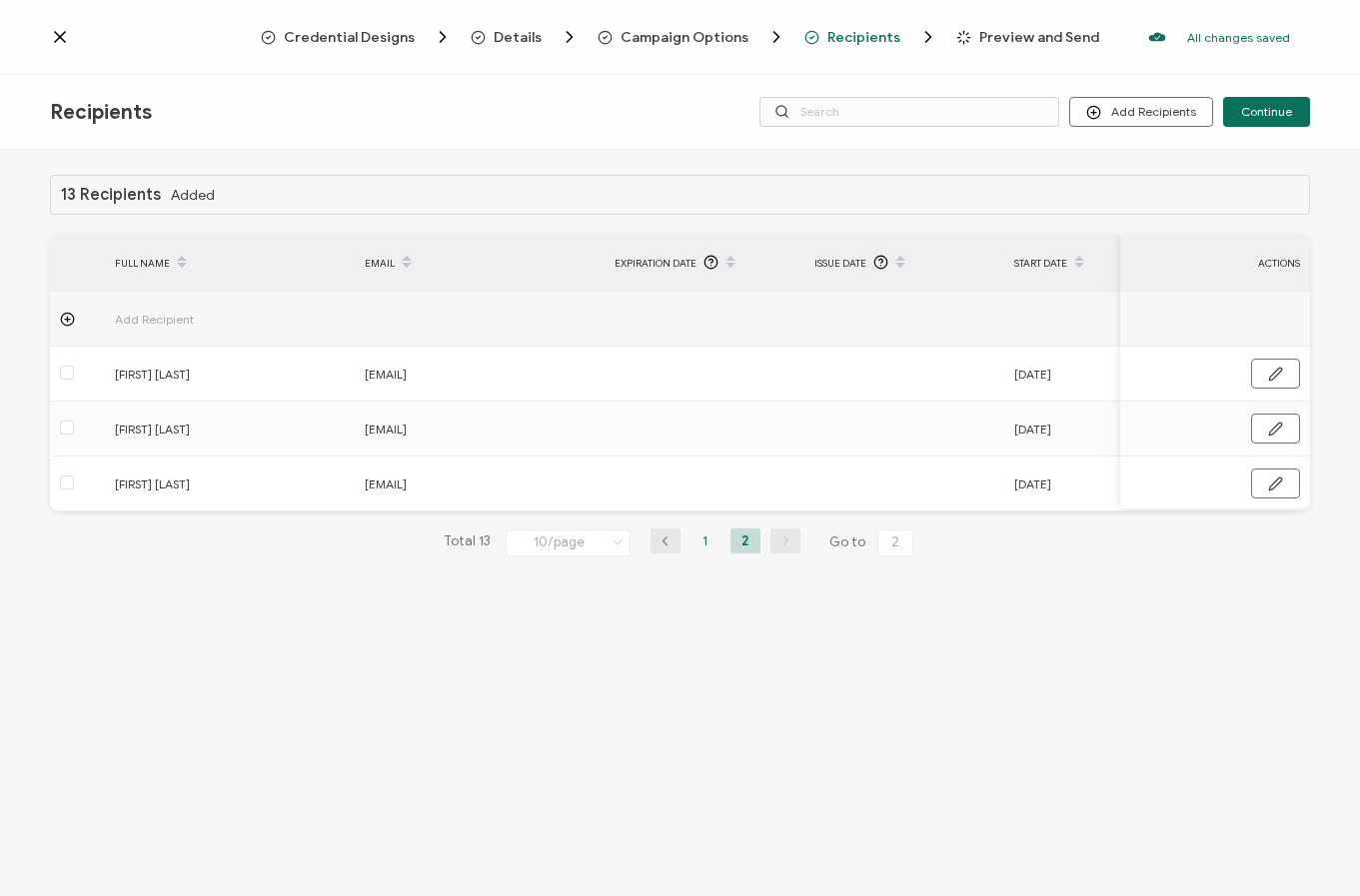 click on "1" at bounding box center [705, 540] 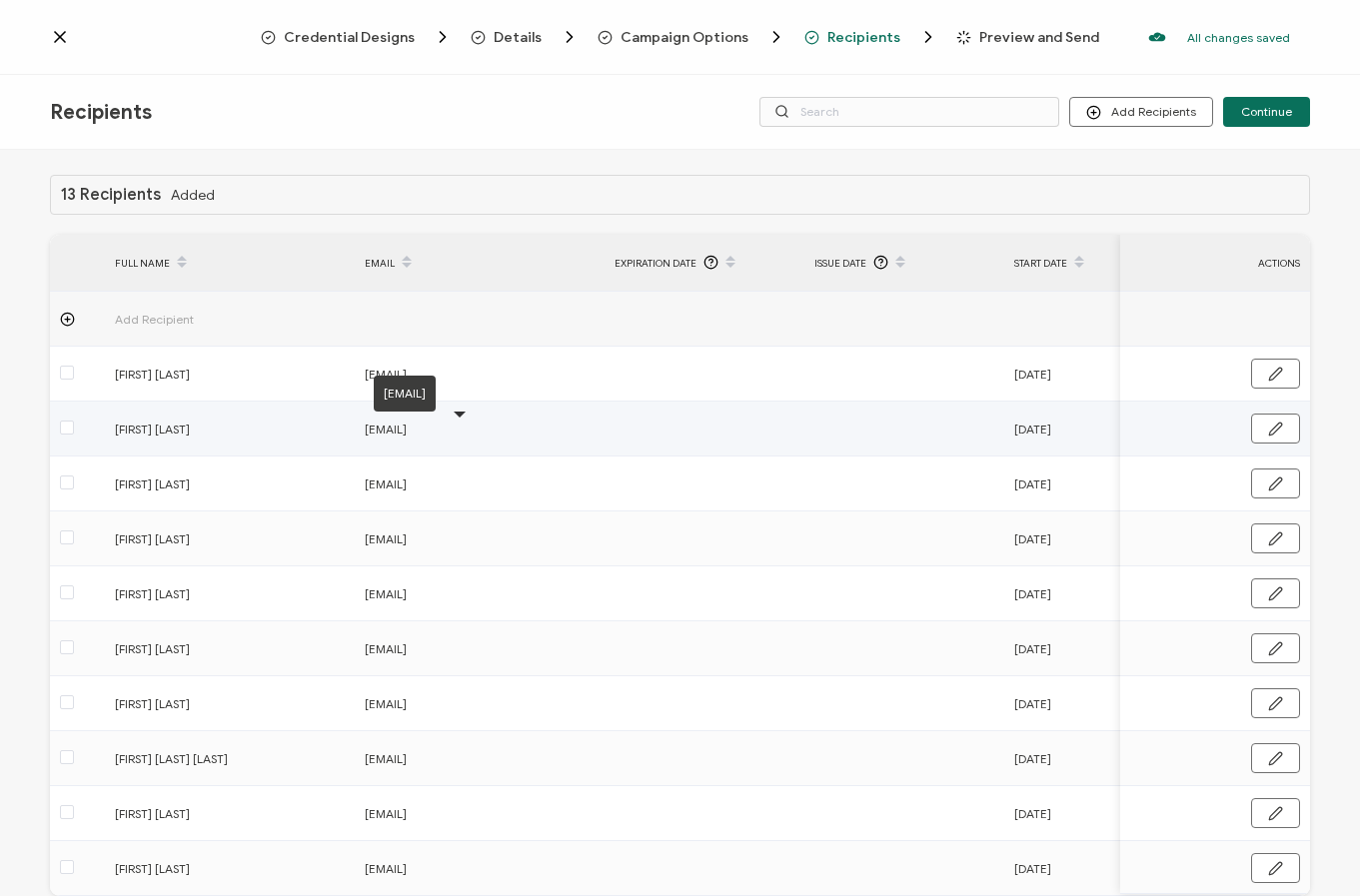 scroll, scrollTop: 0, scrollLeft: 0, axis: both 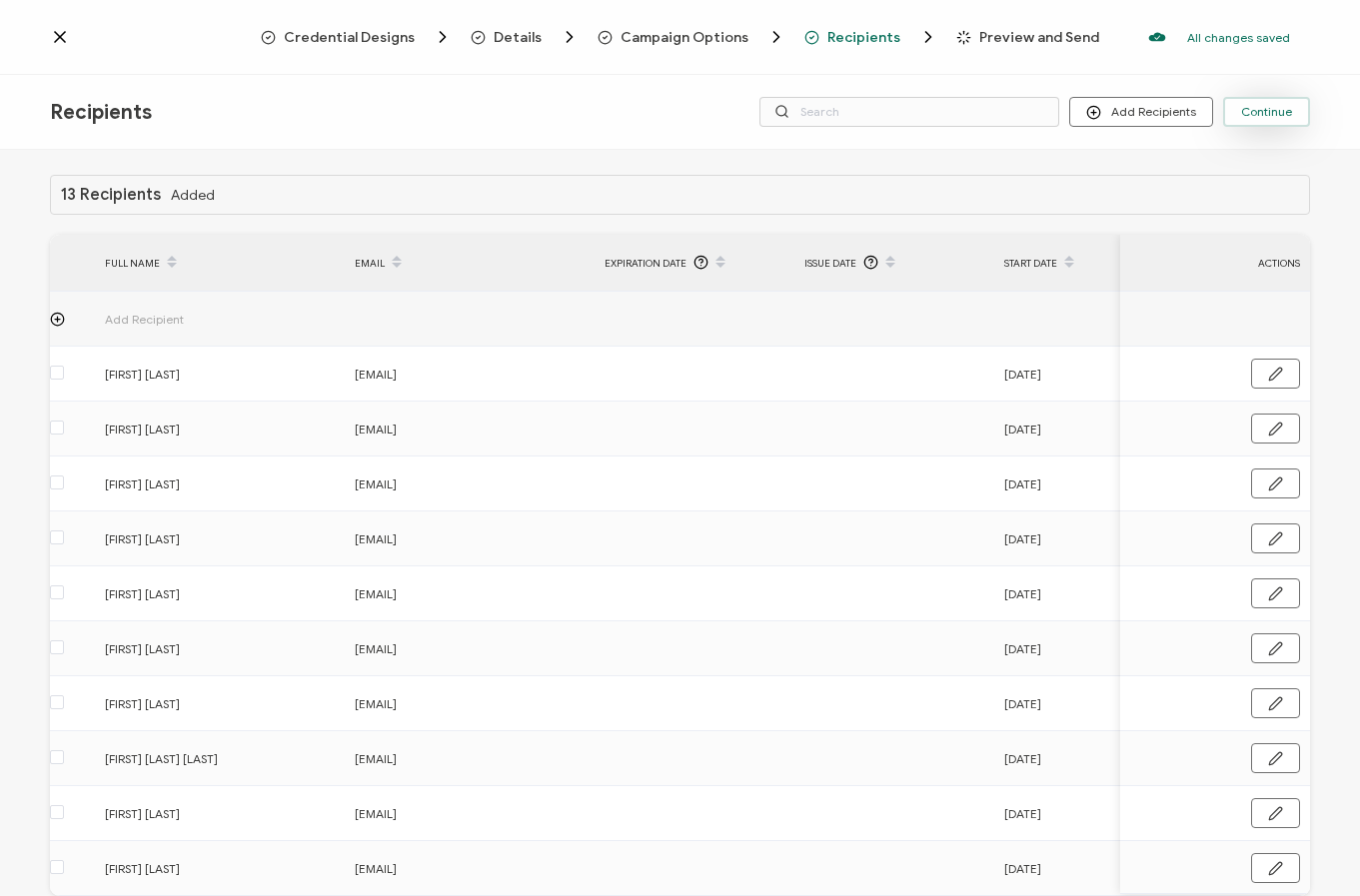 click on "Continue" at bounding box center [1266, 112] 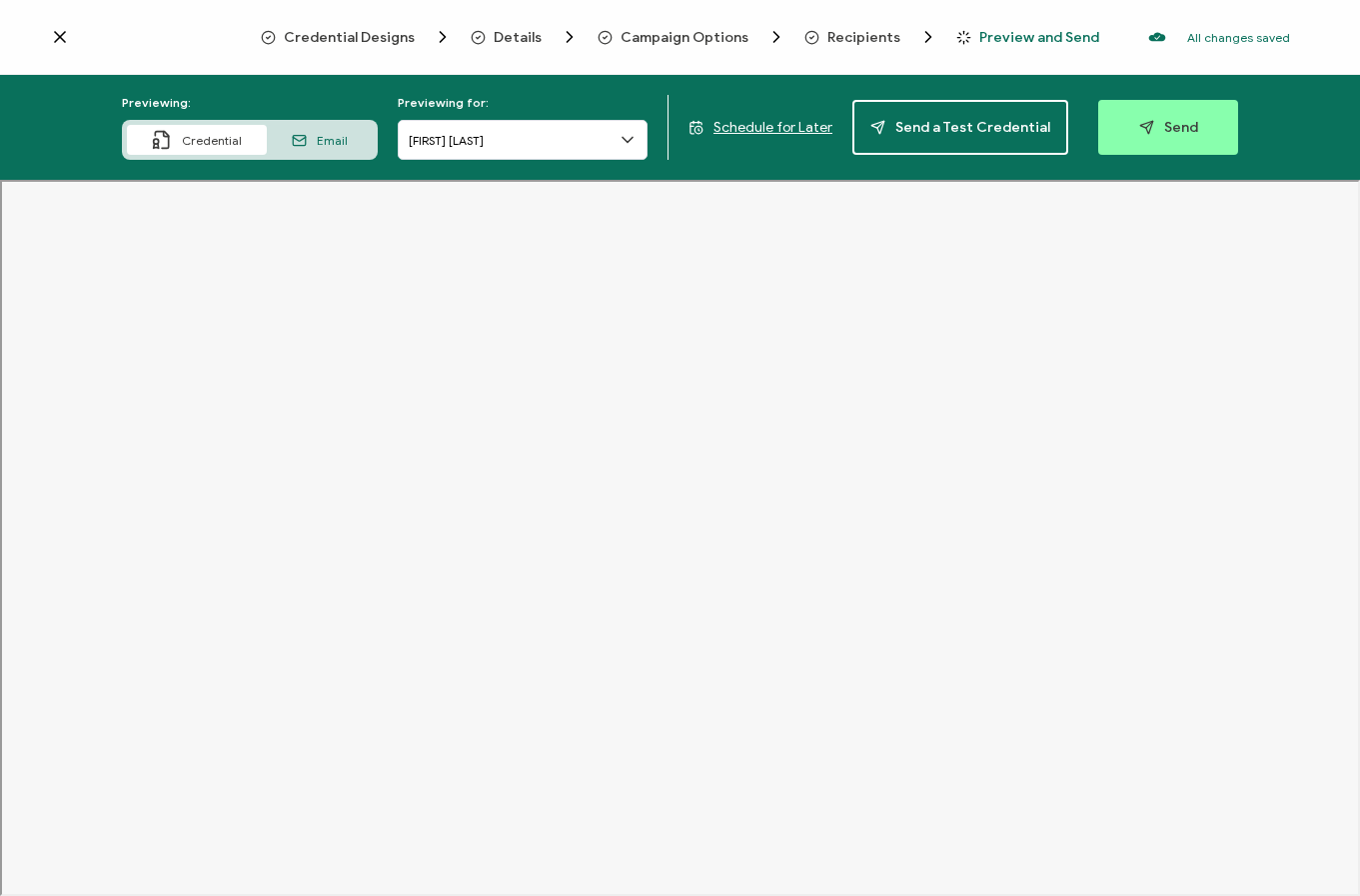 click on "Credential Designs" at bounding box center [349, 37] 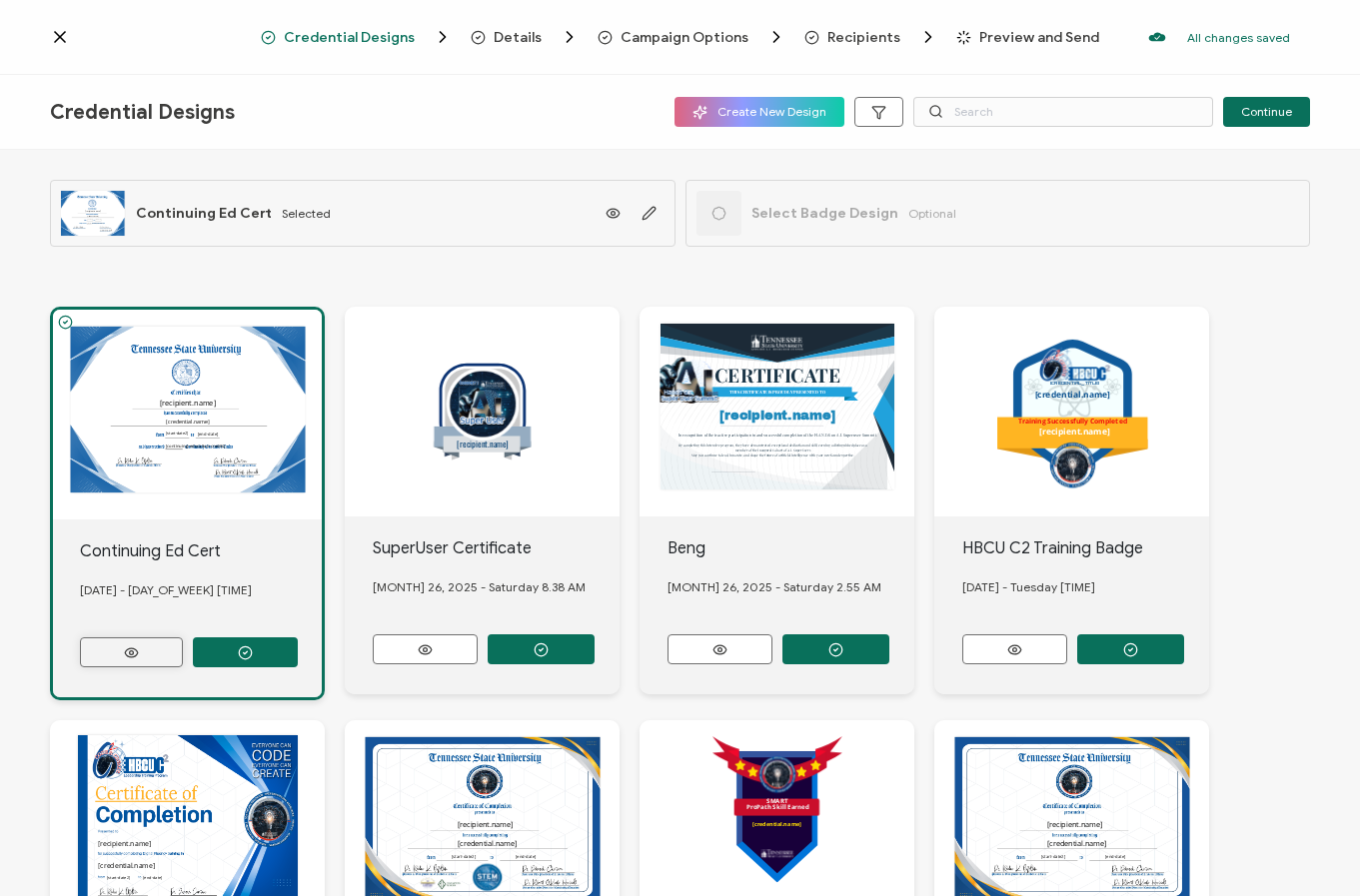 click at bounding box center [131, 652] 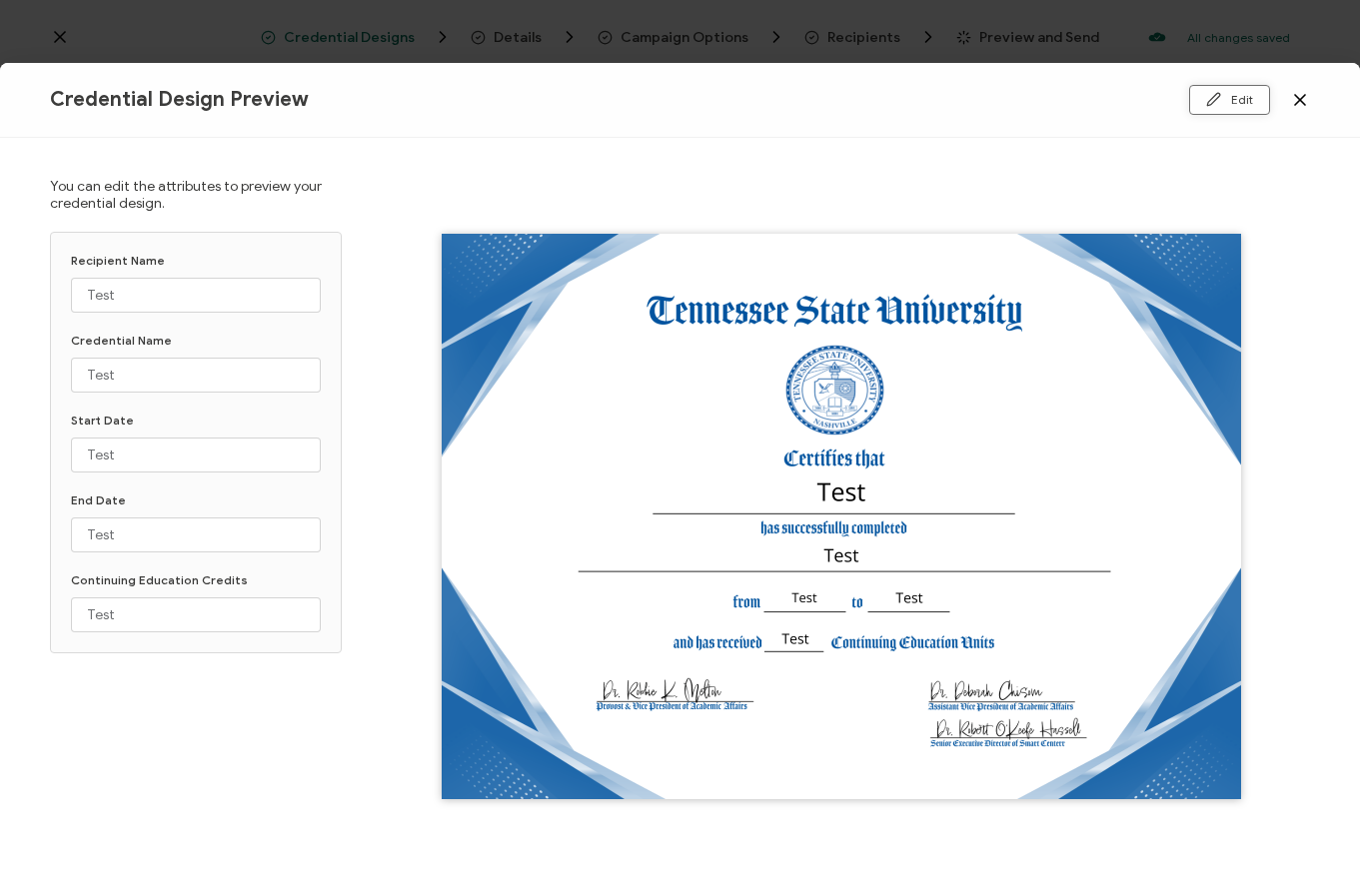 click 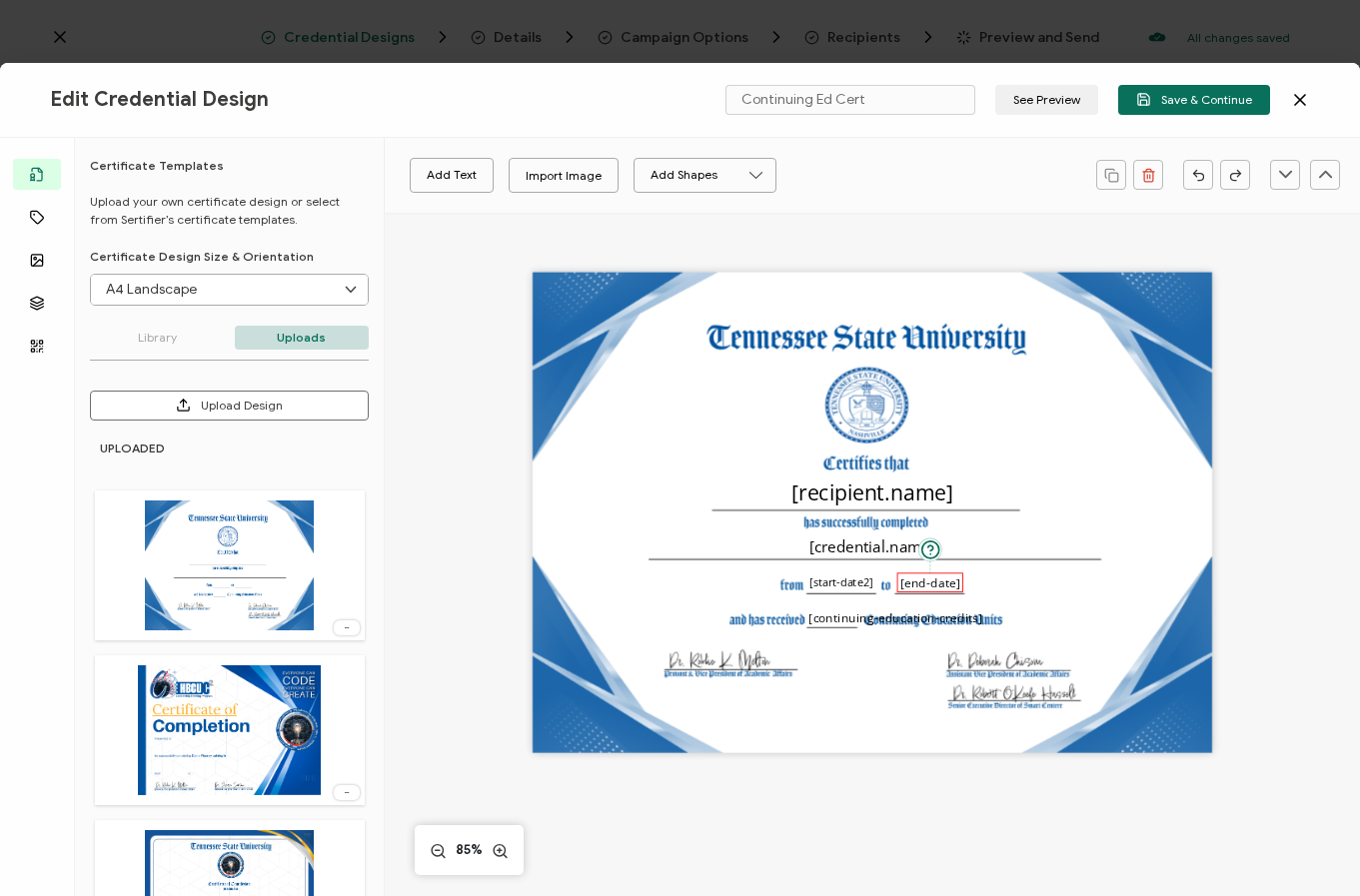 click on "[end-date]" at bounding box center [930, 581] 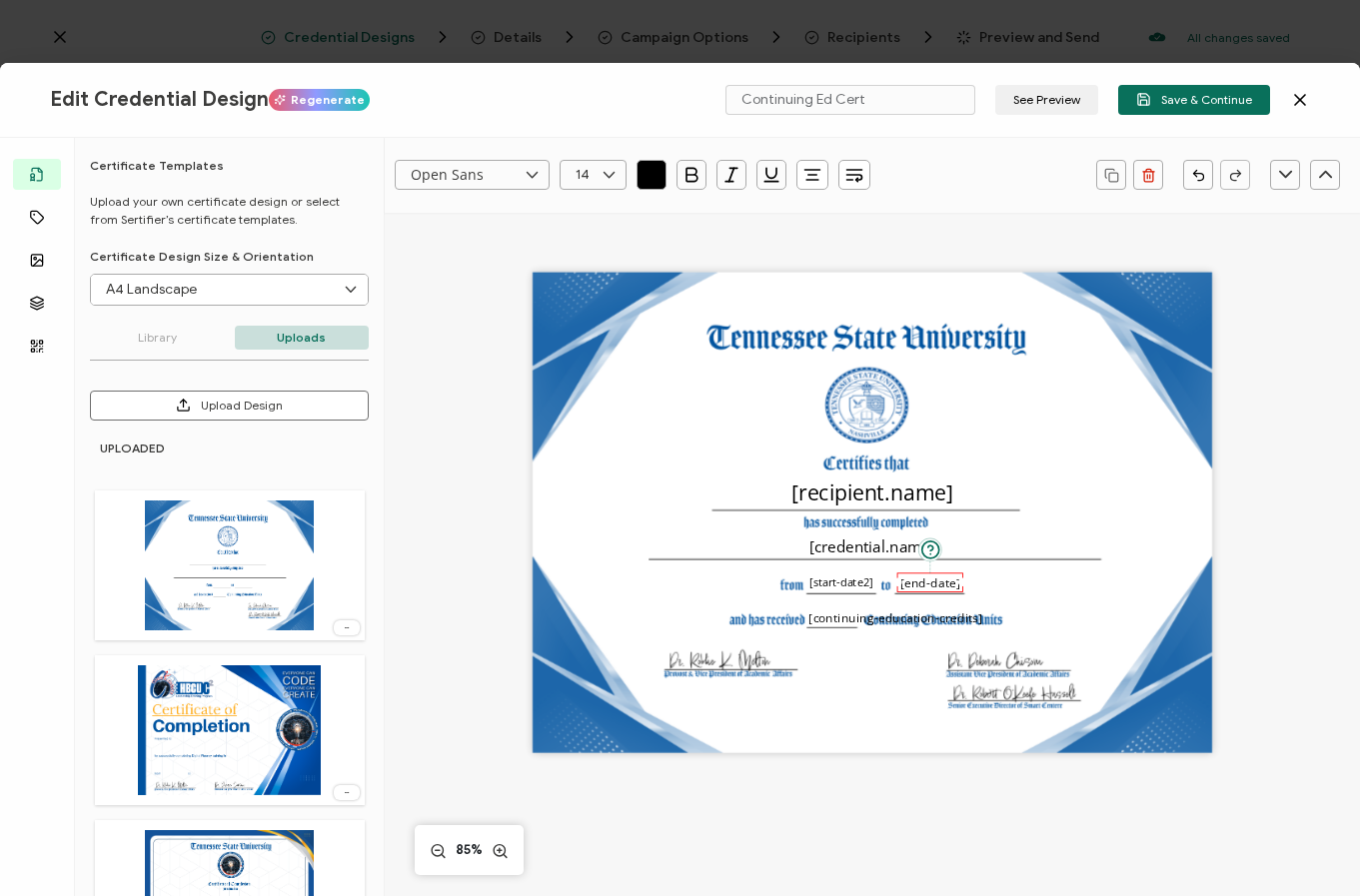click 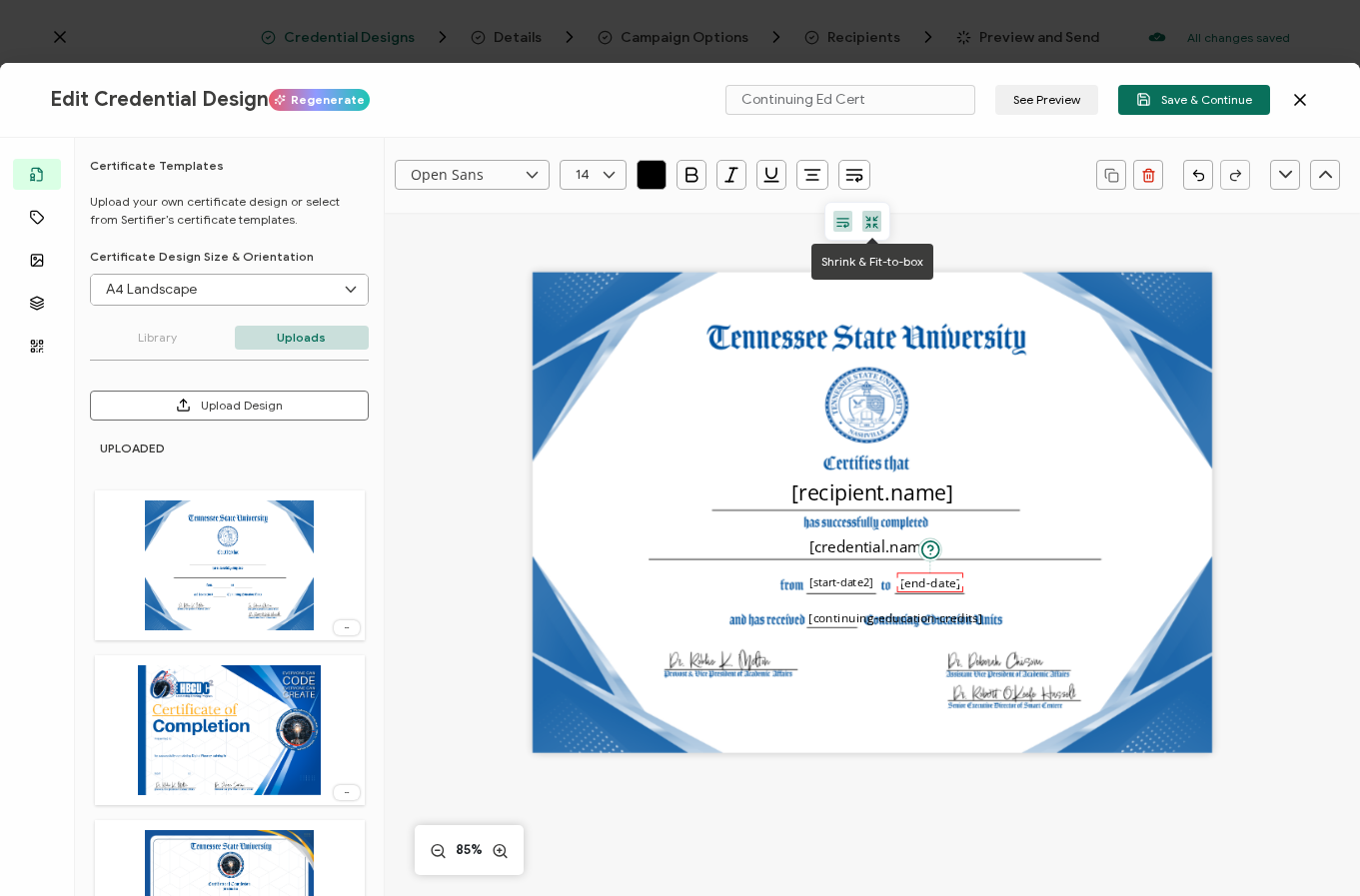 click 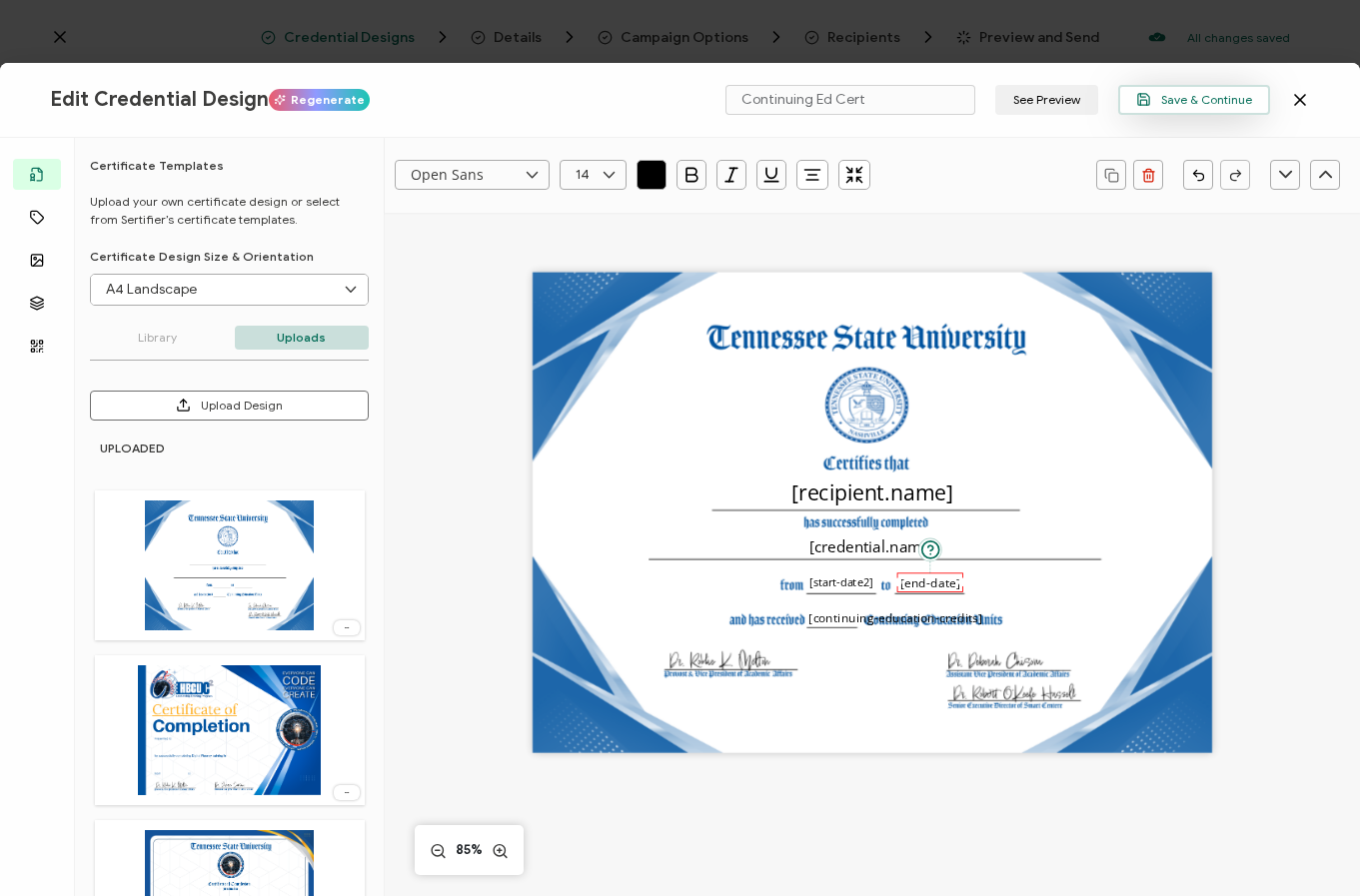 click on "Save & Continue" at bounding box center [1194, 99] 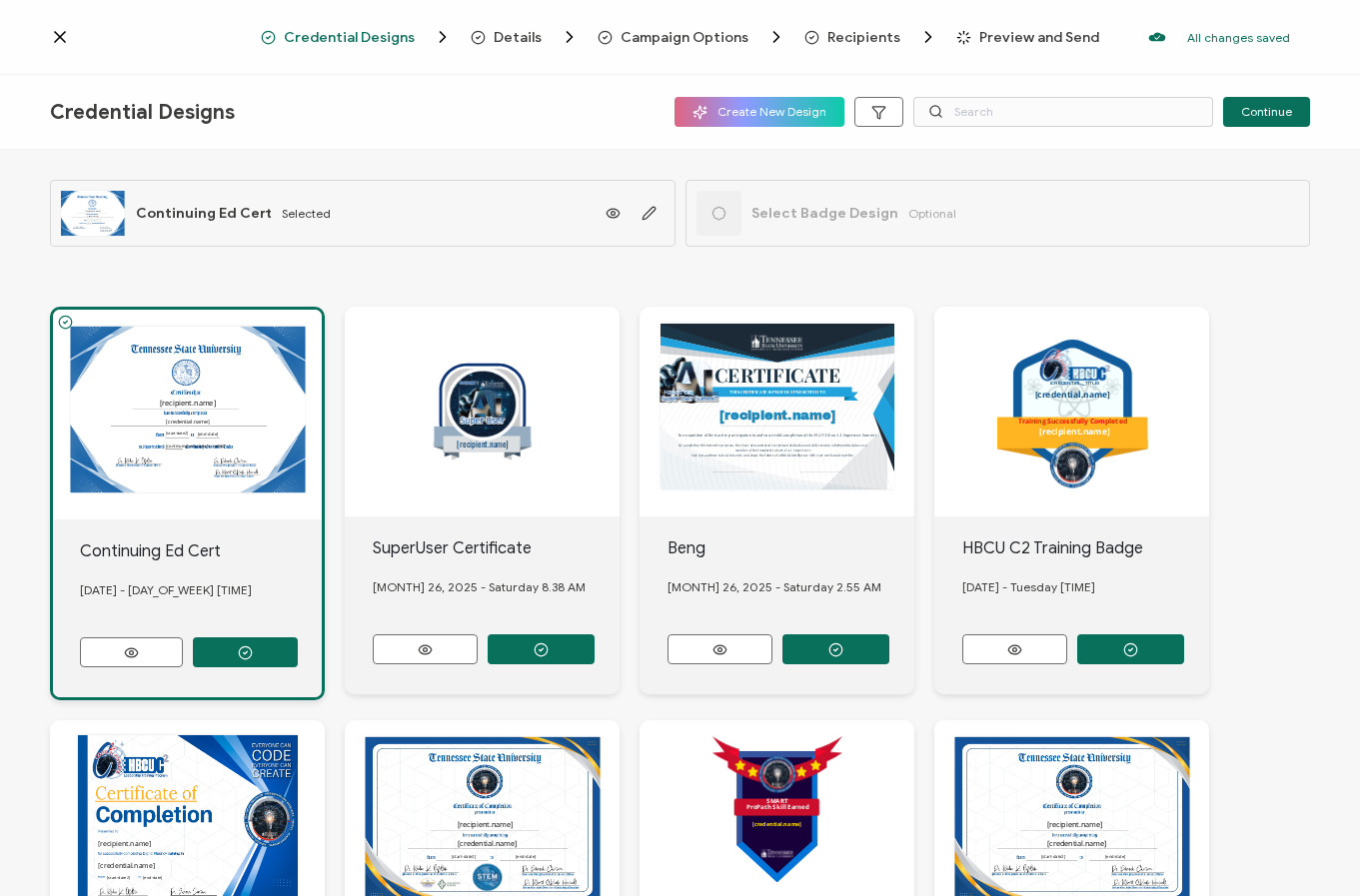click at bounding box center (245, 652) 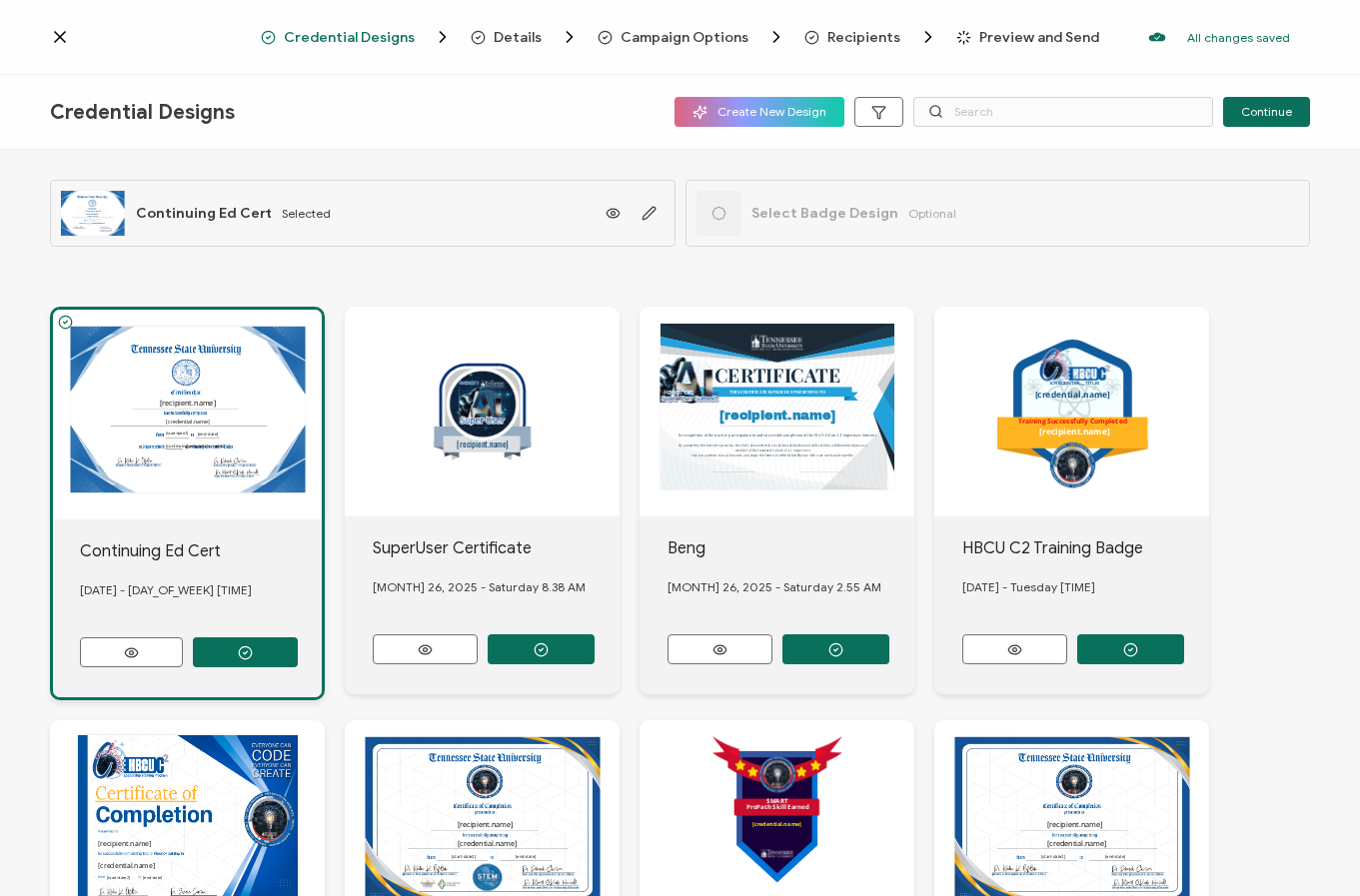 click on "Preview and Send" at bounding box center [1039, 37] 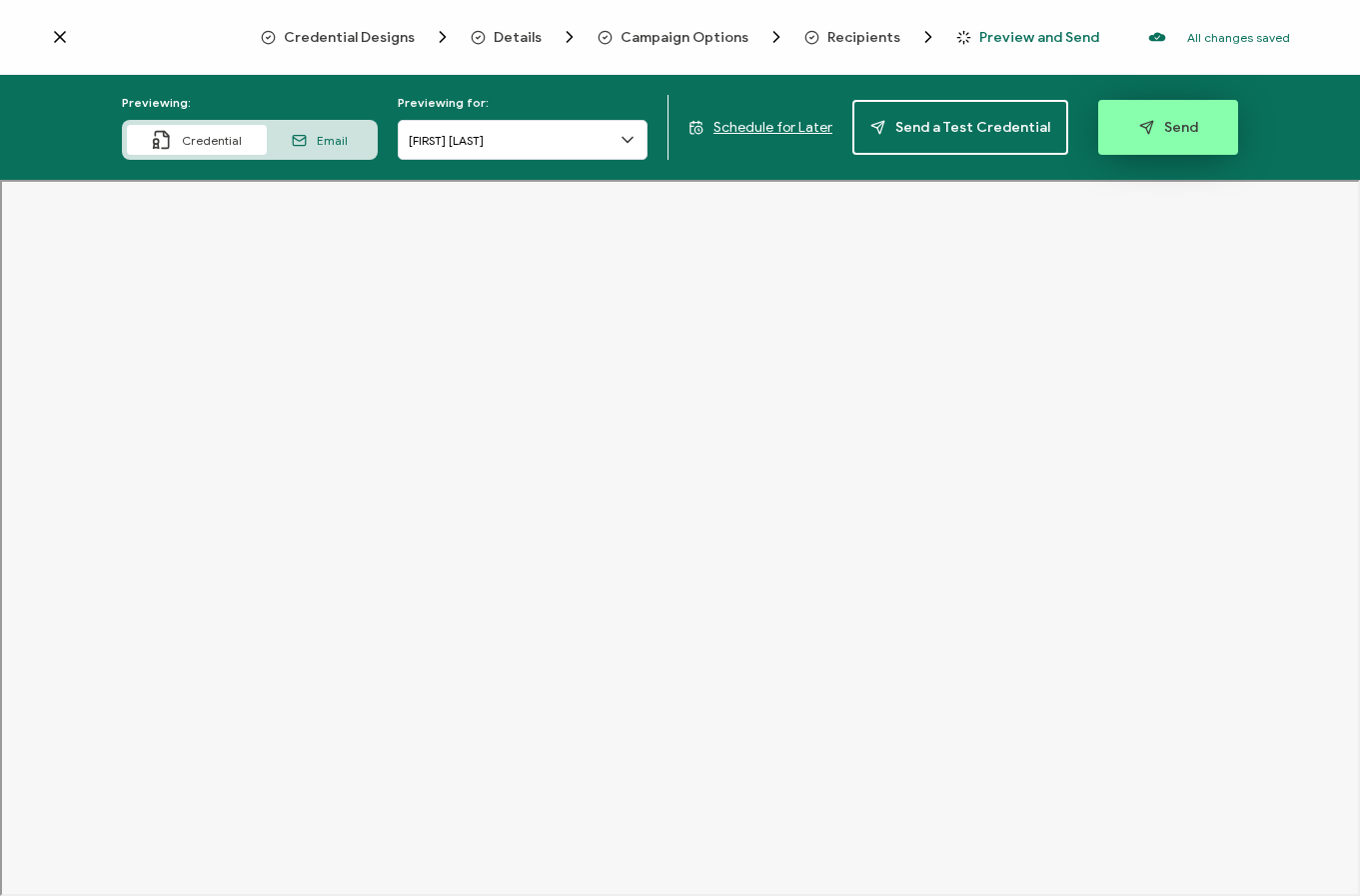 click on "Send" at bounding box center [1168, 127] 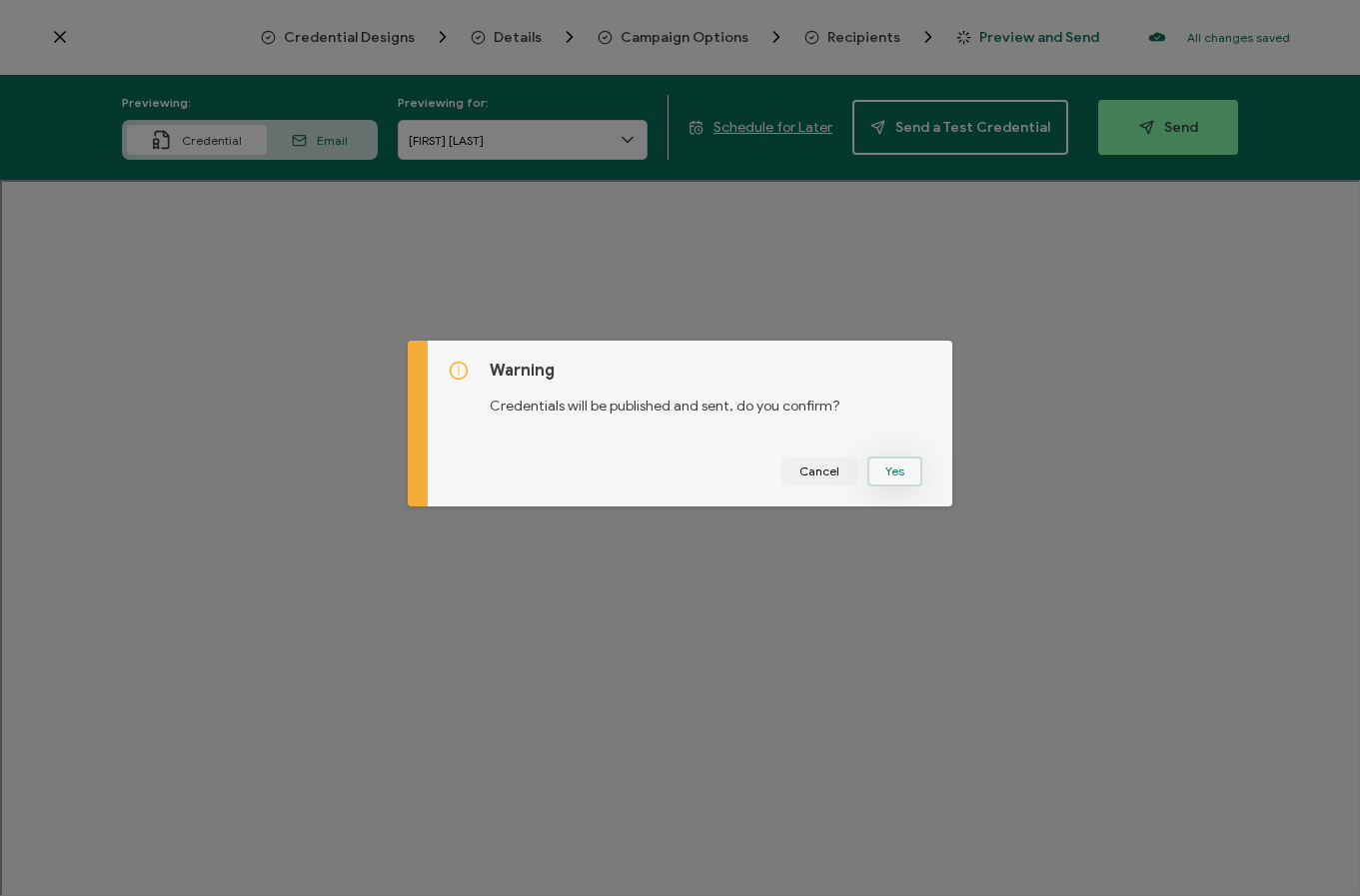 click on "Yes" at bounding box center [894, 471] 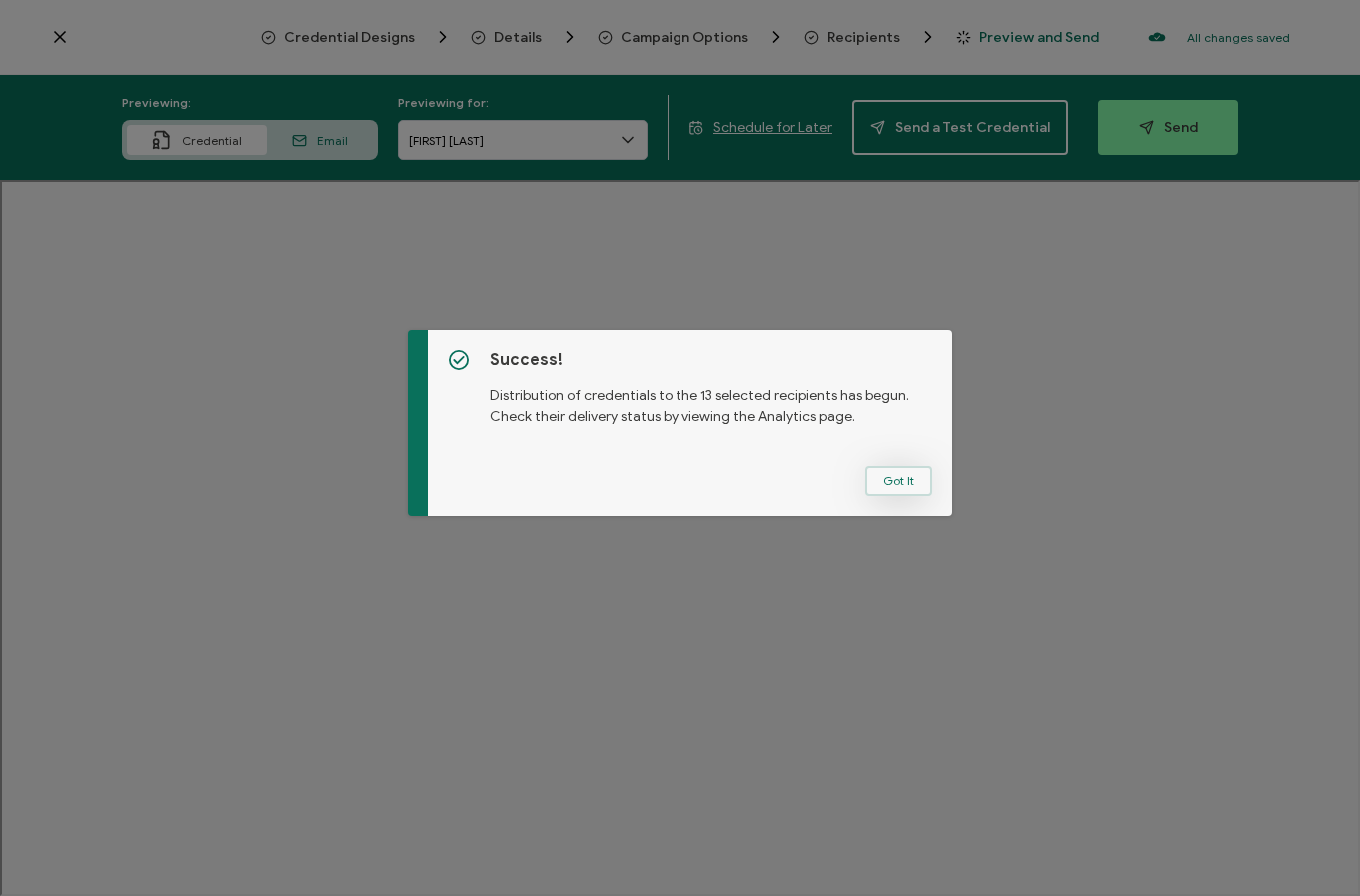 click on "Got It" at bounding box center [898, 481] 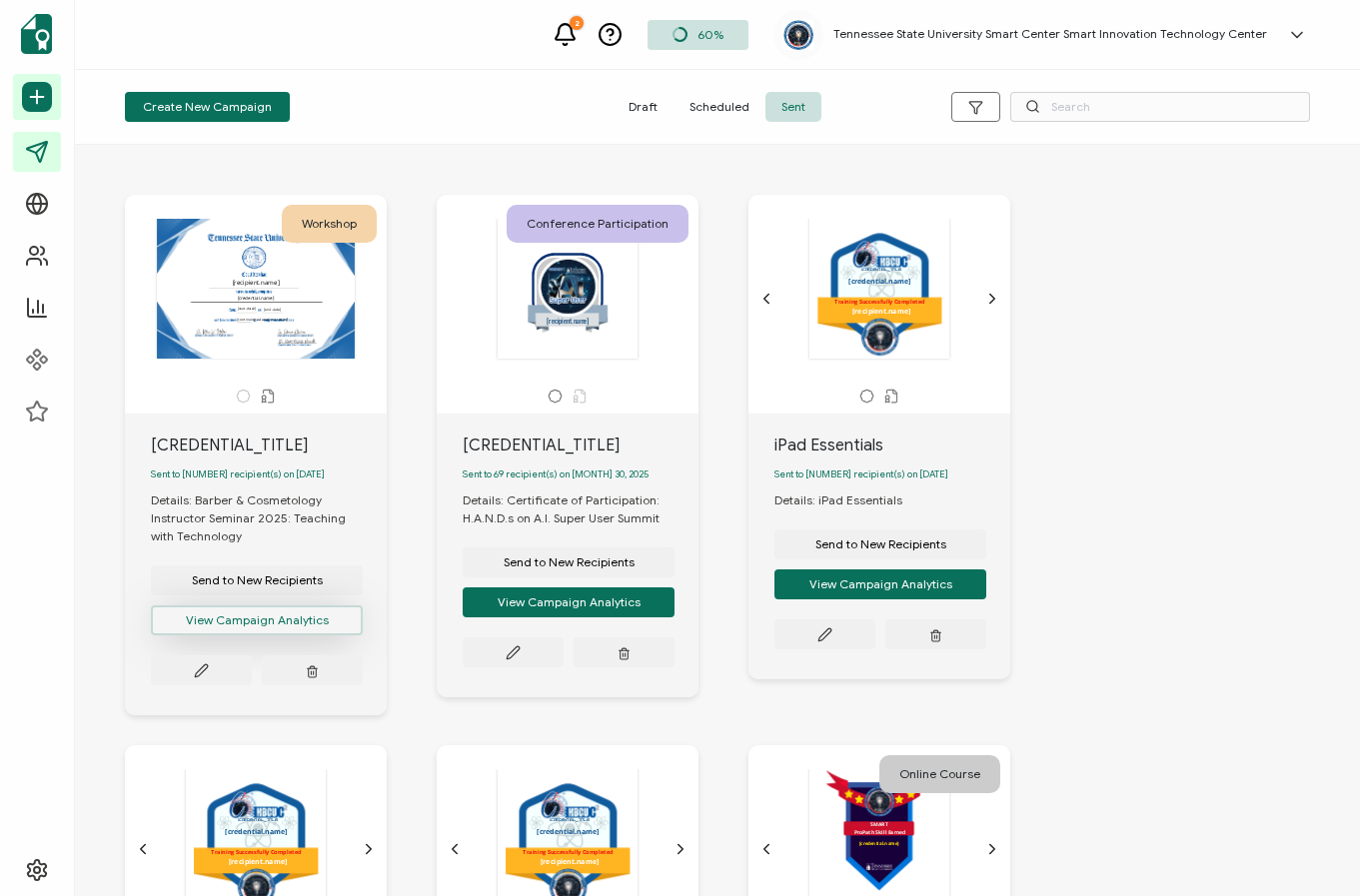 click on "View Campaign Analytics" at bounding box center (257, 620) 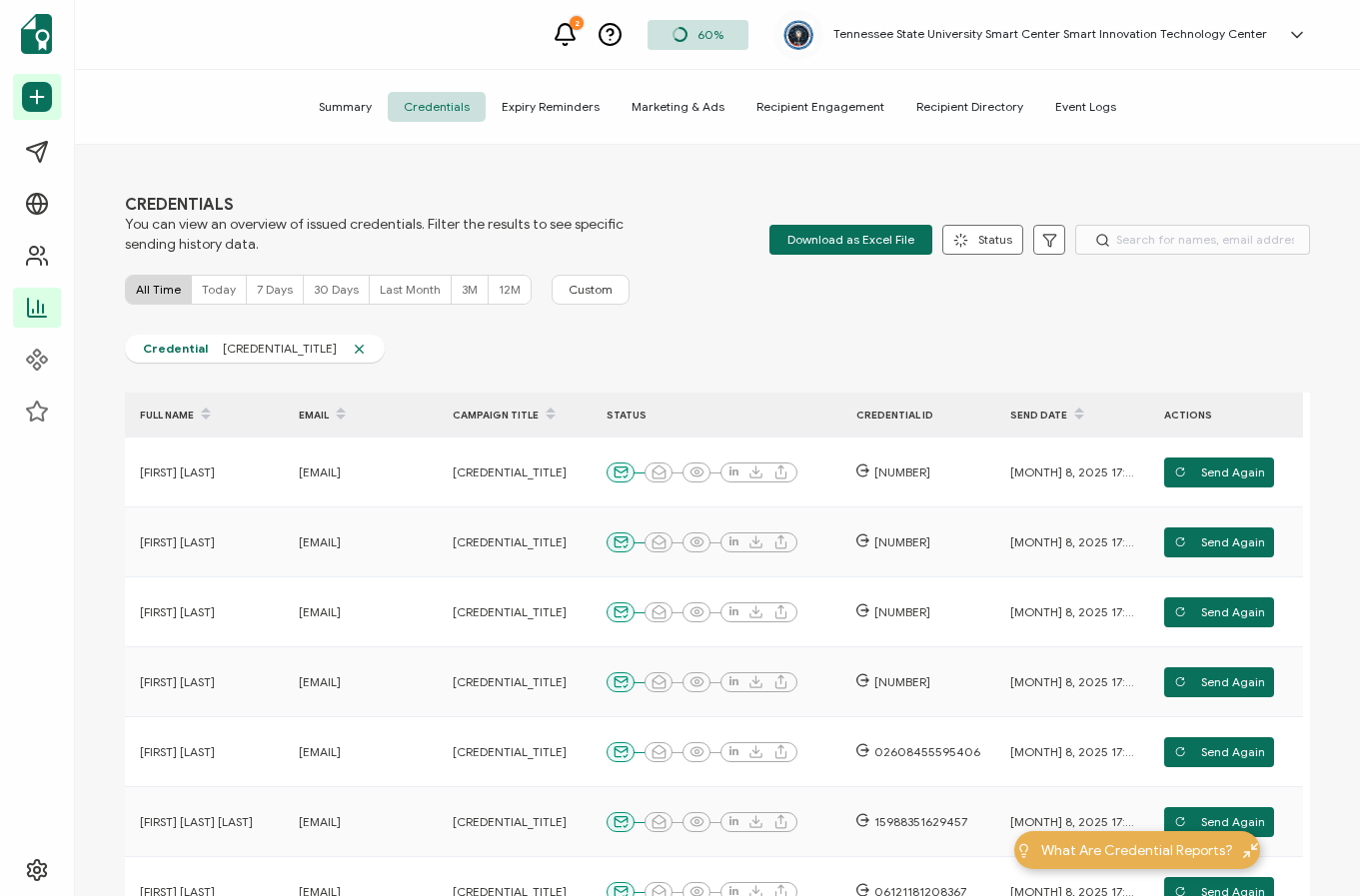 scroll, scrollTop: 0, scrollLeft: 0, axis: both 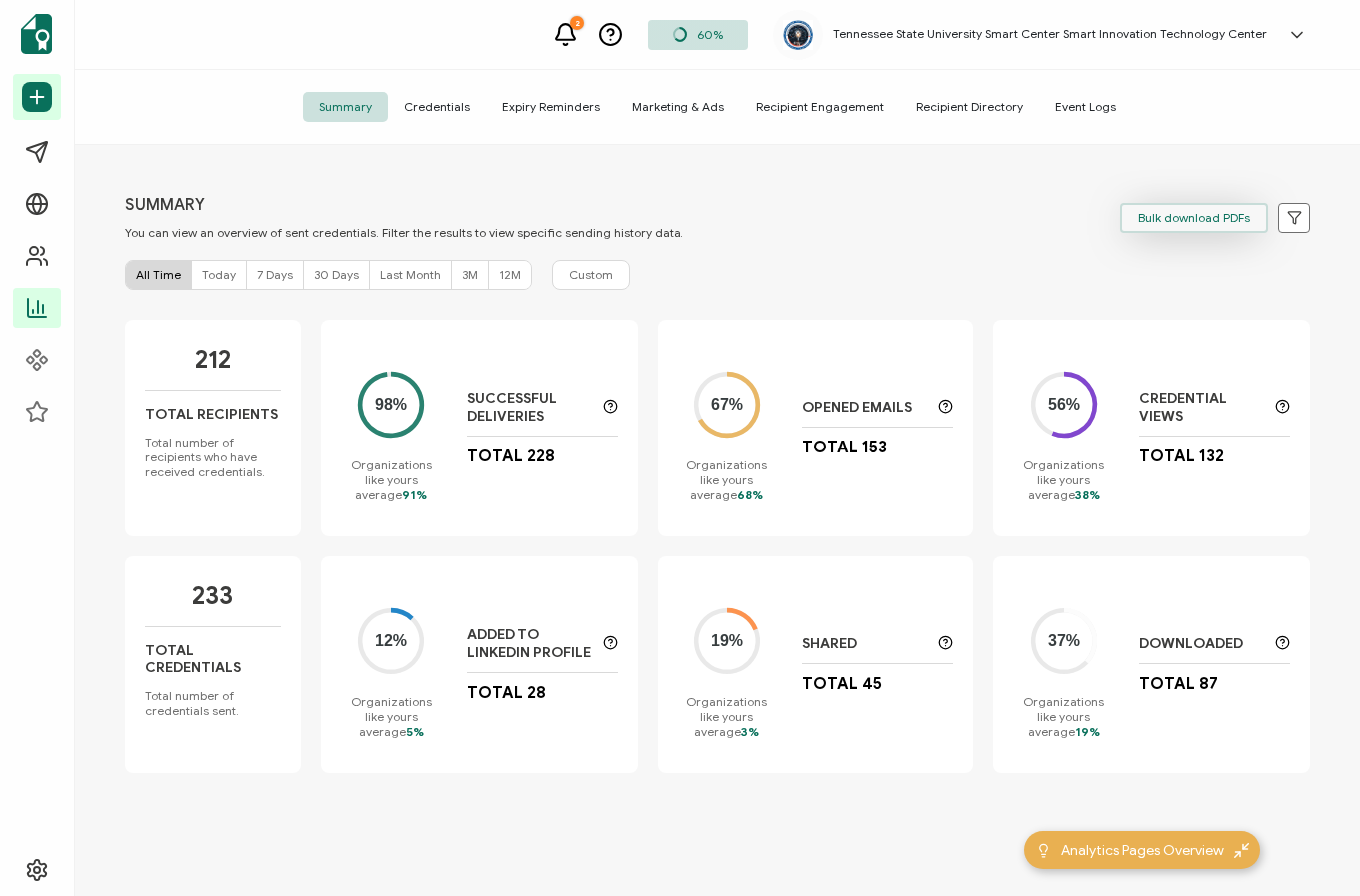 click on "Bulk download PDFs" at bounding box center [1194, 218] 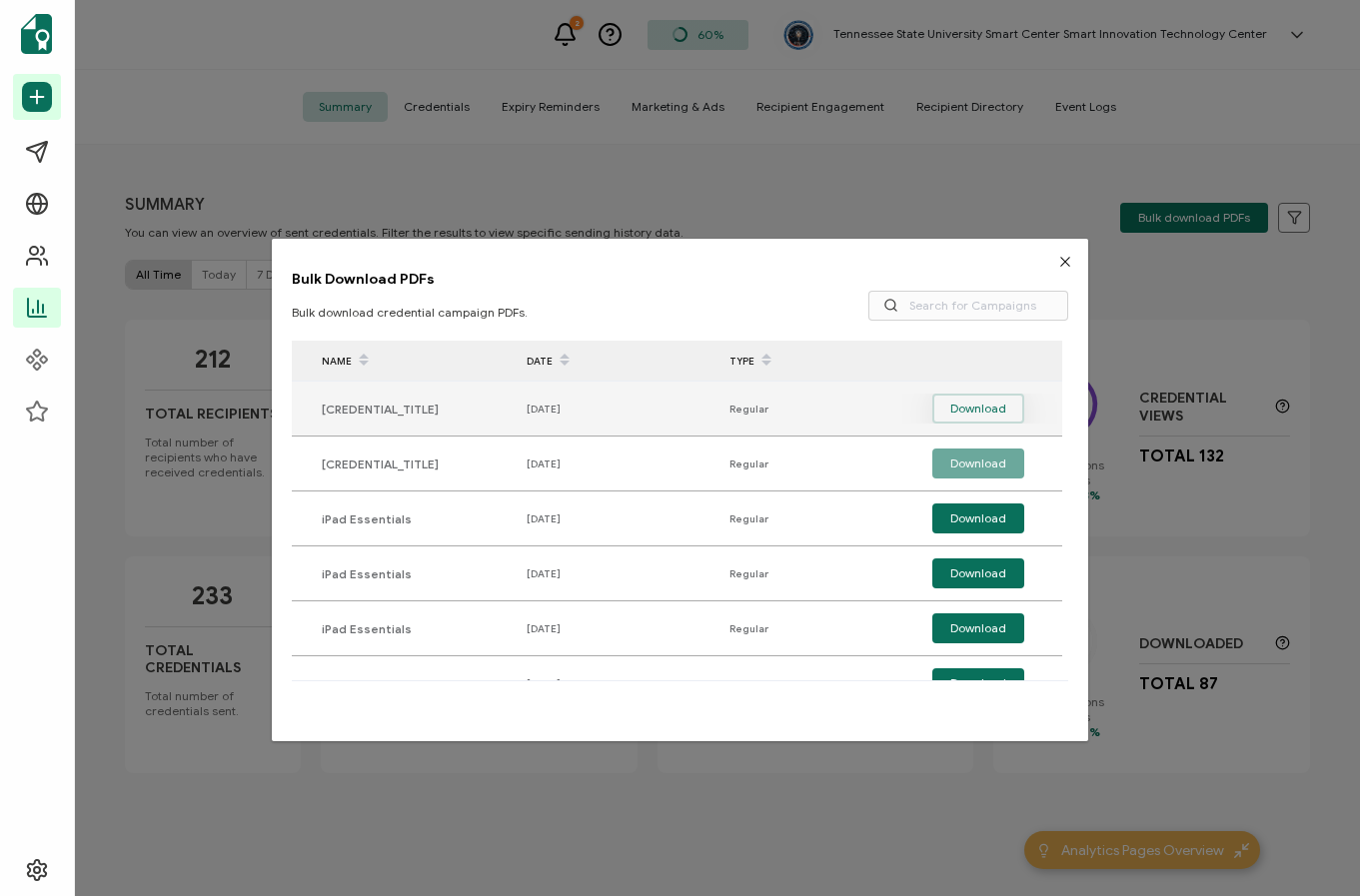 click on "Download" at bounding box center [978, 409] 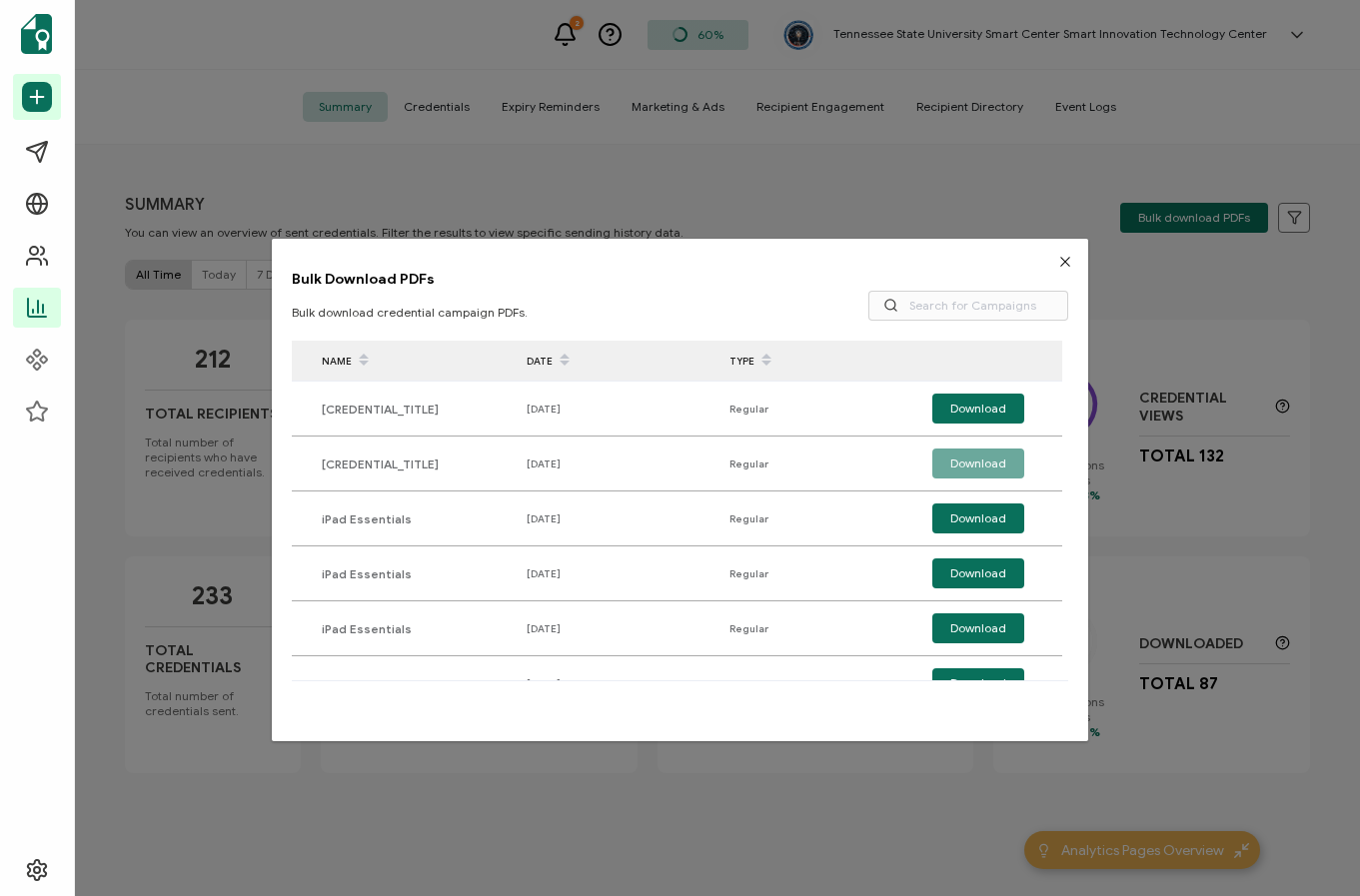 click at bounding box center [1065, 262] 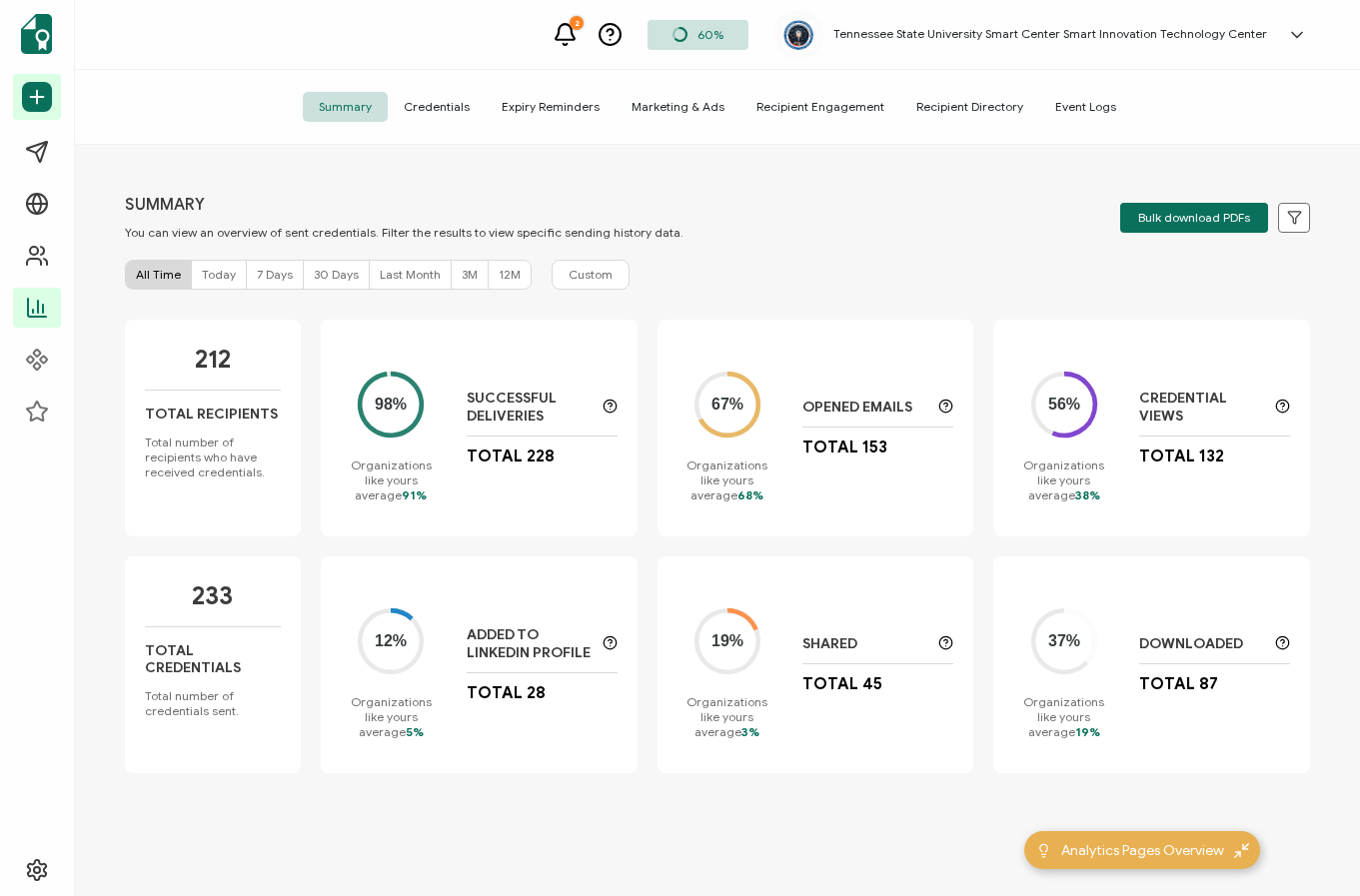 click on "Today" at bounding box center (219, 274) 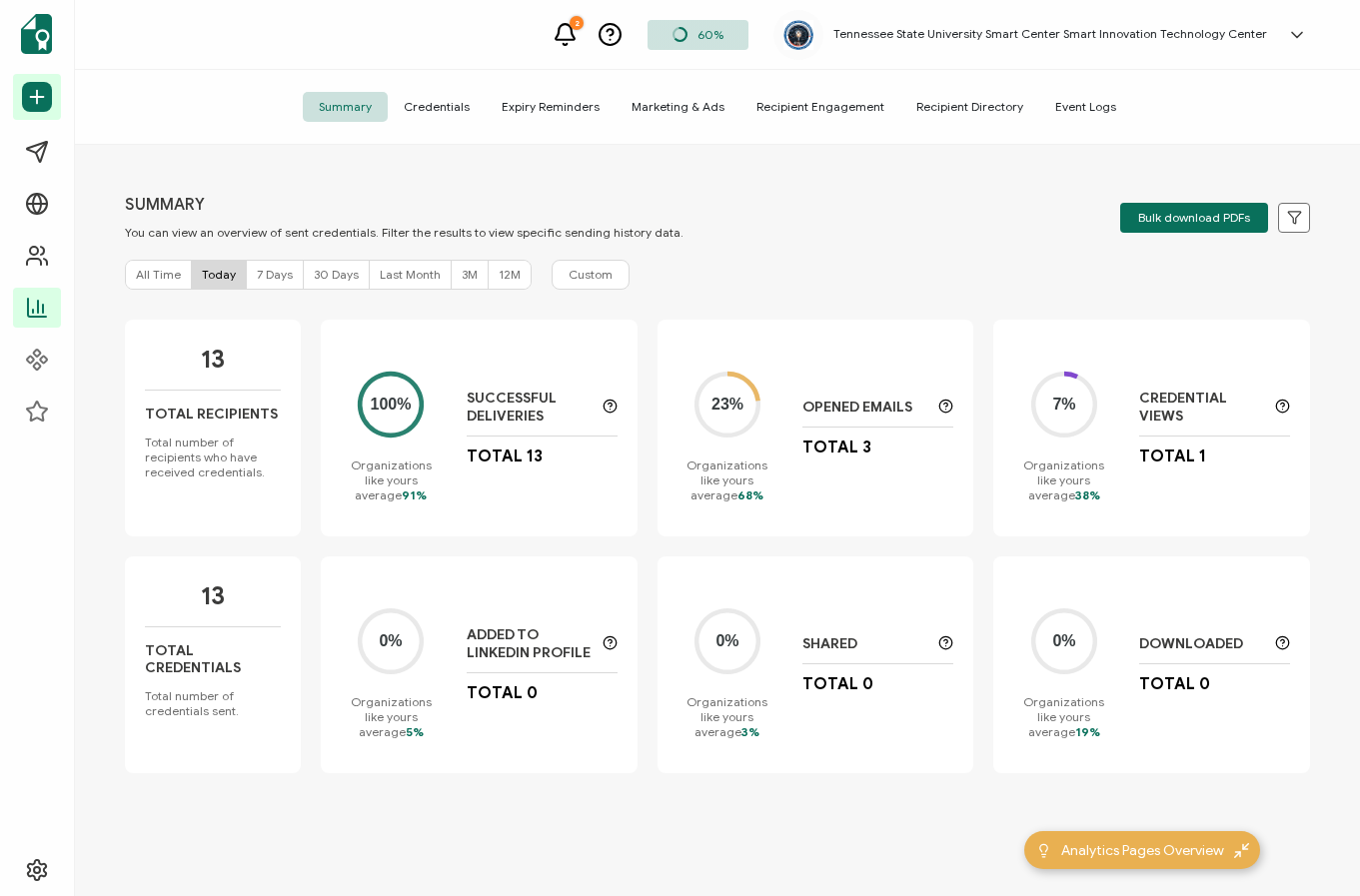 click on "Credentials" at bounding box center [437, 107] 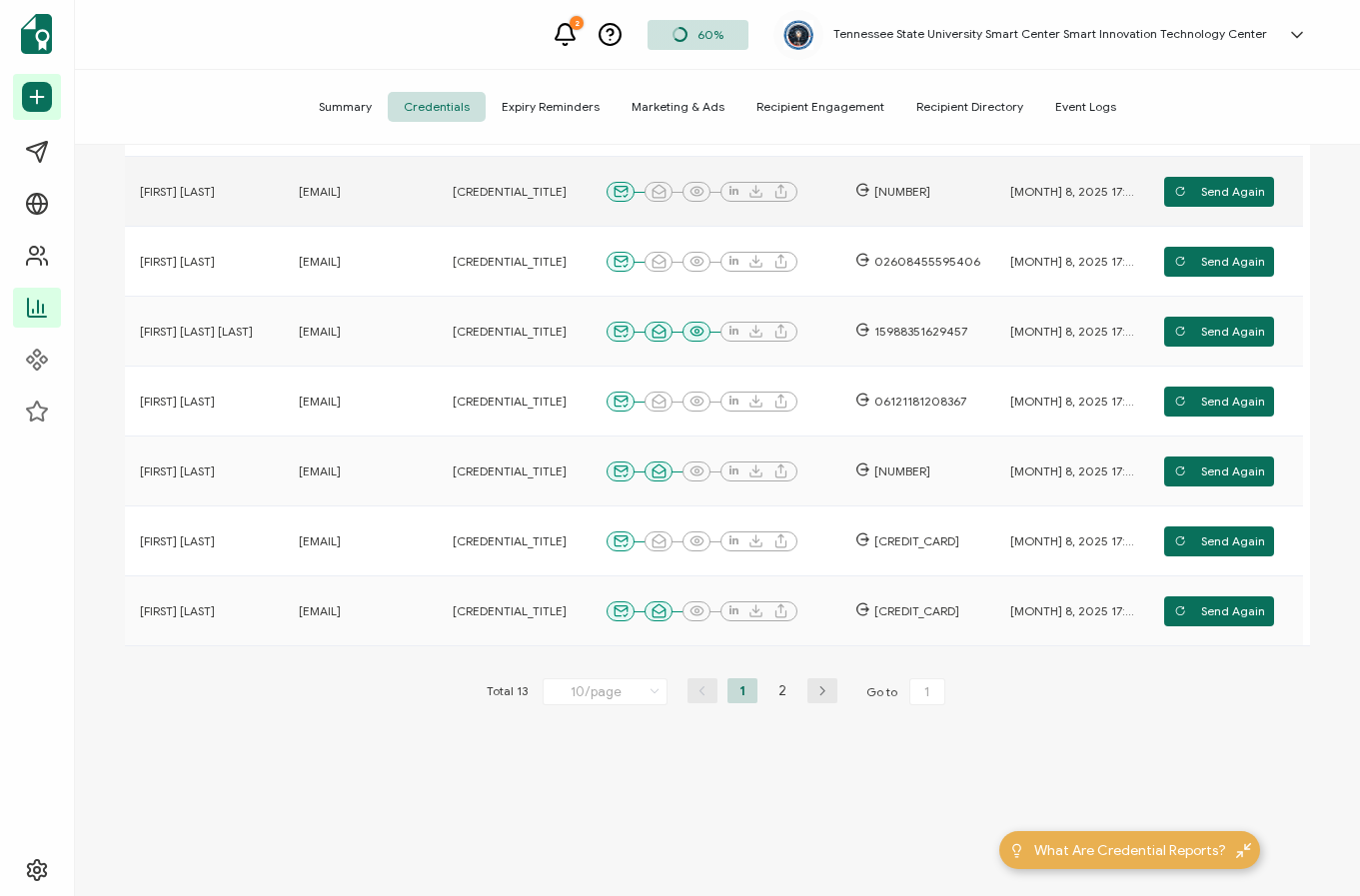 scroll, scrollTop: 490, scrollLeft: 0, axis: vertical 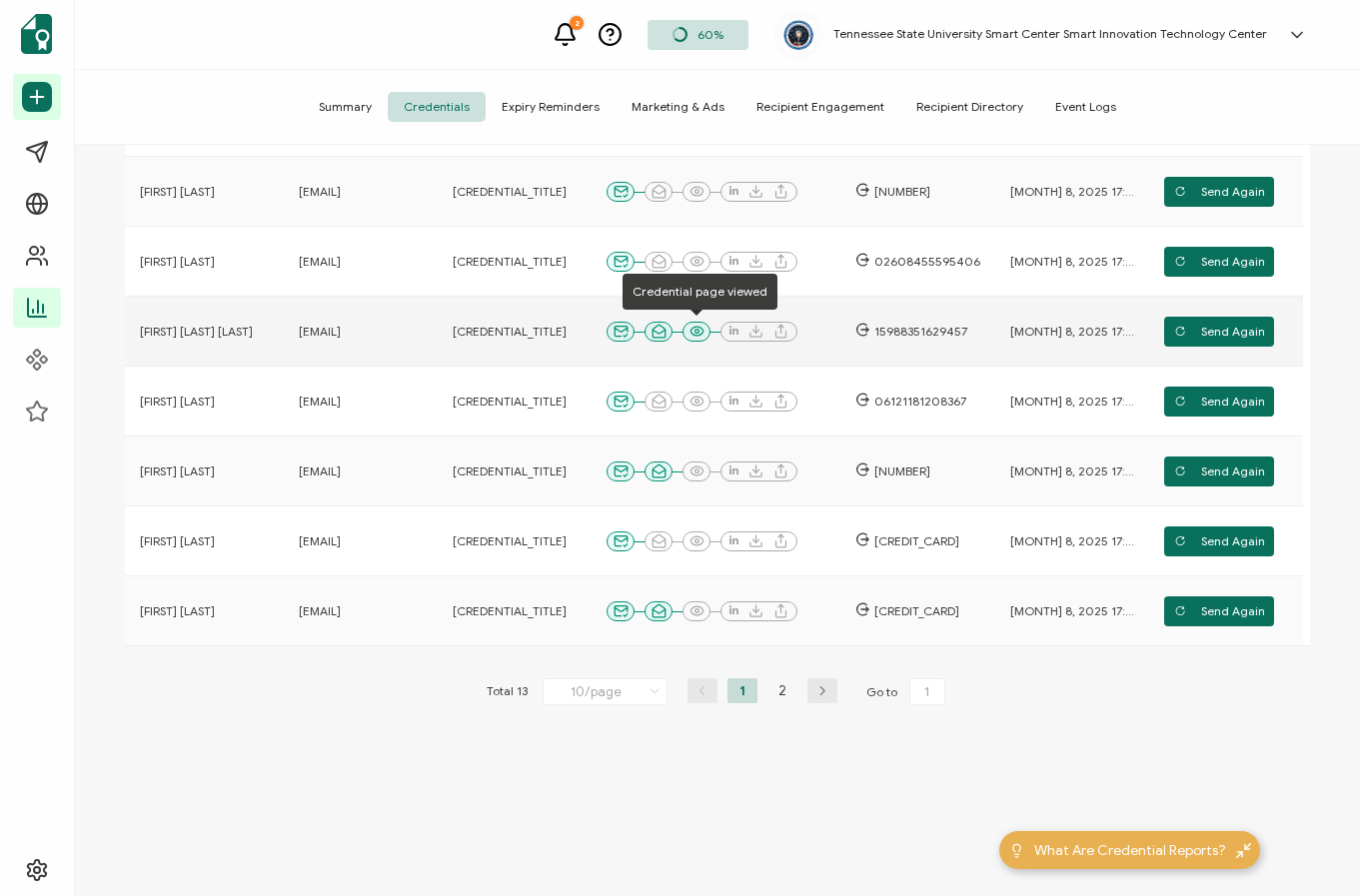 click 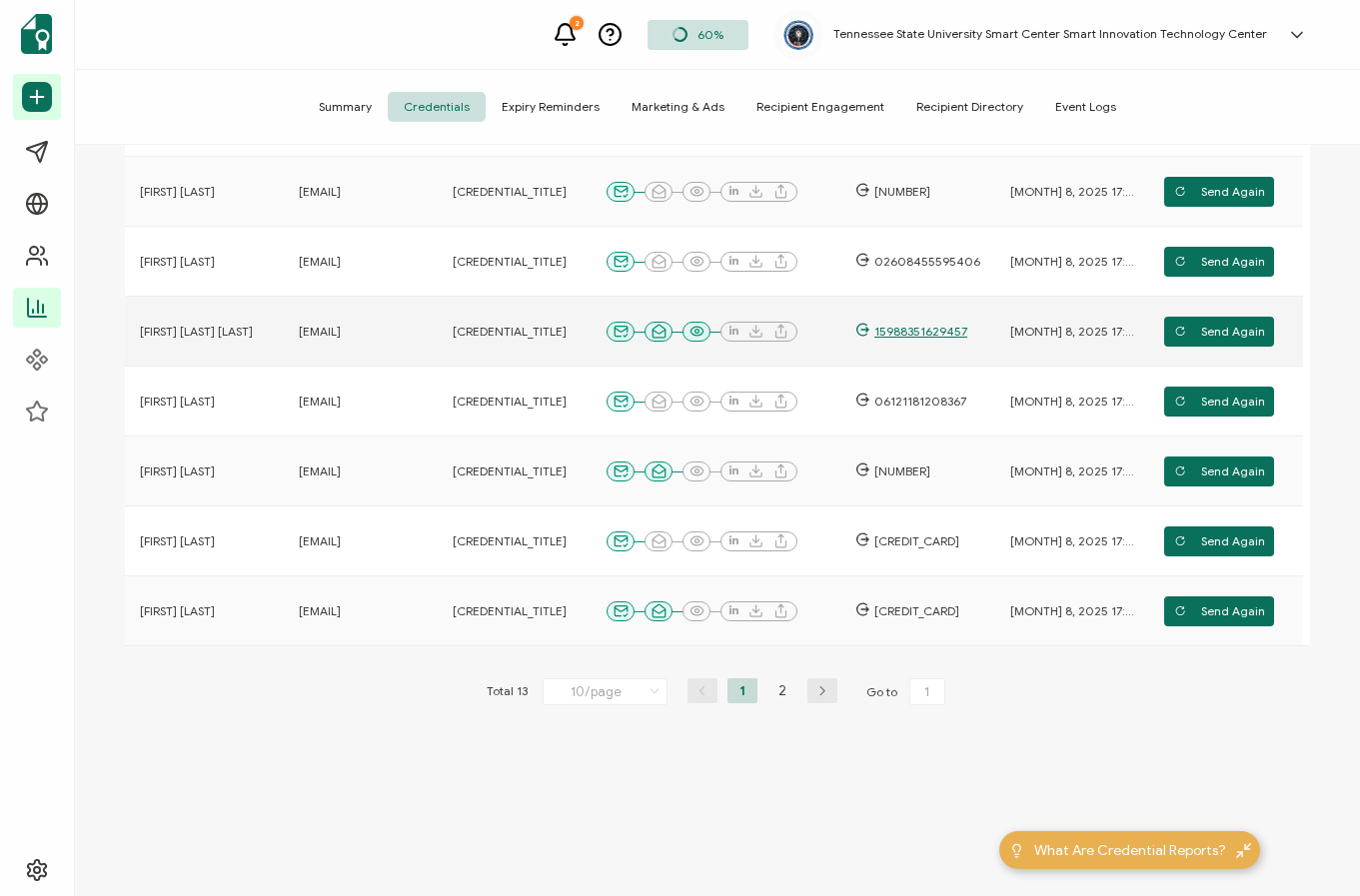 click on "15988351629457" at bounding box center (918, 332) 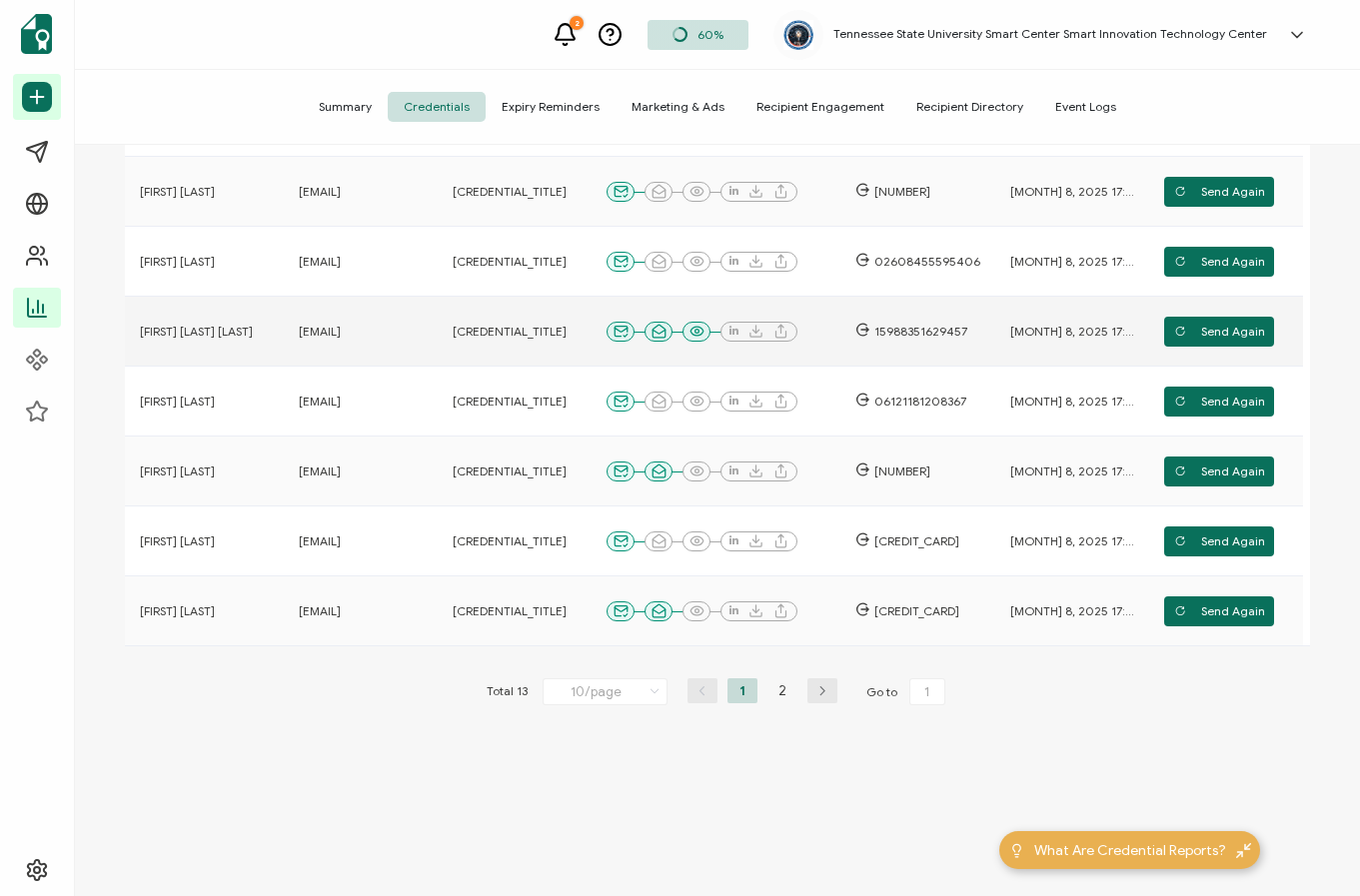 click on "[EMAIL]" at bounding box center [361, 332] 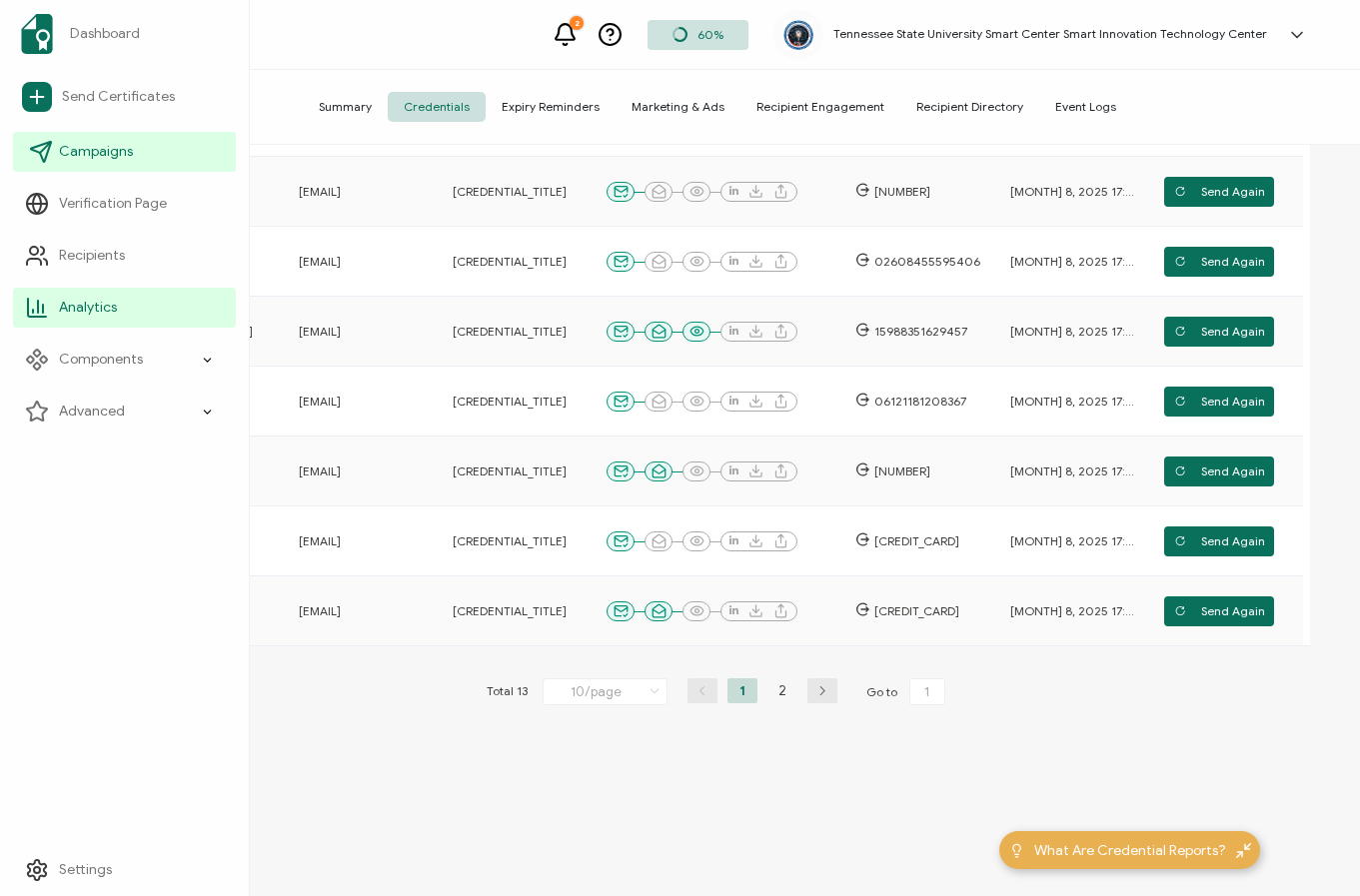 click on "Campaigns" at bounding box center (124, 152) 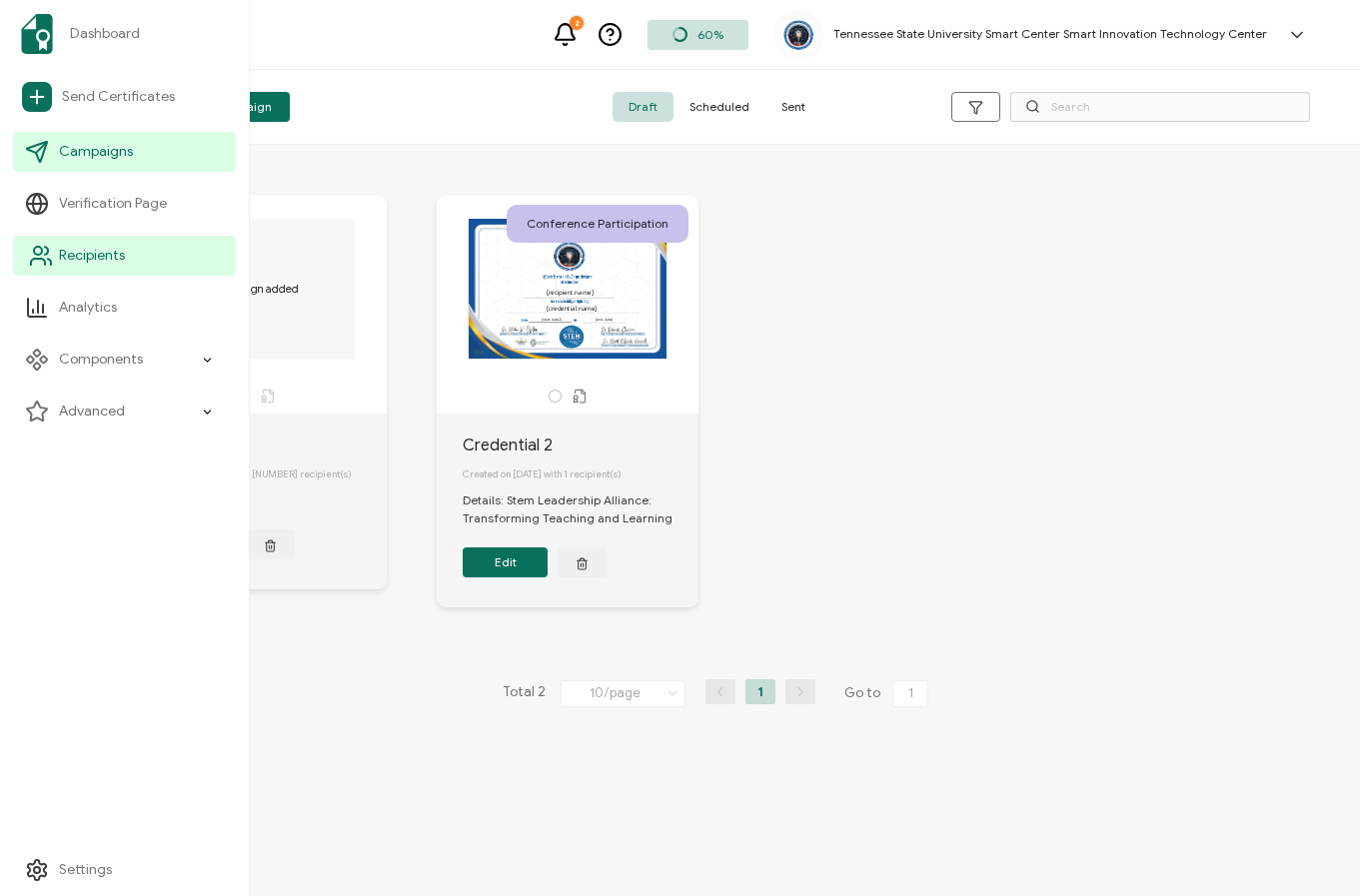 click on "Recipients" at bounding box center (92, 256) 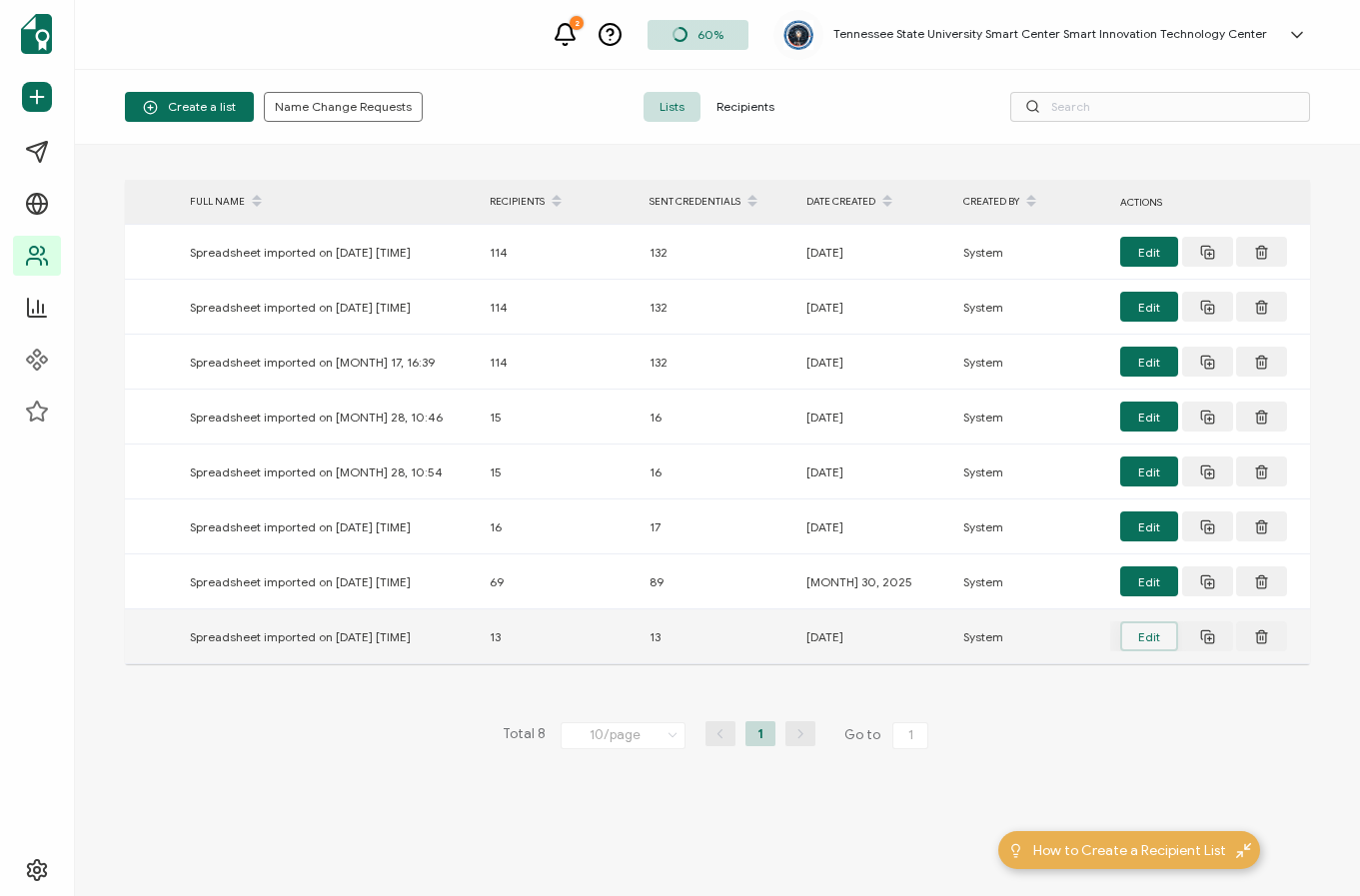 click on "Edit" at bounding box center (1149, 636) 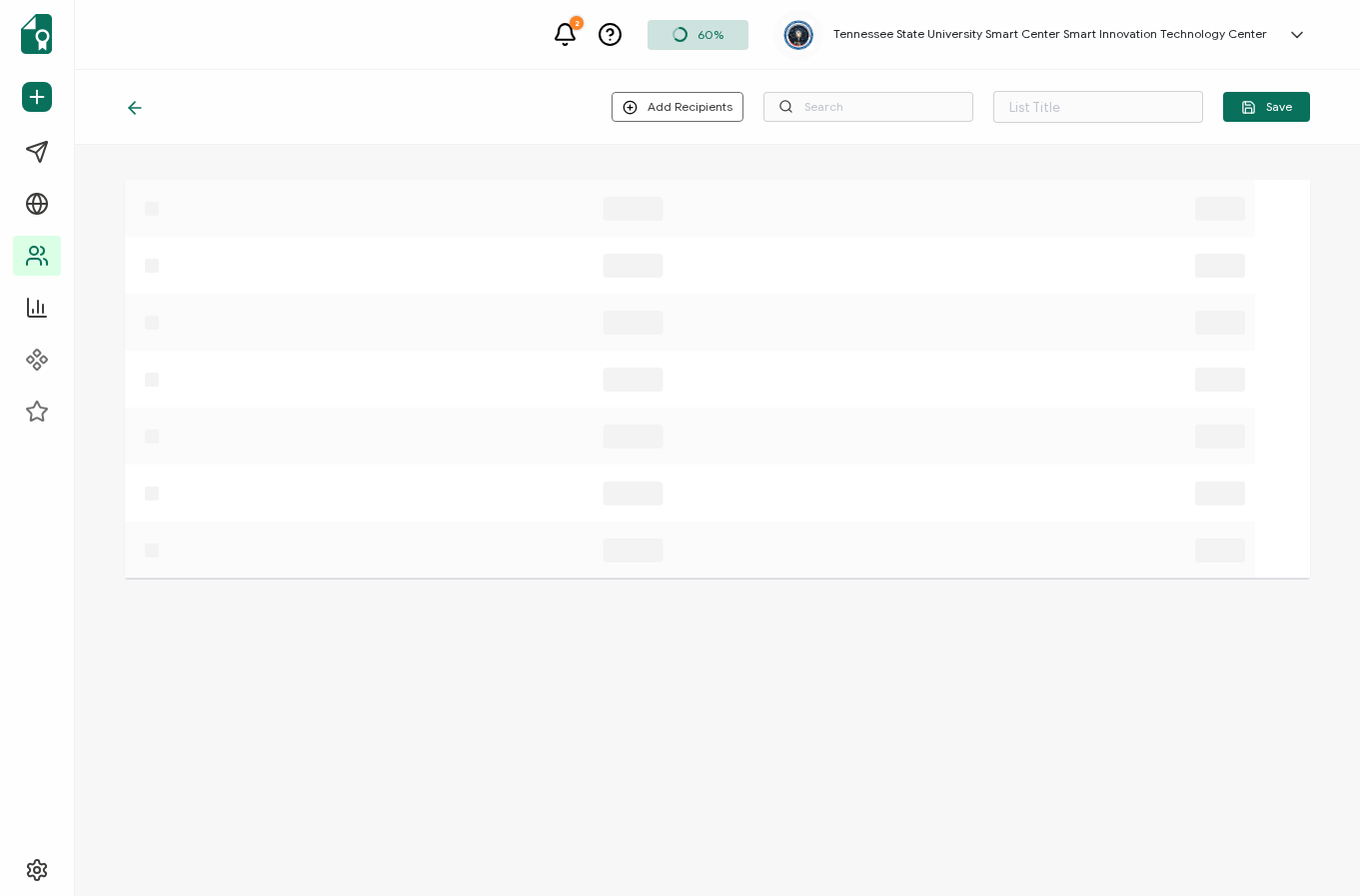 type on "Spreadsheet imported on [DATE] [TIME]" 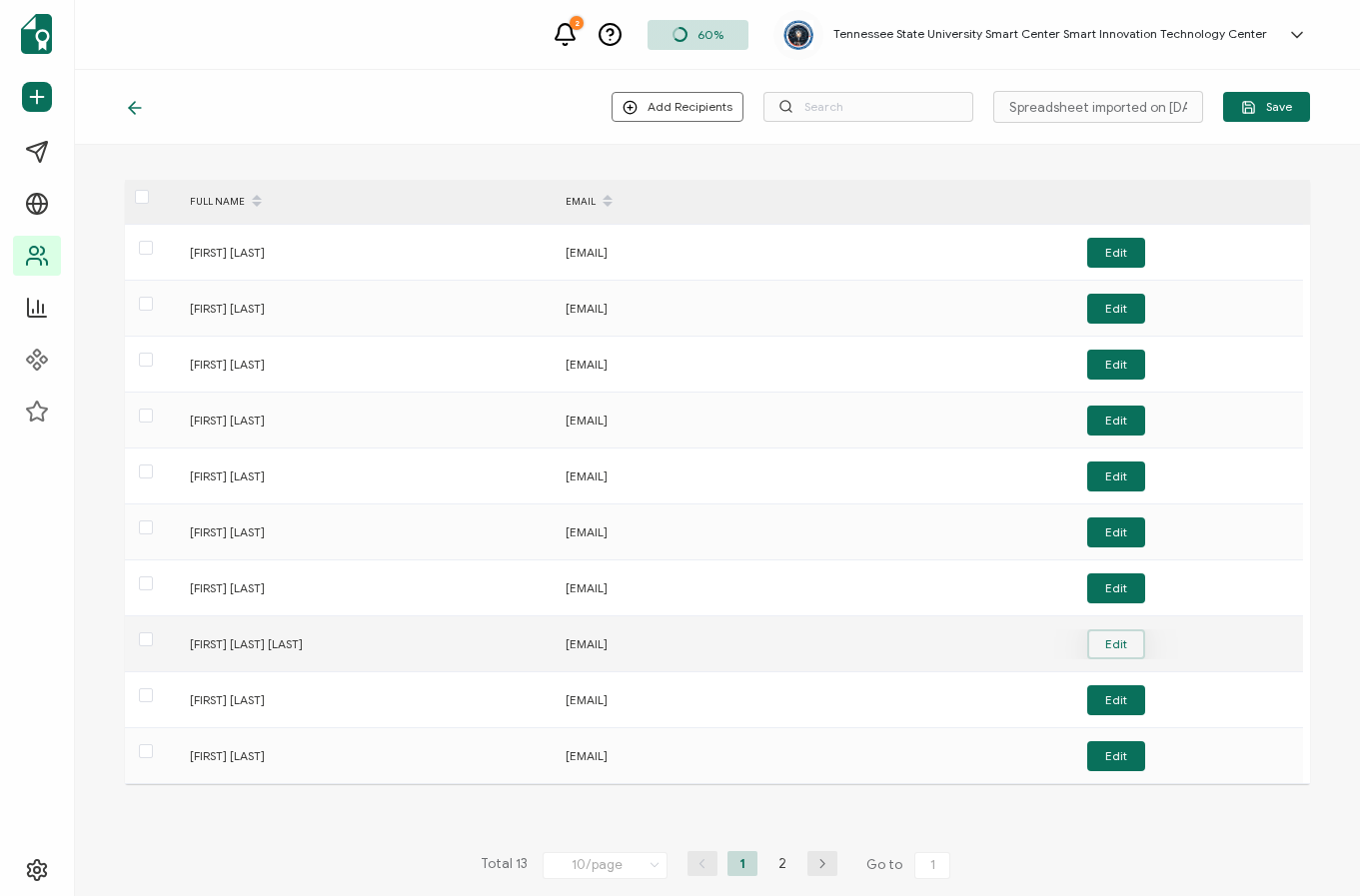 click on "Edit" at bounding box center [1116, 644] 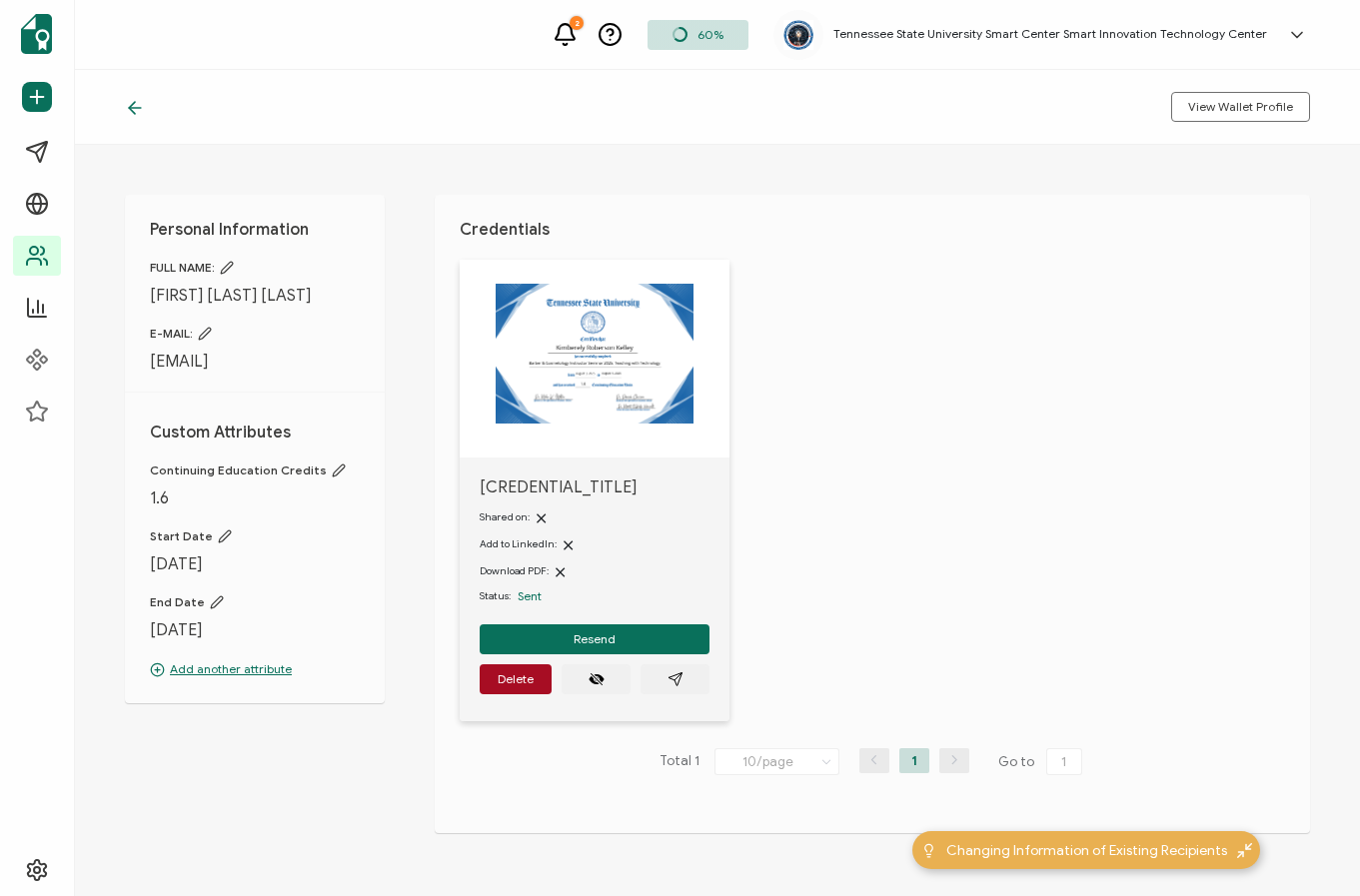 click 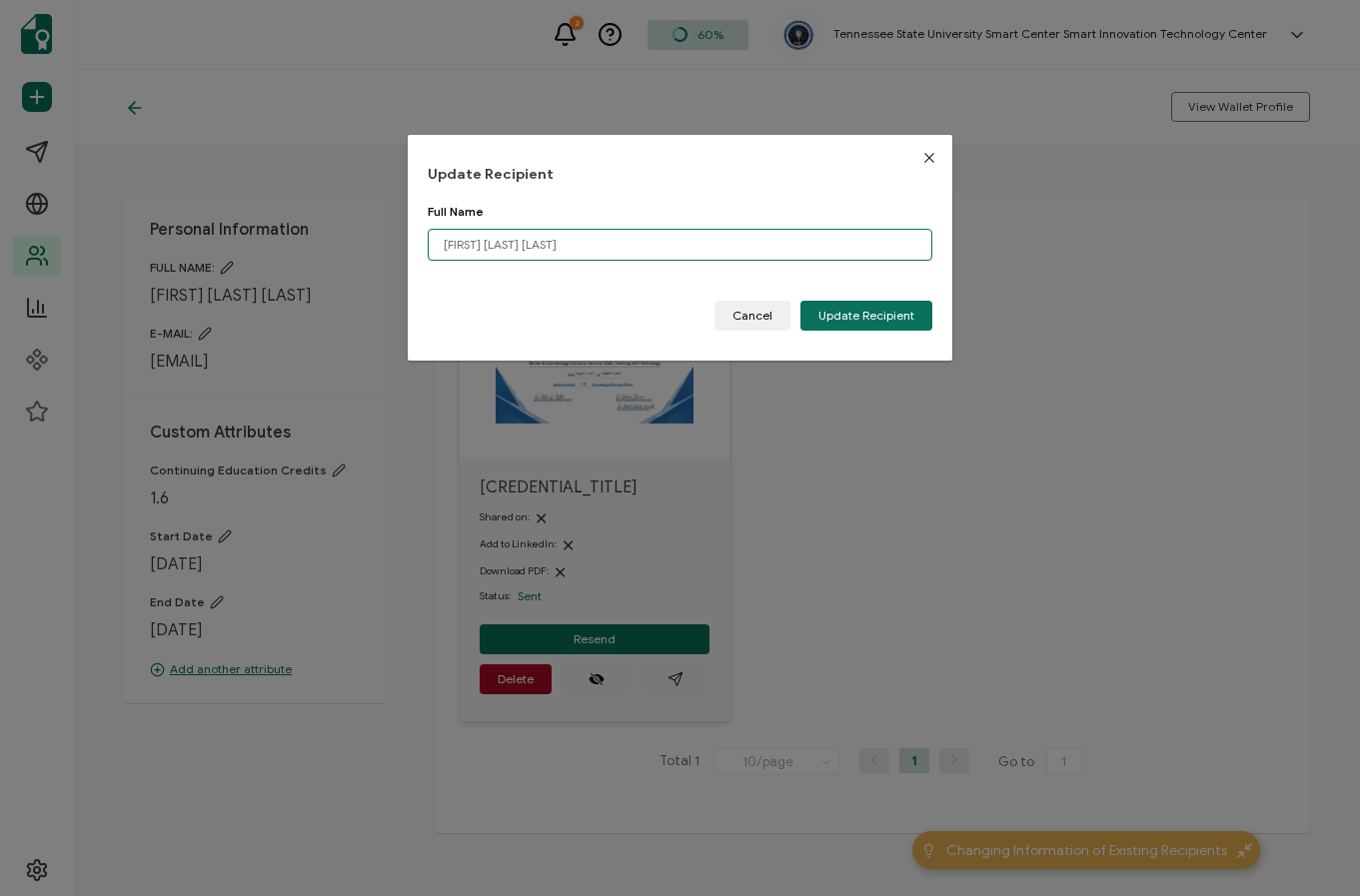 click on "[FIRST] [LAST] [LAST]" at bounding box center [680, 245] 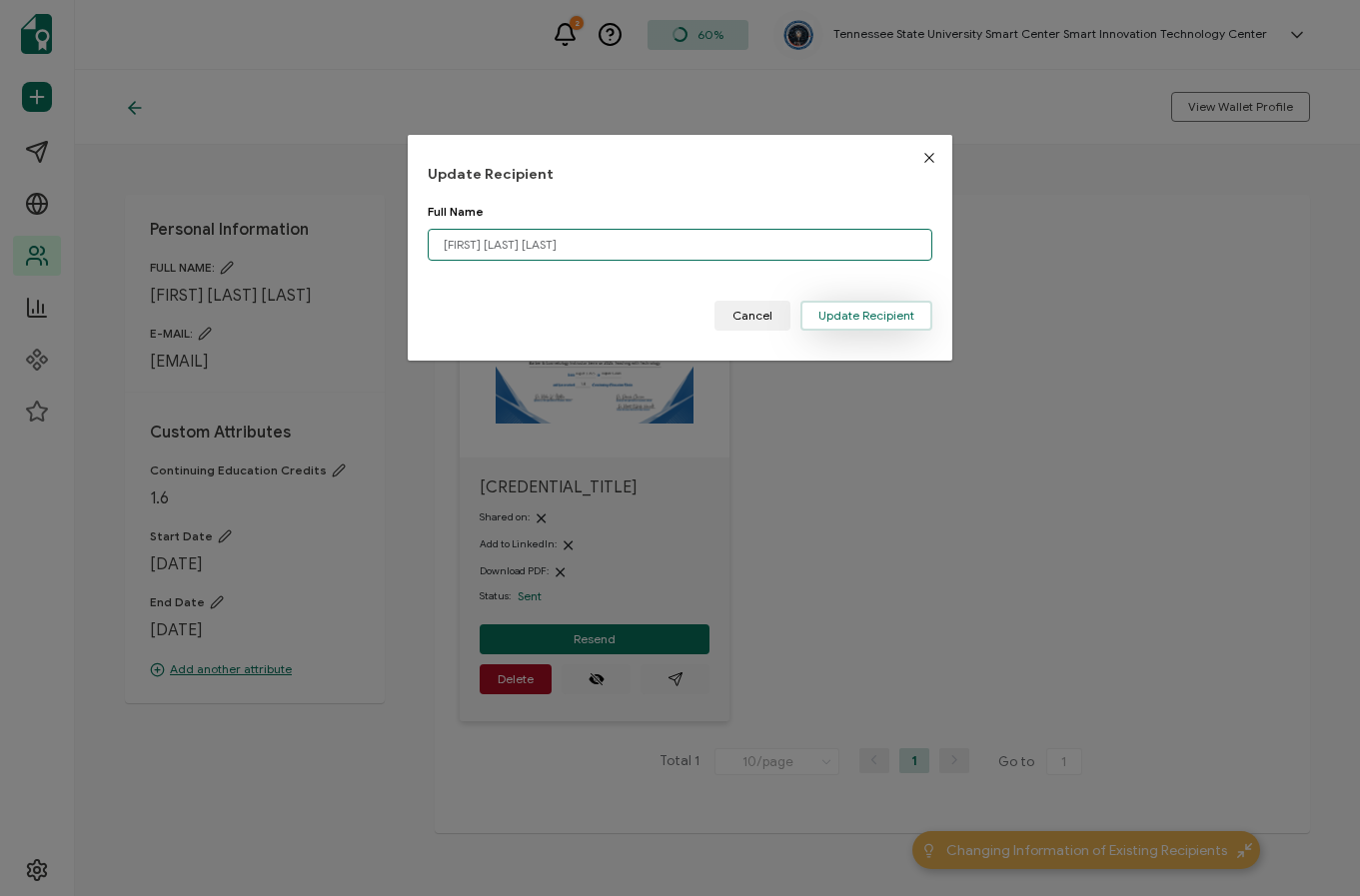 type on "[FIRST] [LAST] [LAST]" 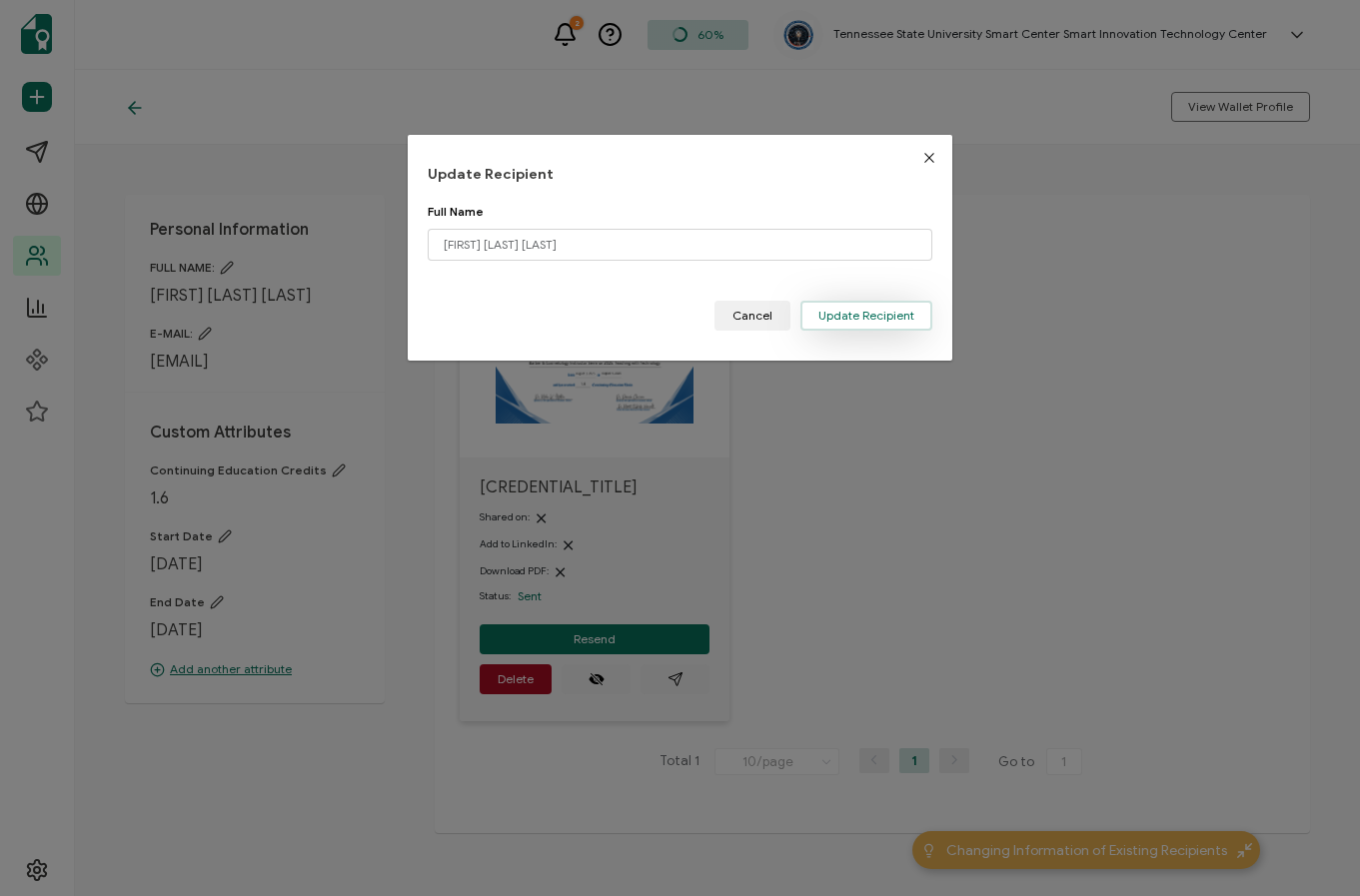 click on "Update Recipient" at bounding box center [866, 316] 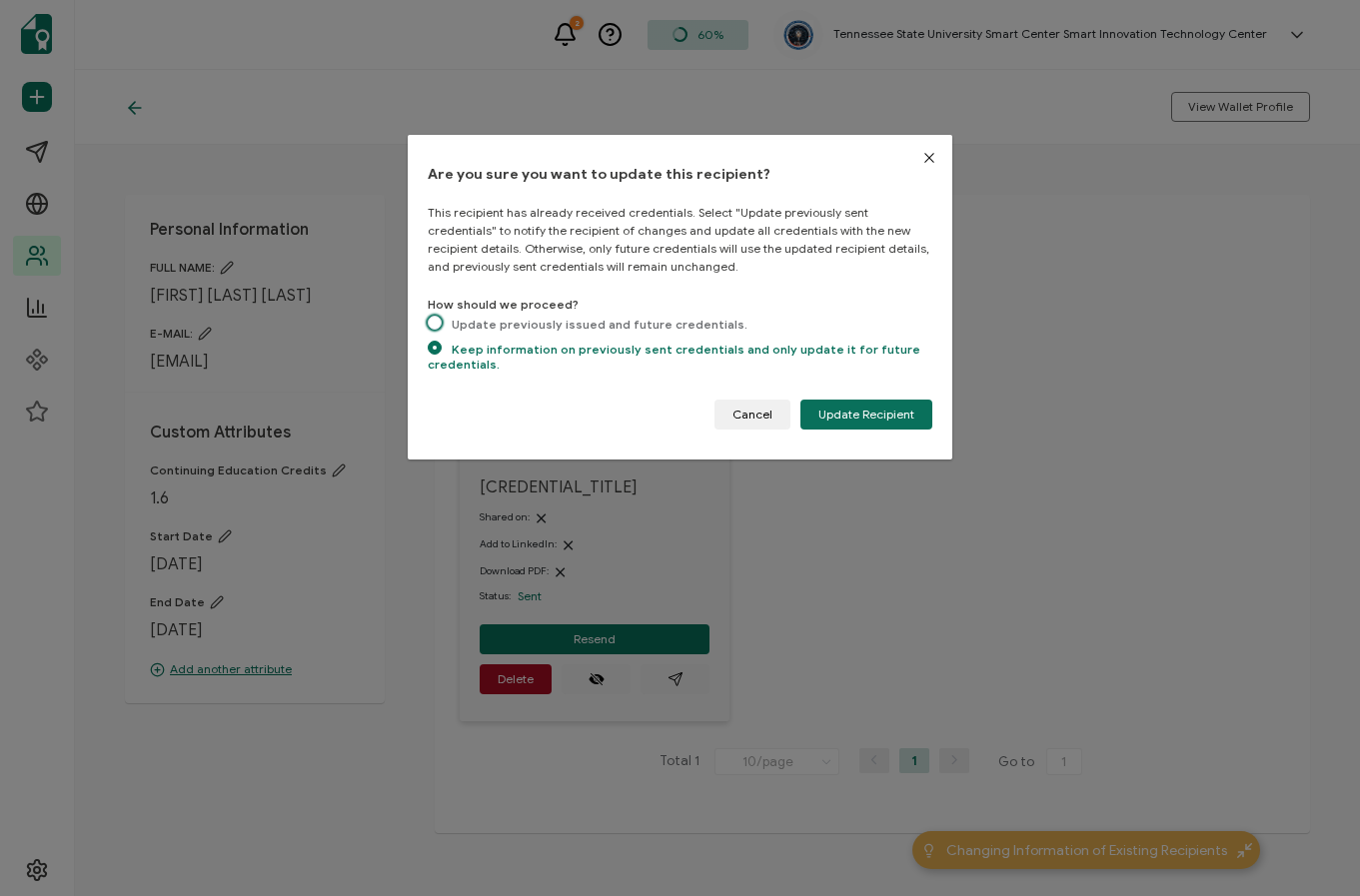 click on "Update previously issued and future credentials." at bounding box center (595, 324) 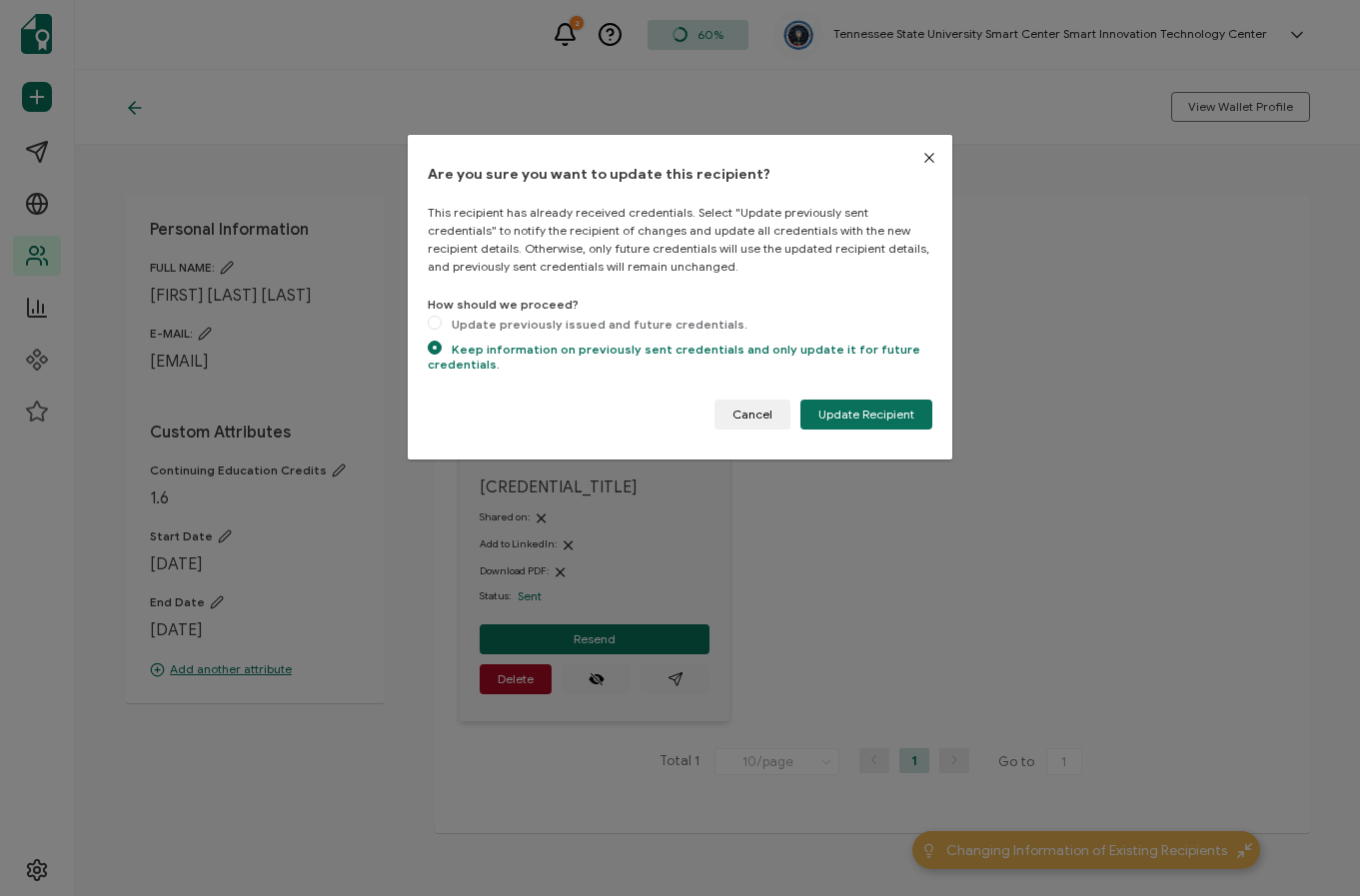 radio on "true" 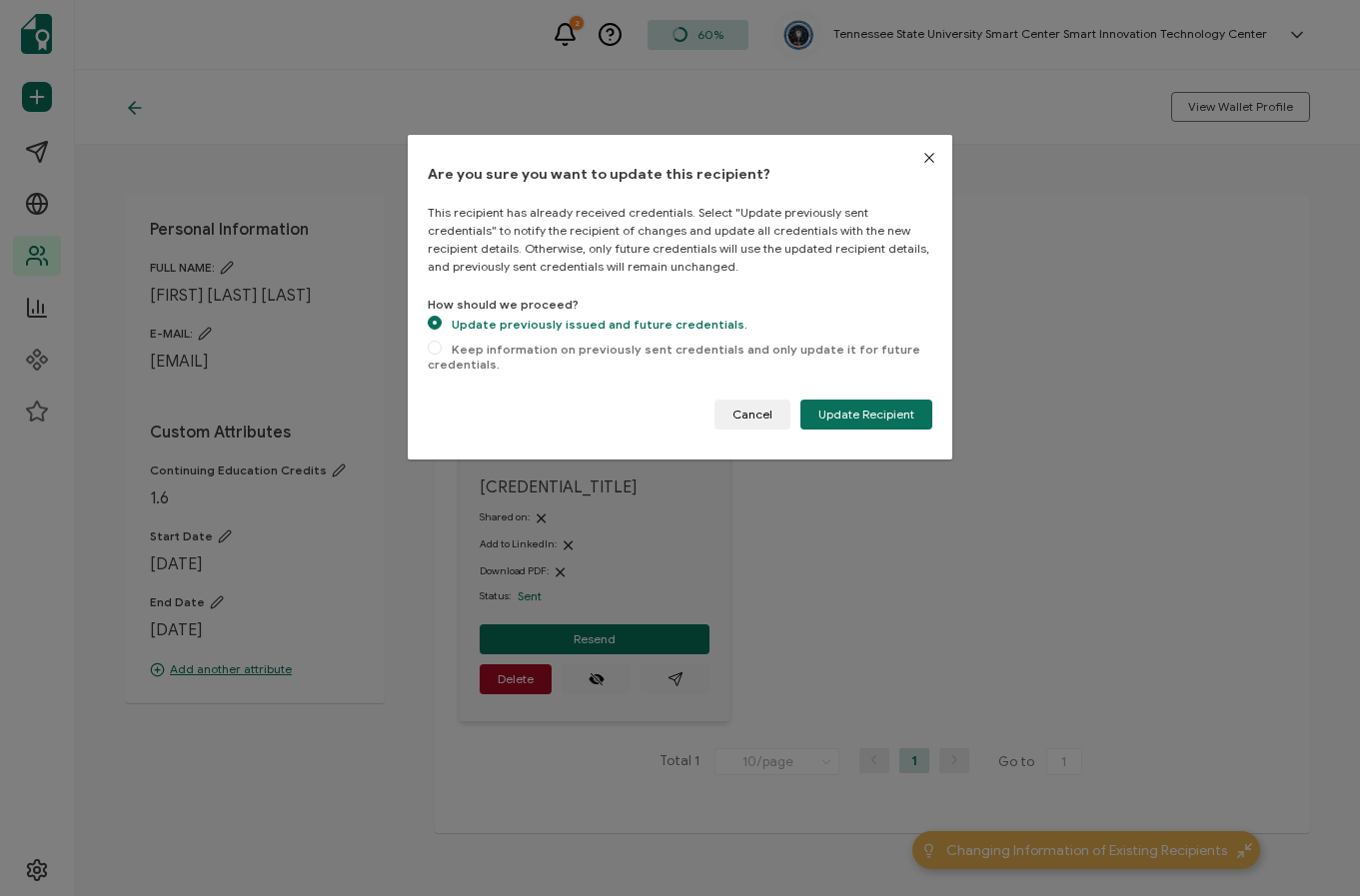 click on "Update Recipient" at bounding box center (866, 415) 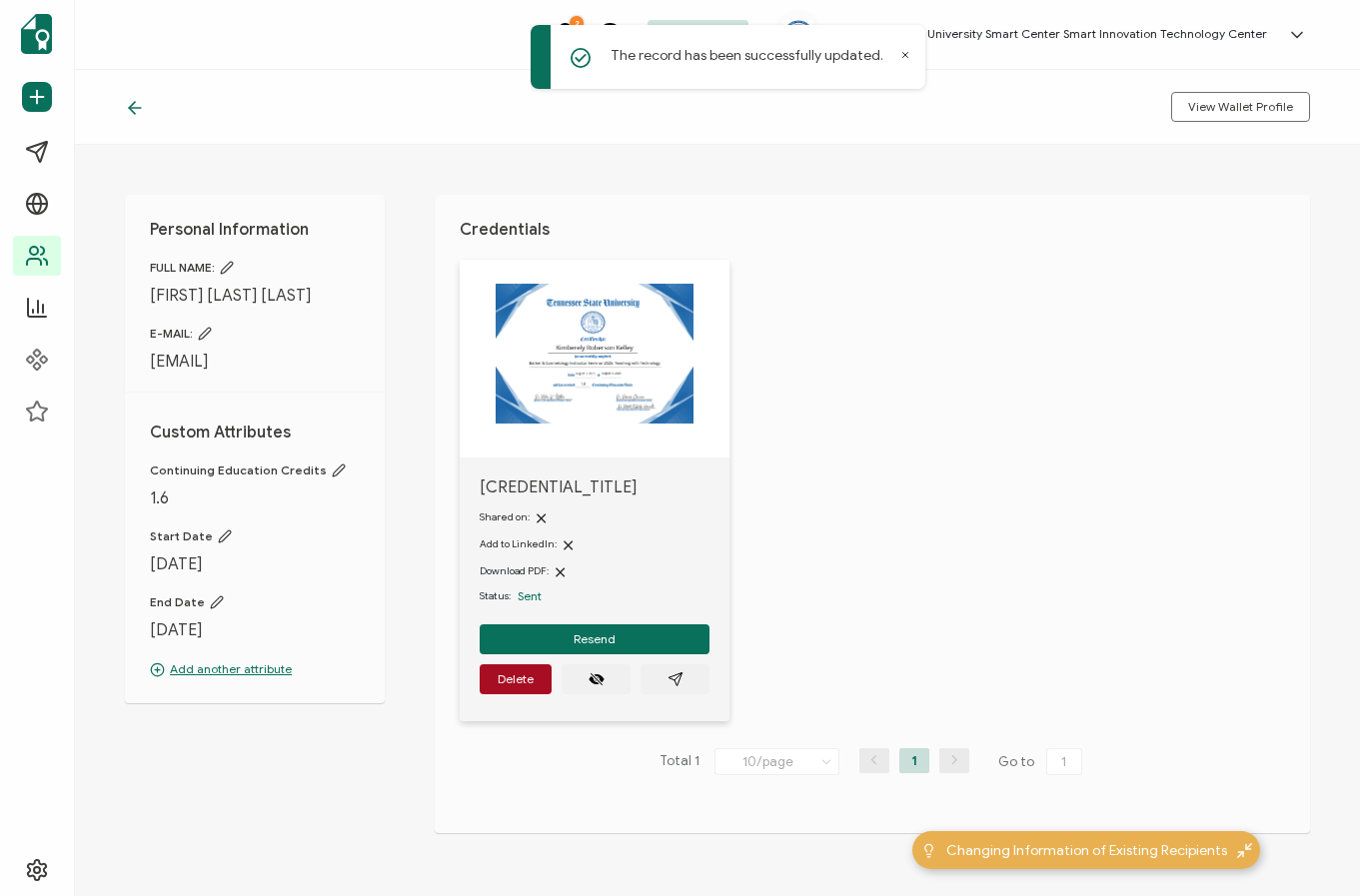 click 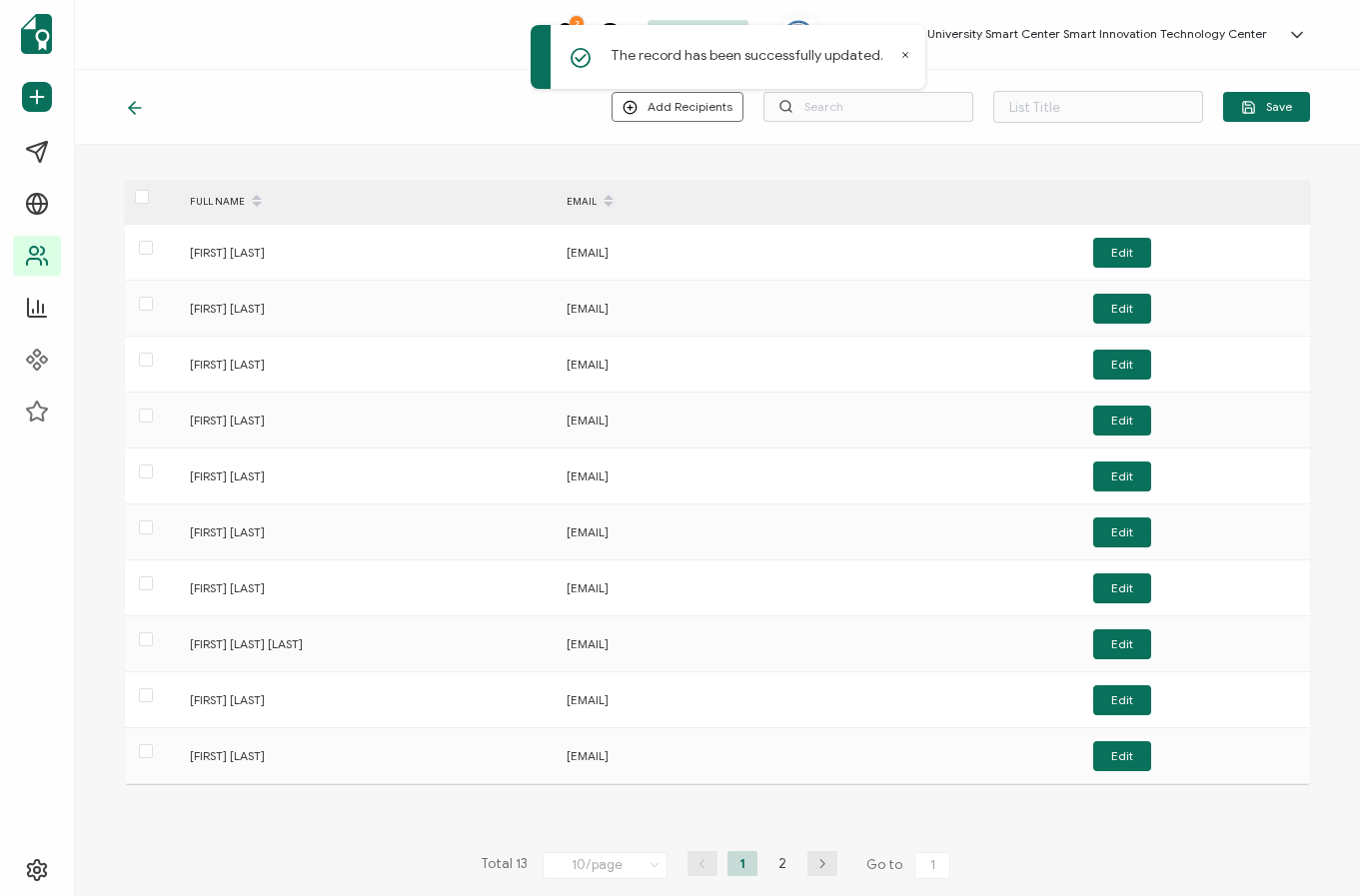 type on "Spreadsheet imported on [DATE] [TIME]" 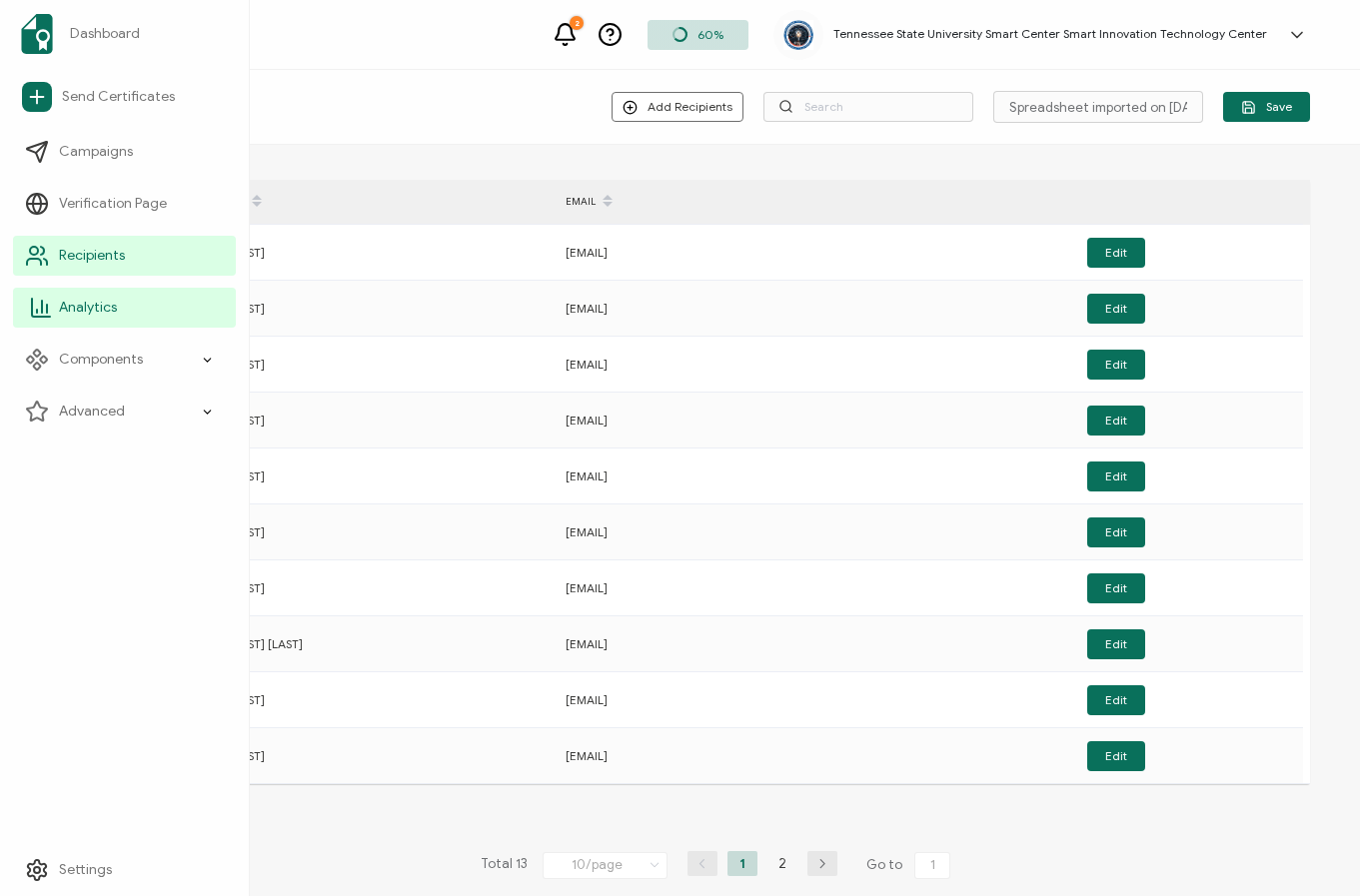 click on "Analytics" at bounding box center [88, 308] 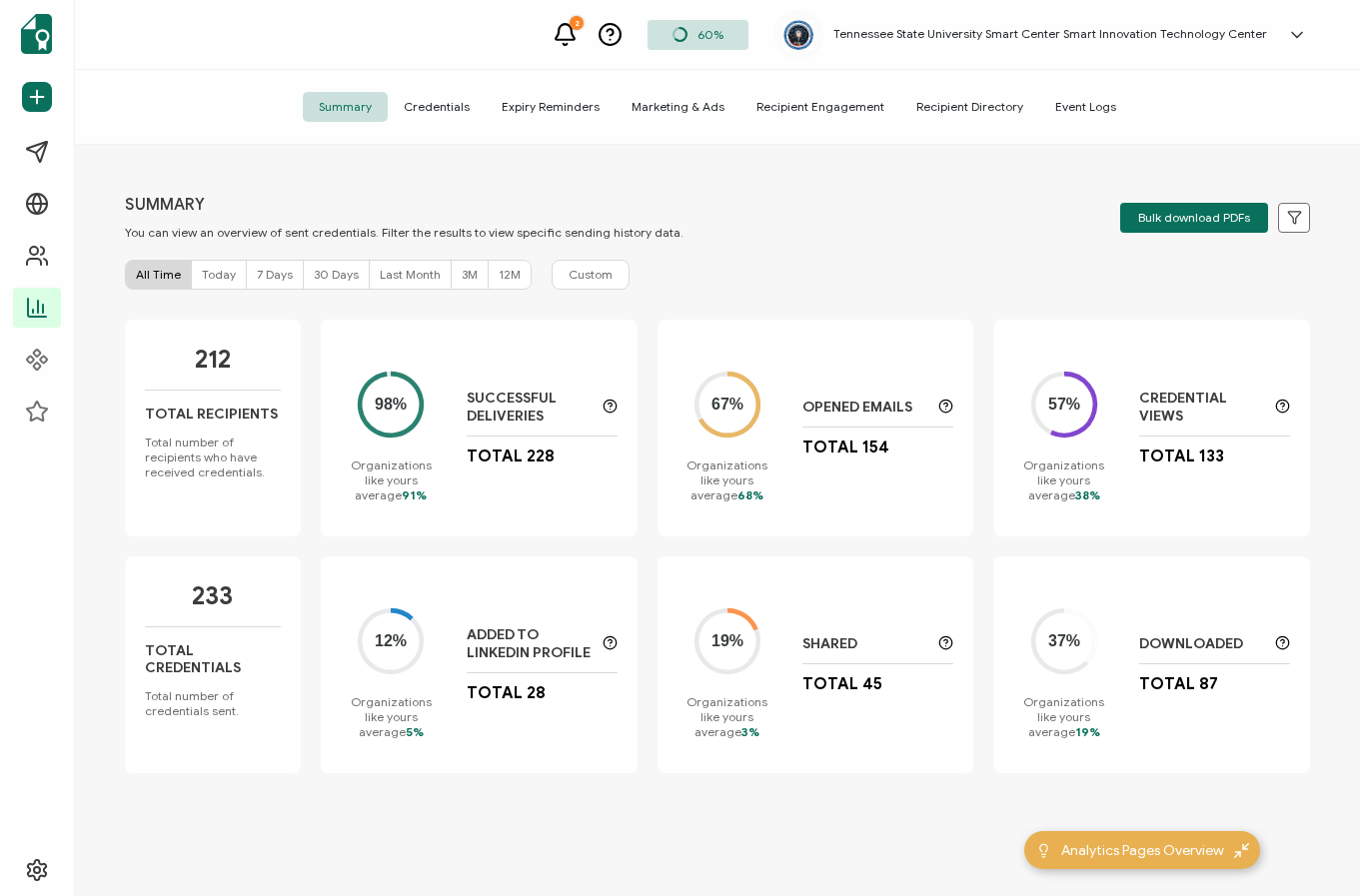 click on "Today" at bounding box center (219, 274) 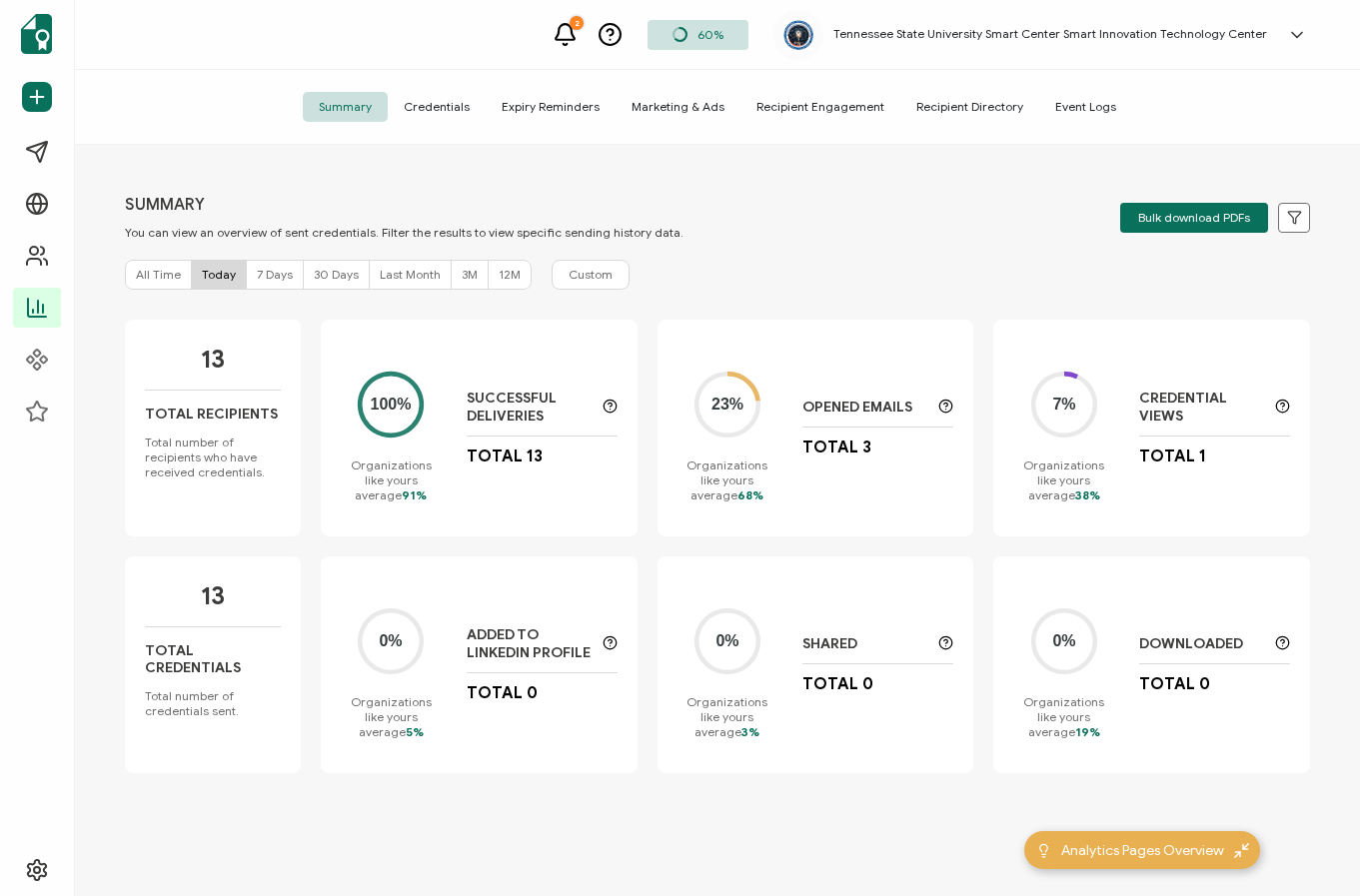 click on "Credentials" at bounding box center (437, 107) 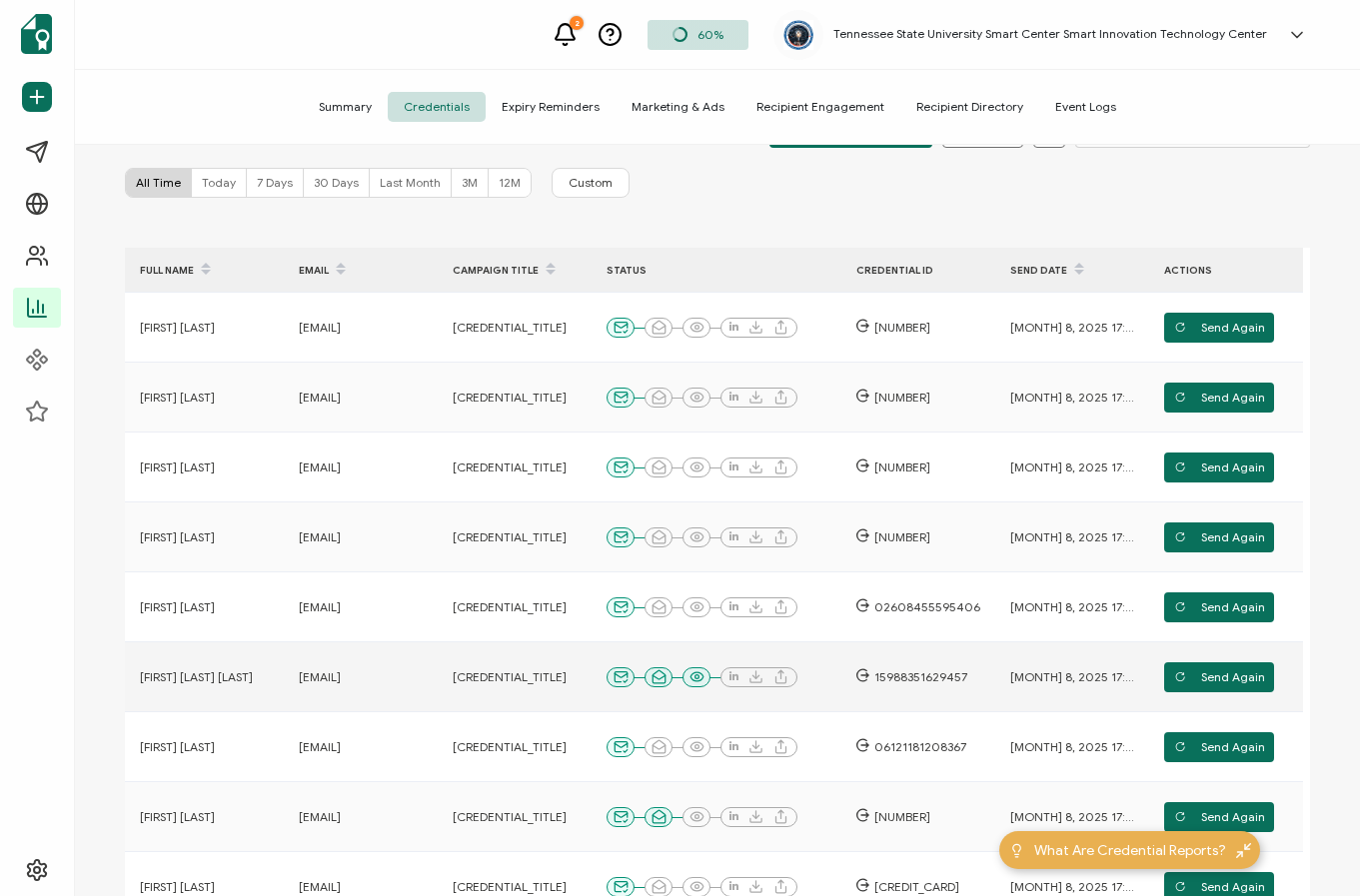 scroll, scrollTop: 125, scrollLeft: 0, axis: vertical 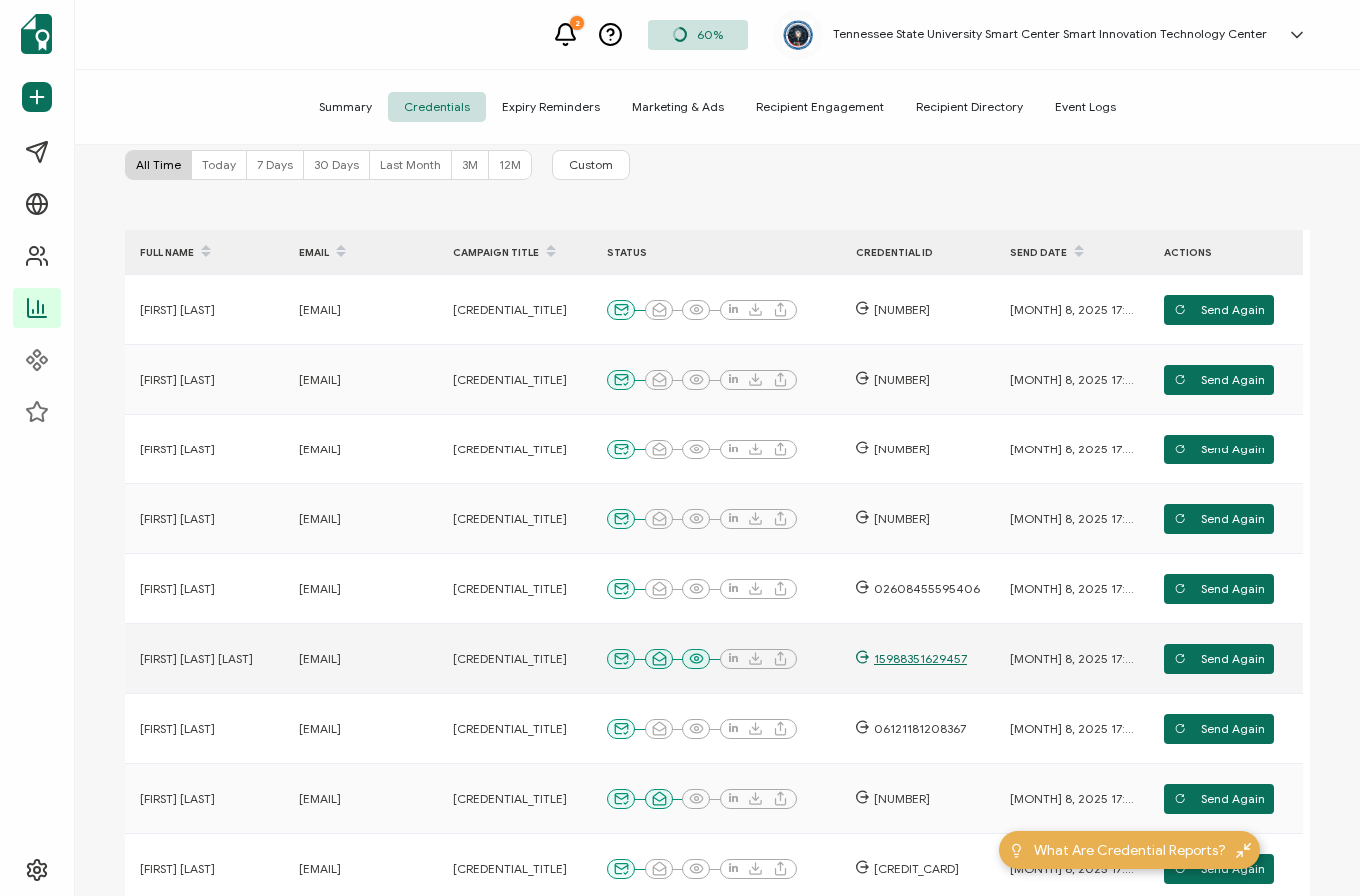 click on "15988351629457" at bounding box center [918, 659] 